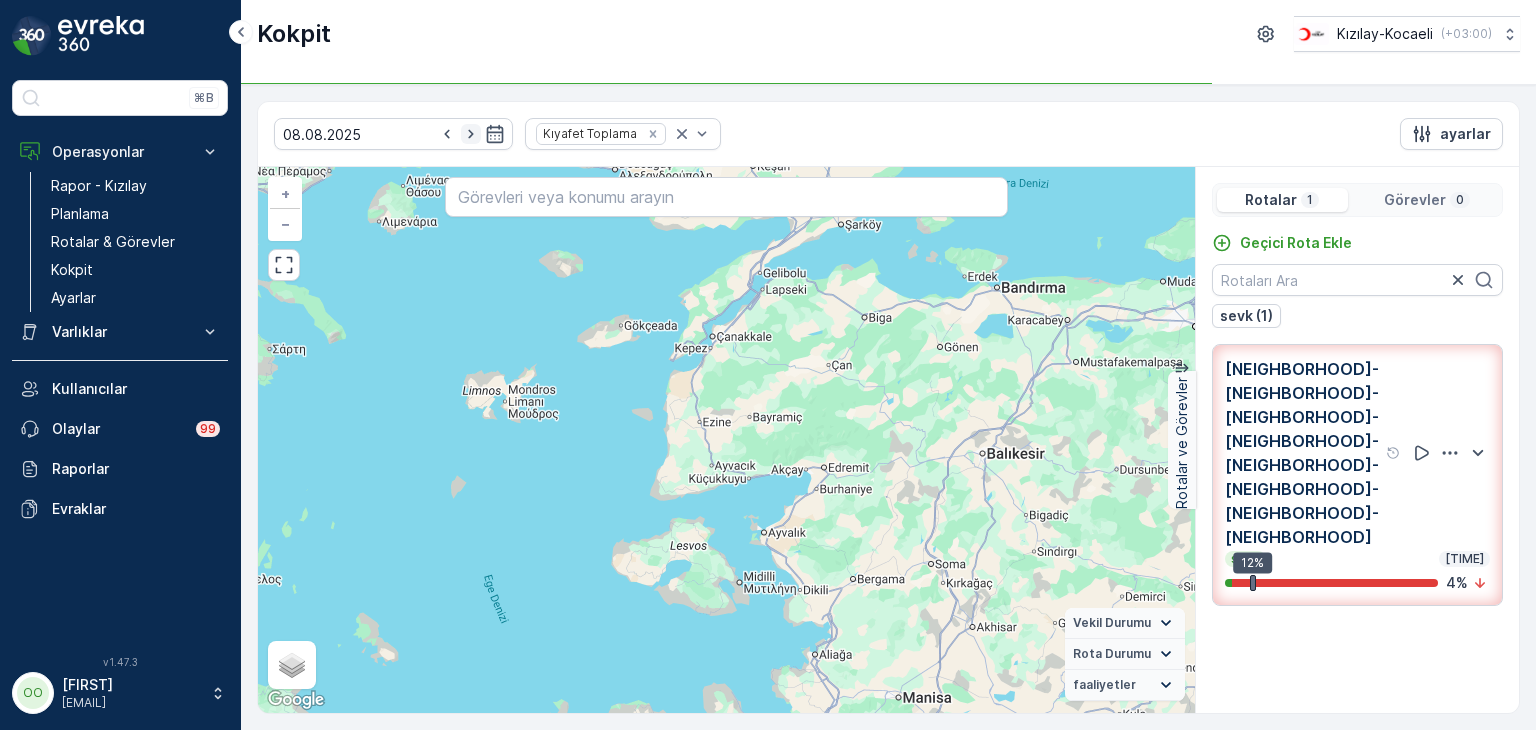 scroll, scrollTop: 0, scrollLeft: 0, axis: both 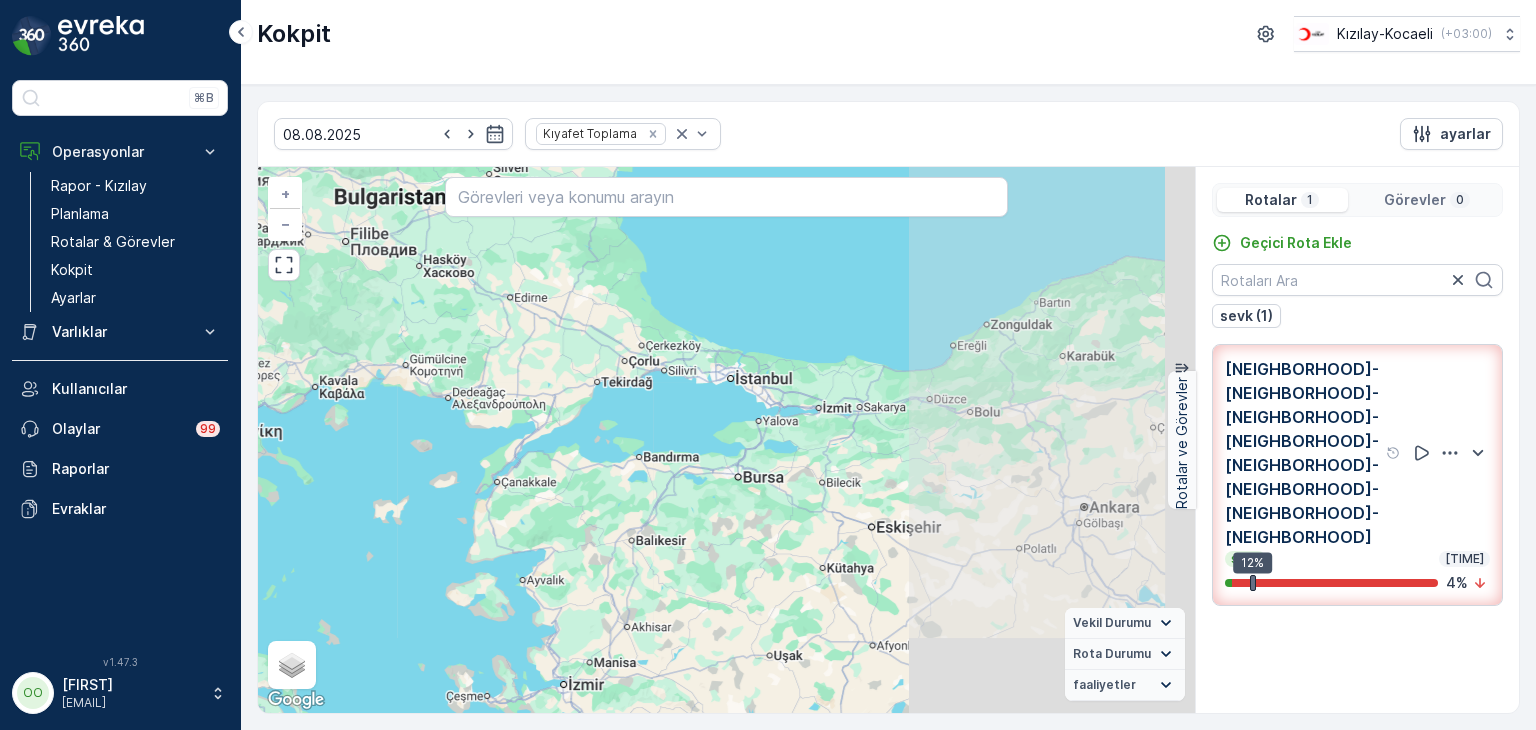 drag, startPoint x: 1012, startPoint y: 376, endPoint x: 647, endPoint y: 502, distance: 386.136 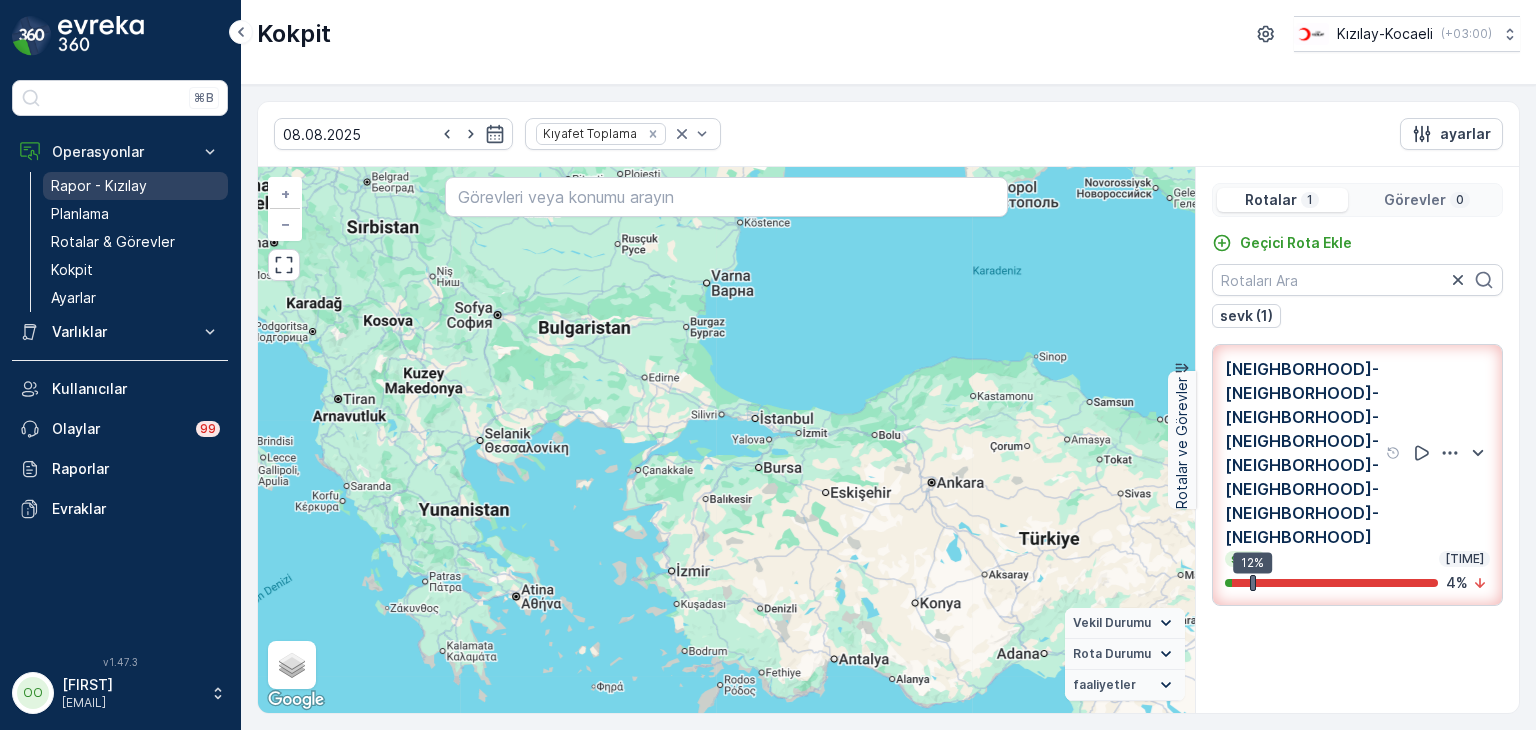 click on "Rapor - Kızılay" at bounding box center [99, 186] 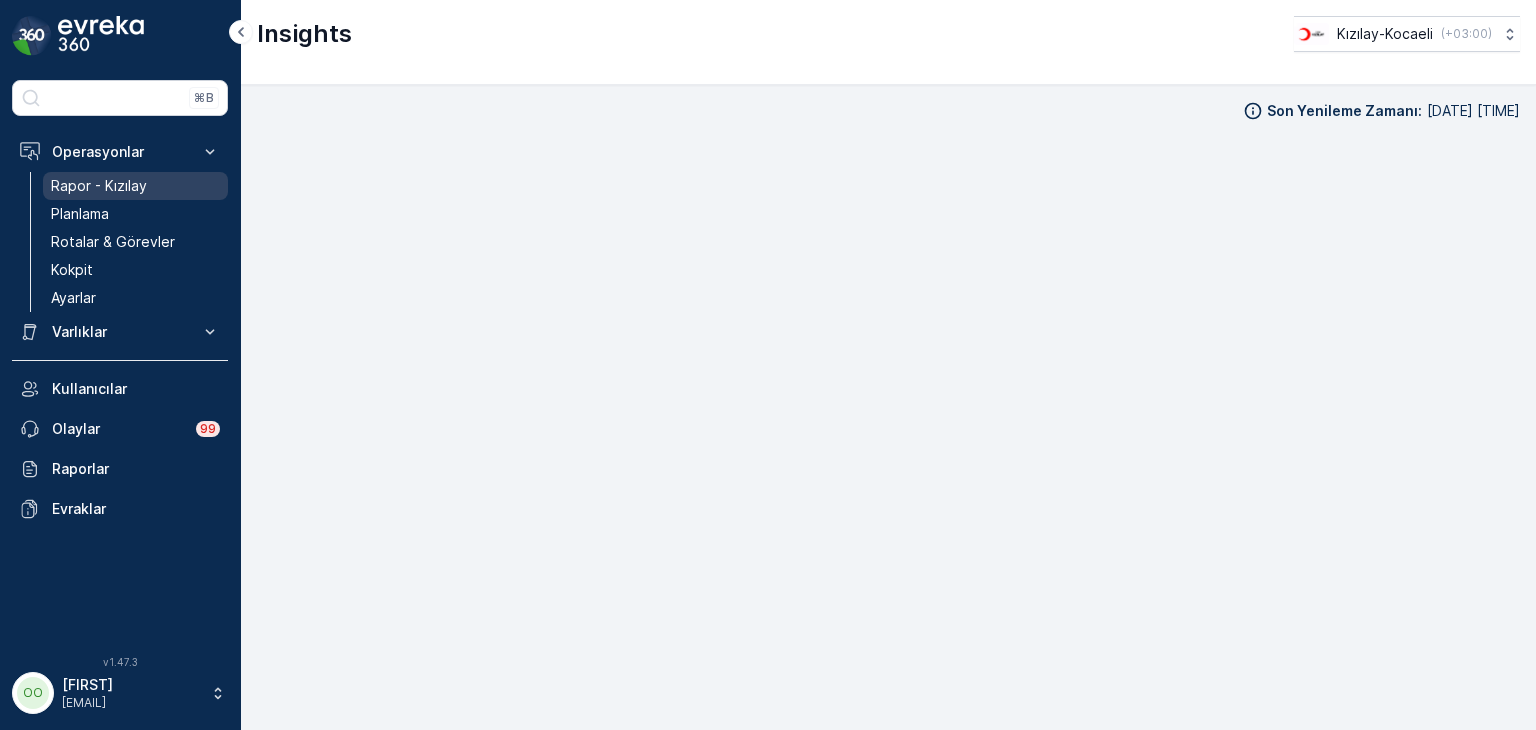 click on "Rapor - Kızılay" at bounding box center [99, 186] 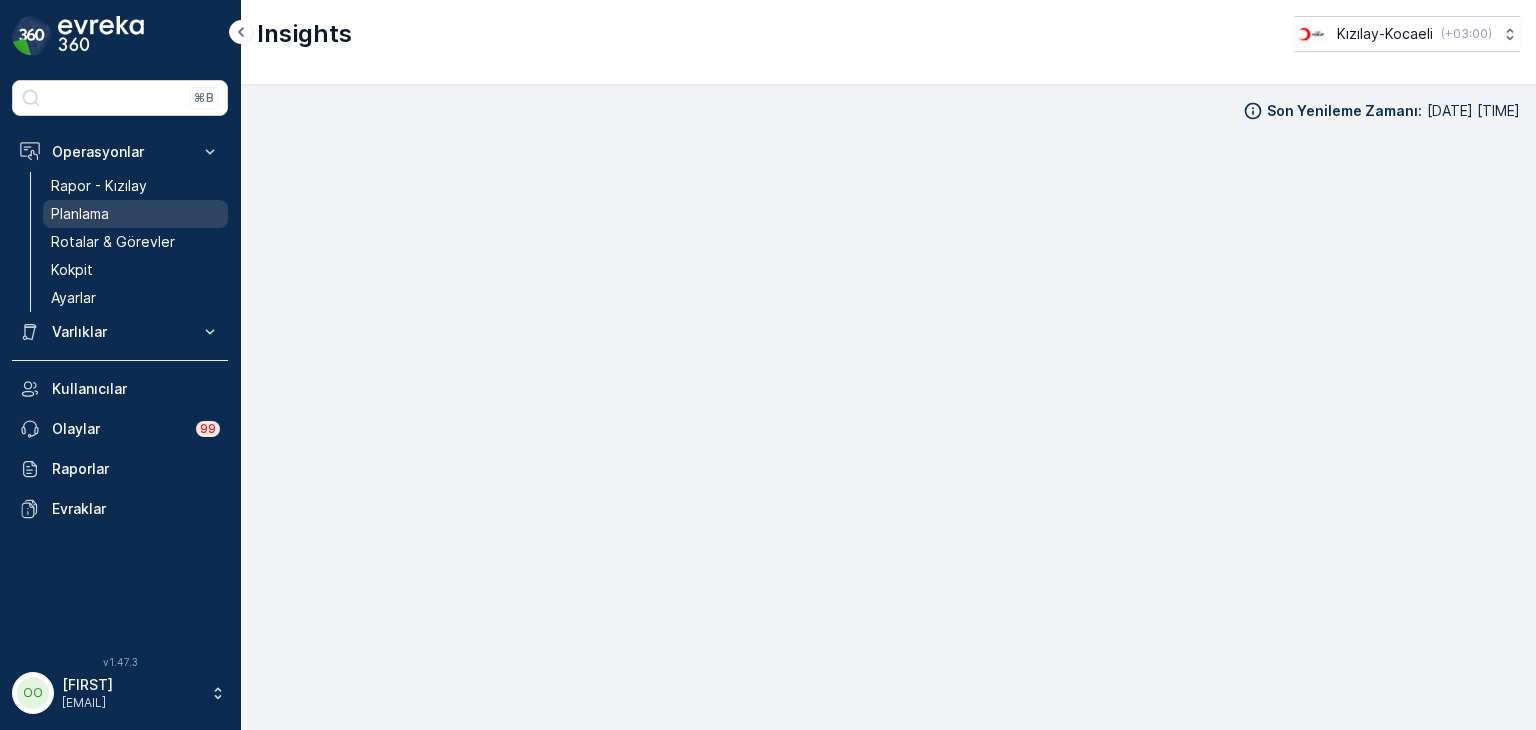 click on "Planlama" at bounding box center (80, 214) 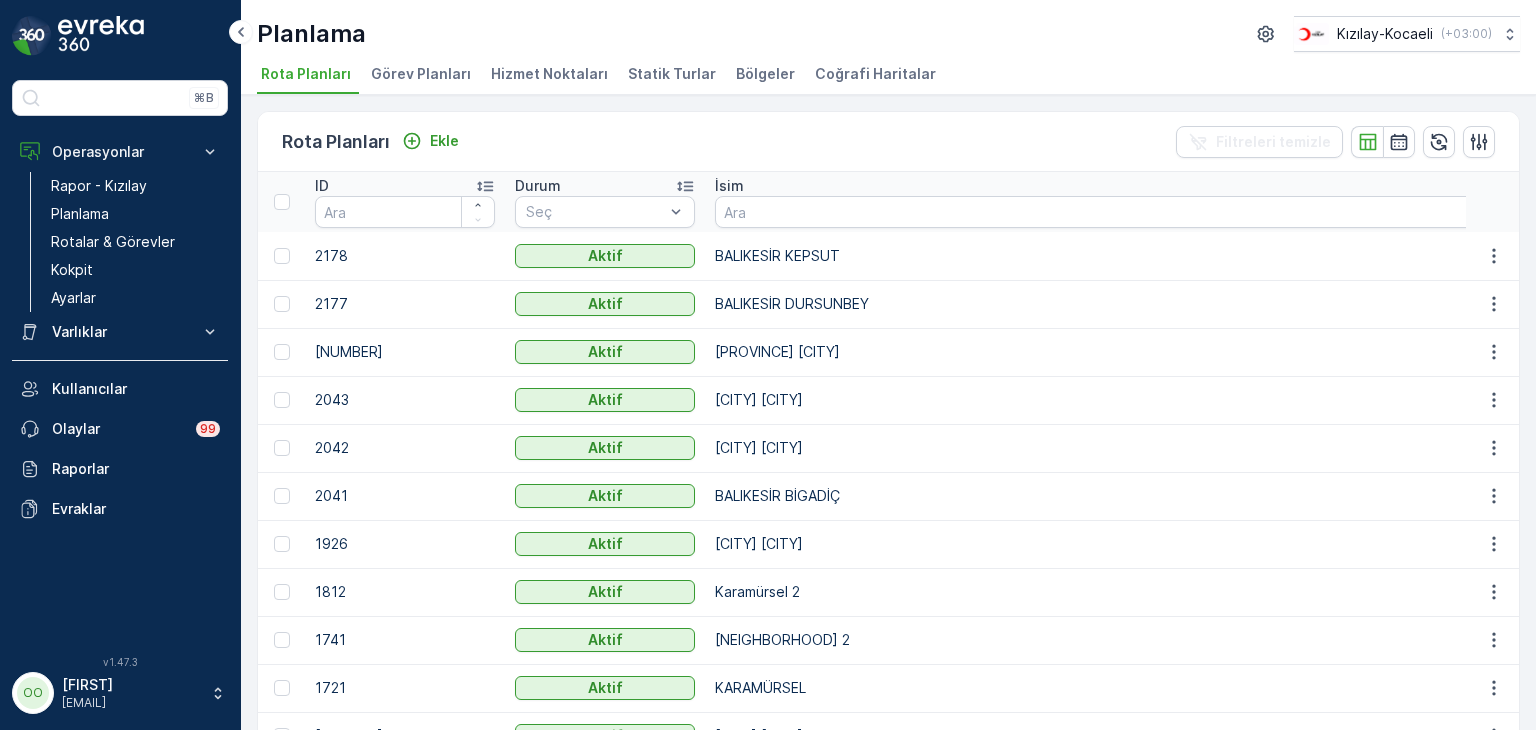 click on "Hizmet Noktaları" at bounding box center (549, 74) 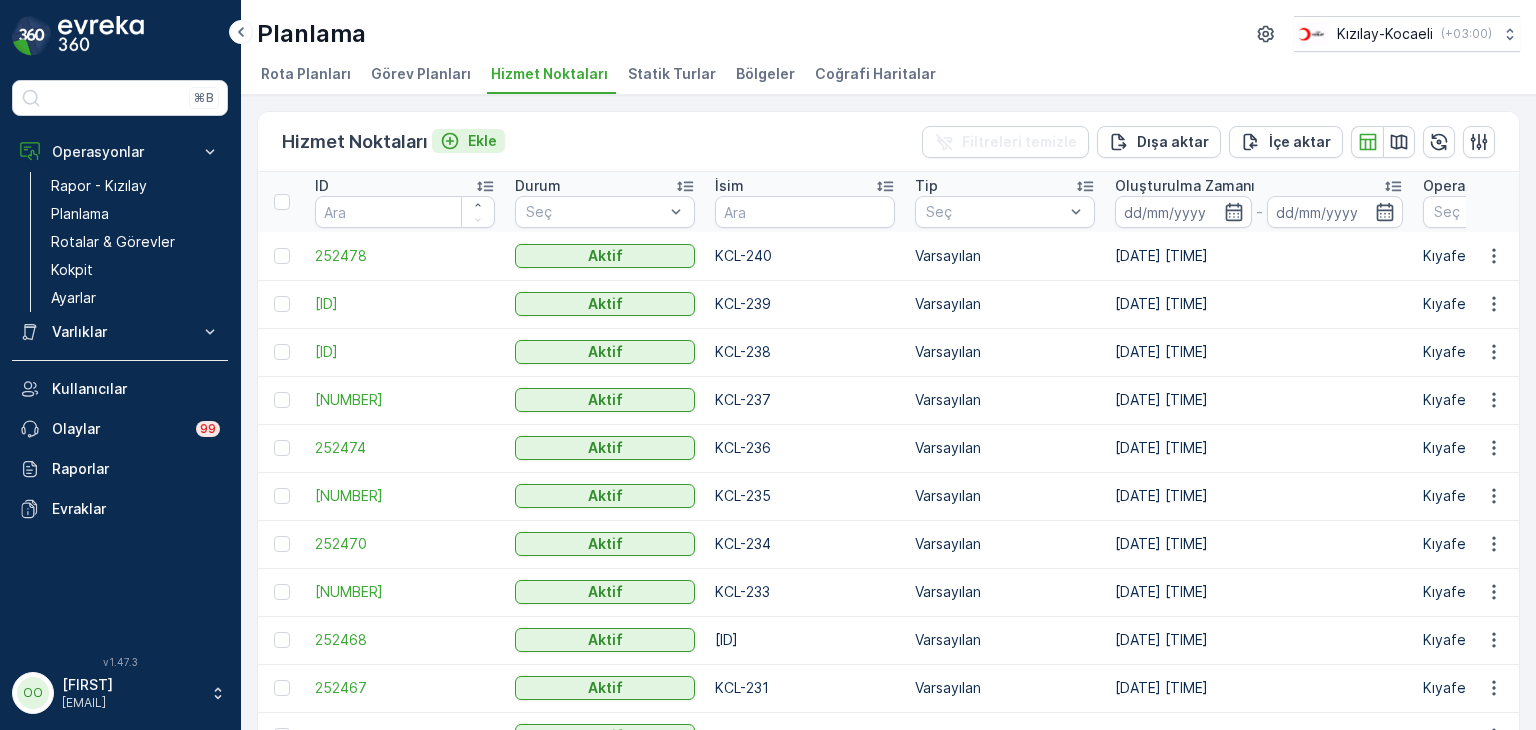 click on "Ekle" at bounding box center [482, 141] 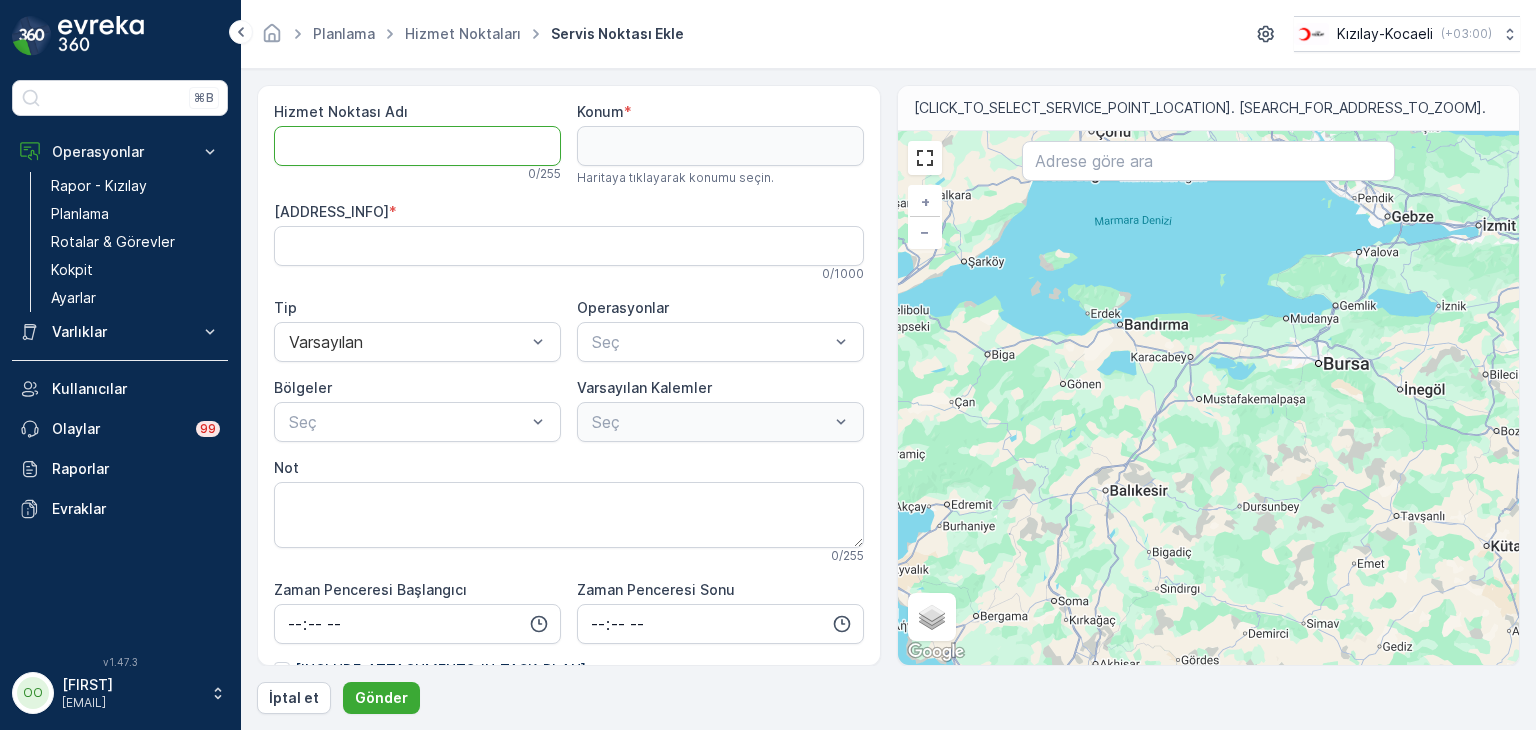click on "Hizmet Noktası Adı" at bounding box center [417, 146] 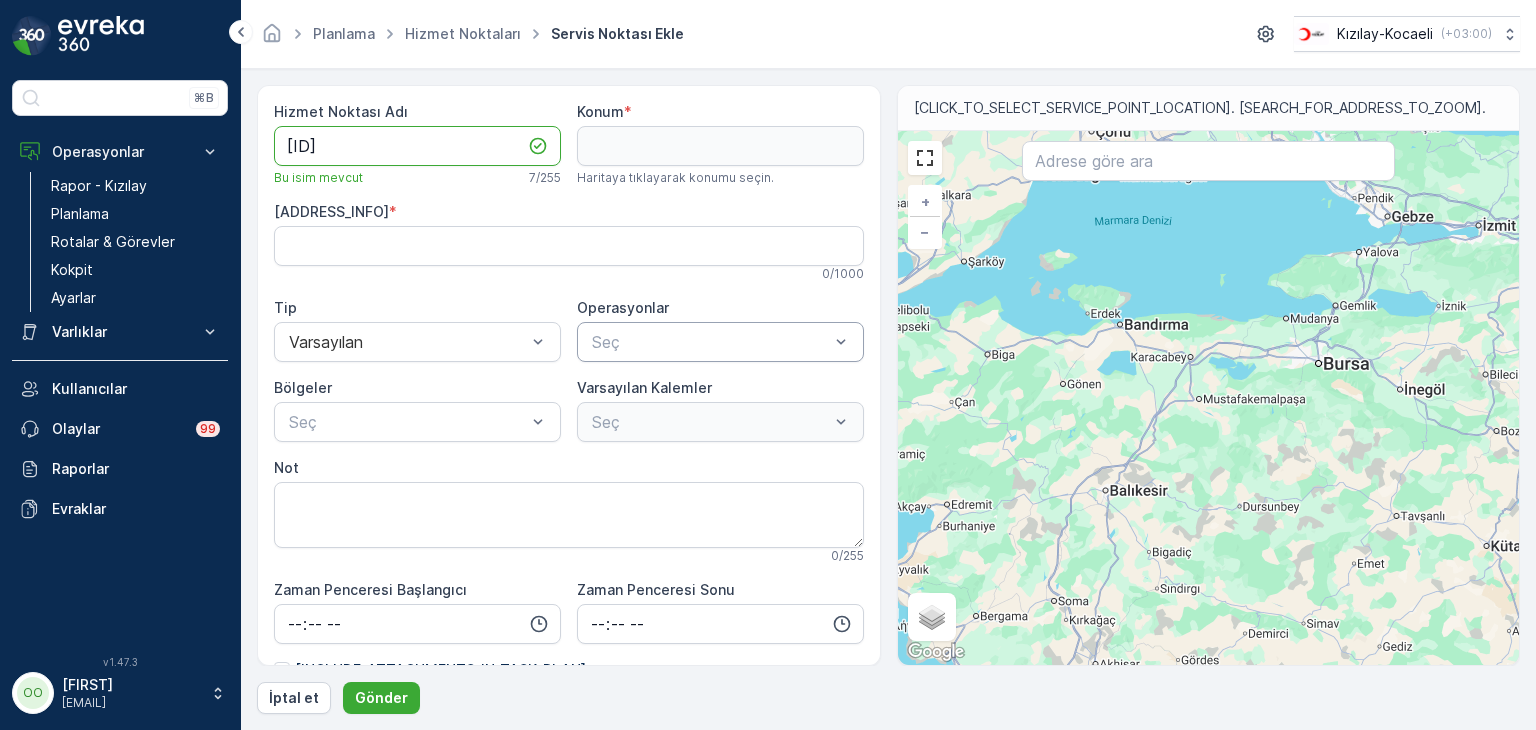 type on "[ID]" 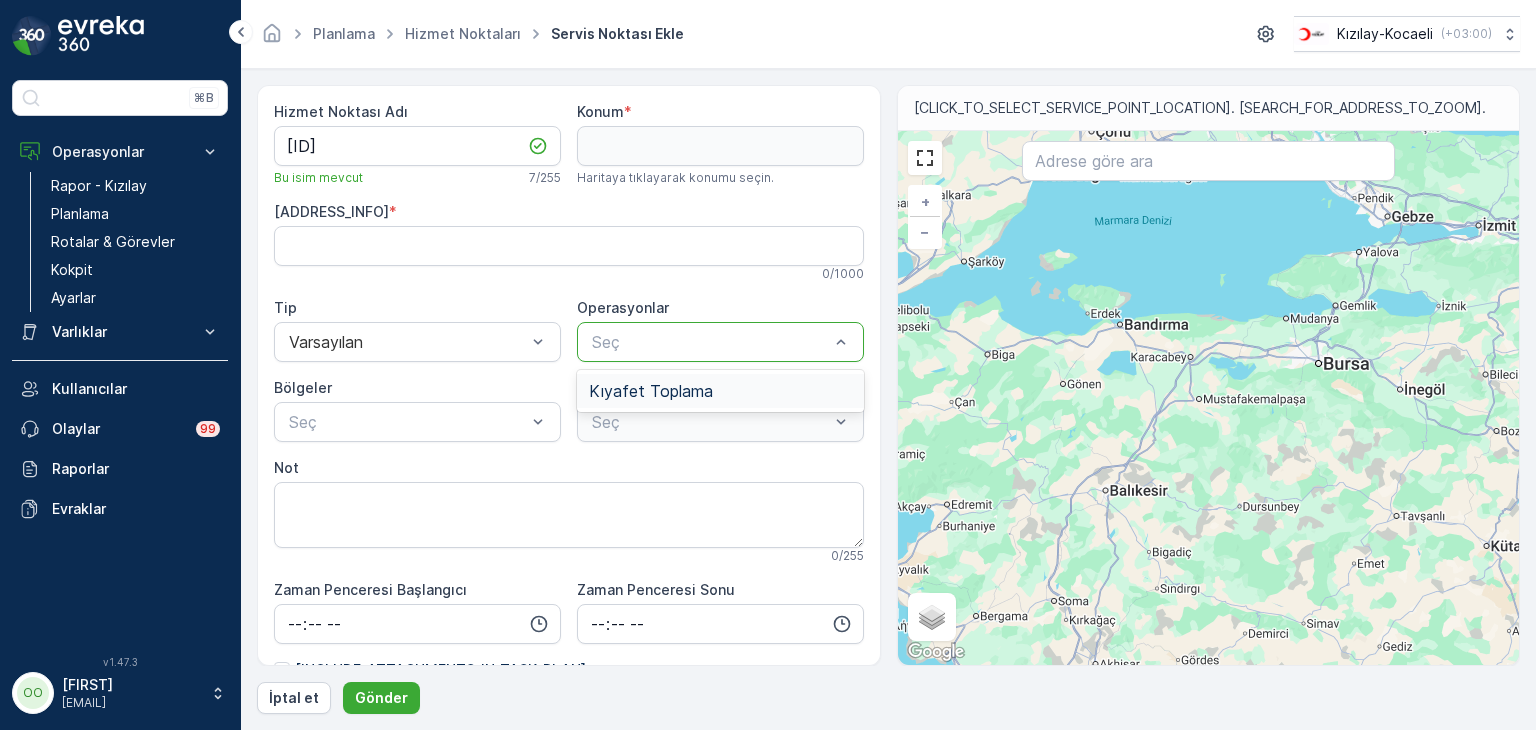 drag, startPoint x: 660, startPoint y: 383, endPoint x: 571, endPoint y: 369, distance: 90.0944 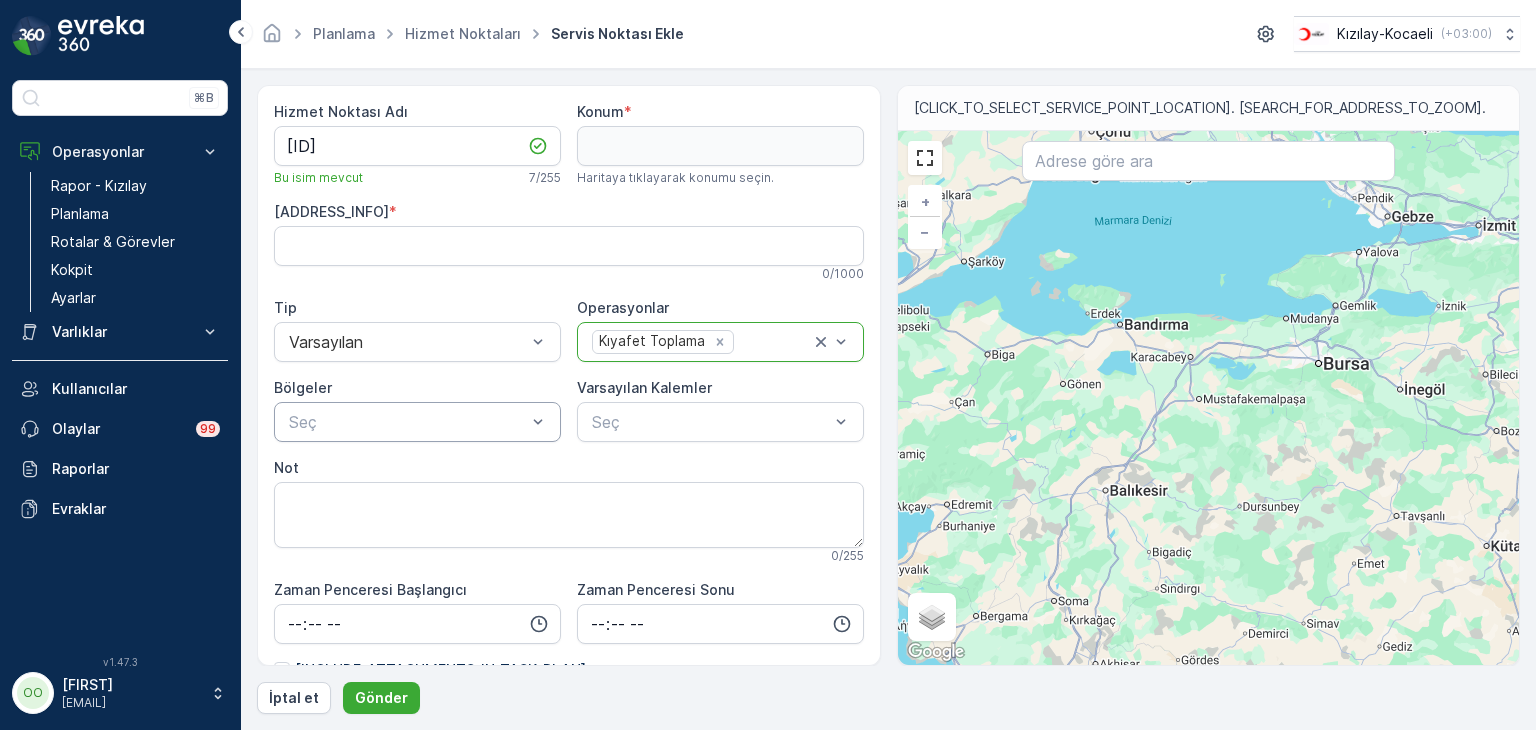 click at bounding box center (407, 422) 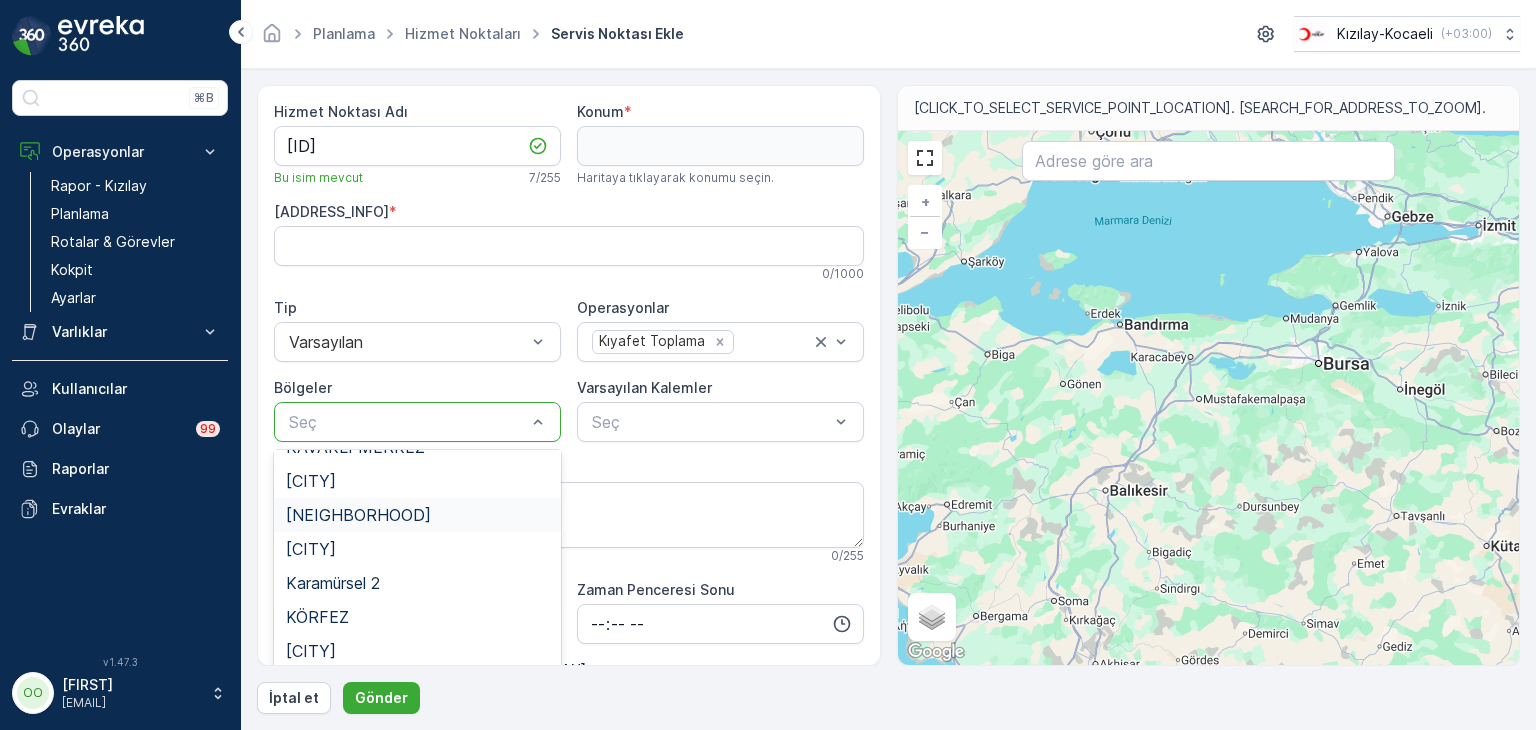 scroll, scrollTop: 600, scrollLeft: 0, axis: vertical 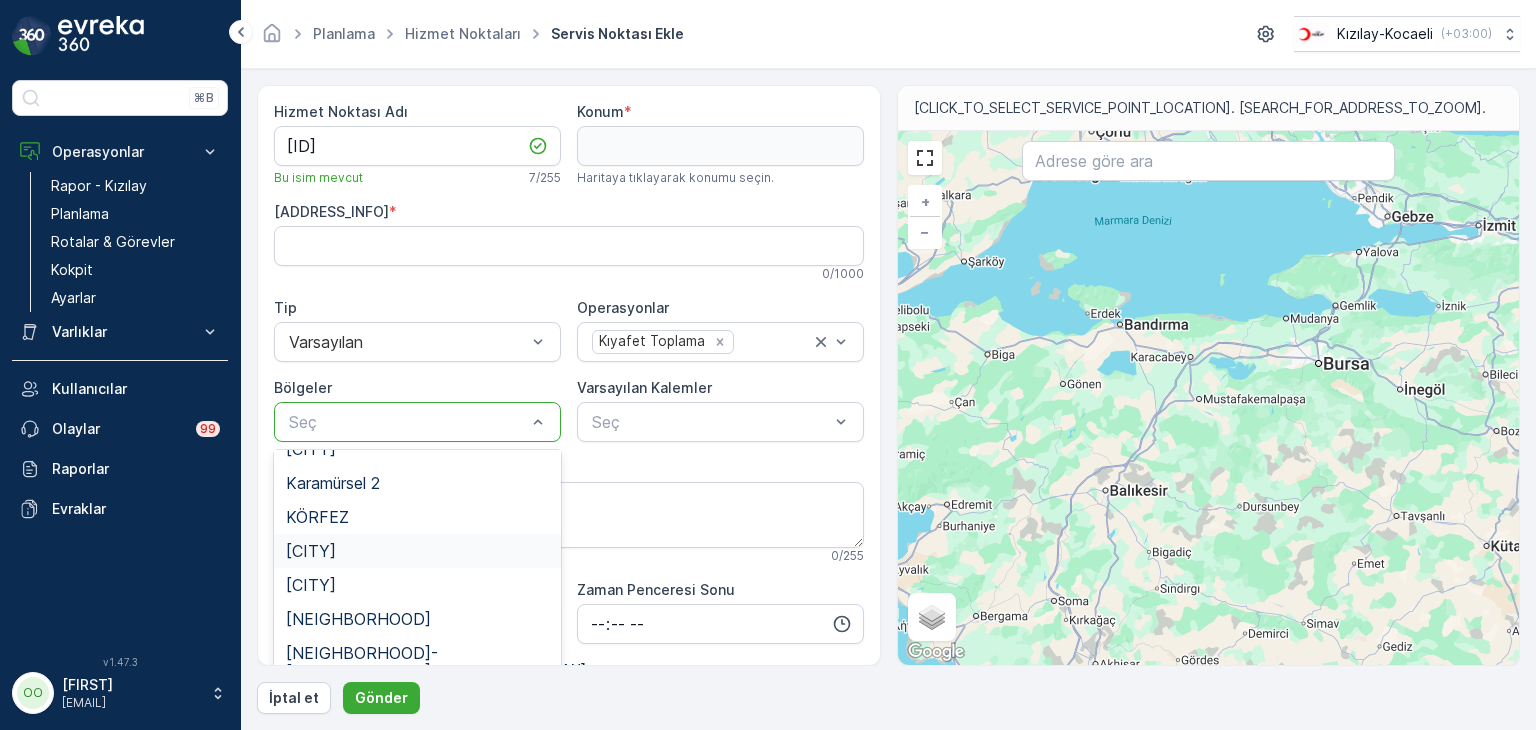 click on "[CITY]" at bounding box center [417, 551] 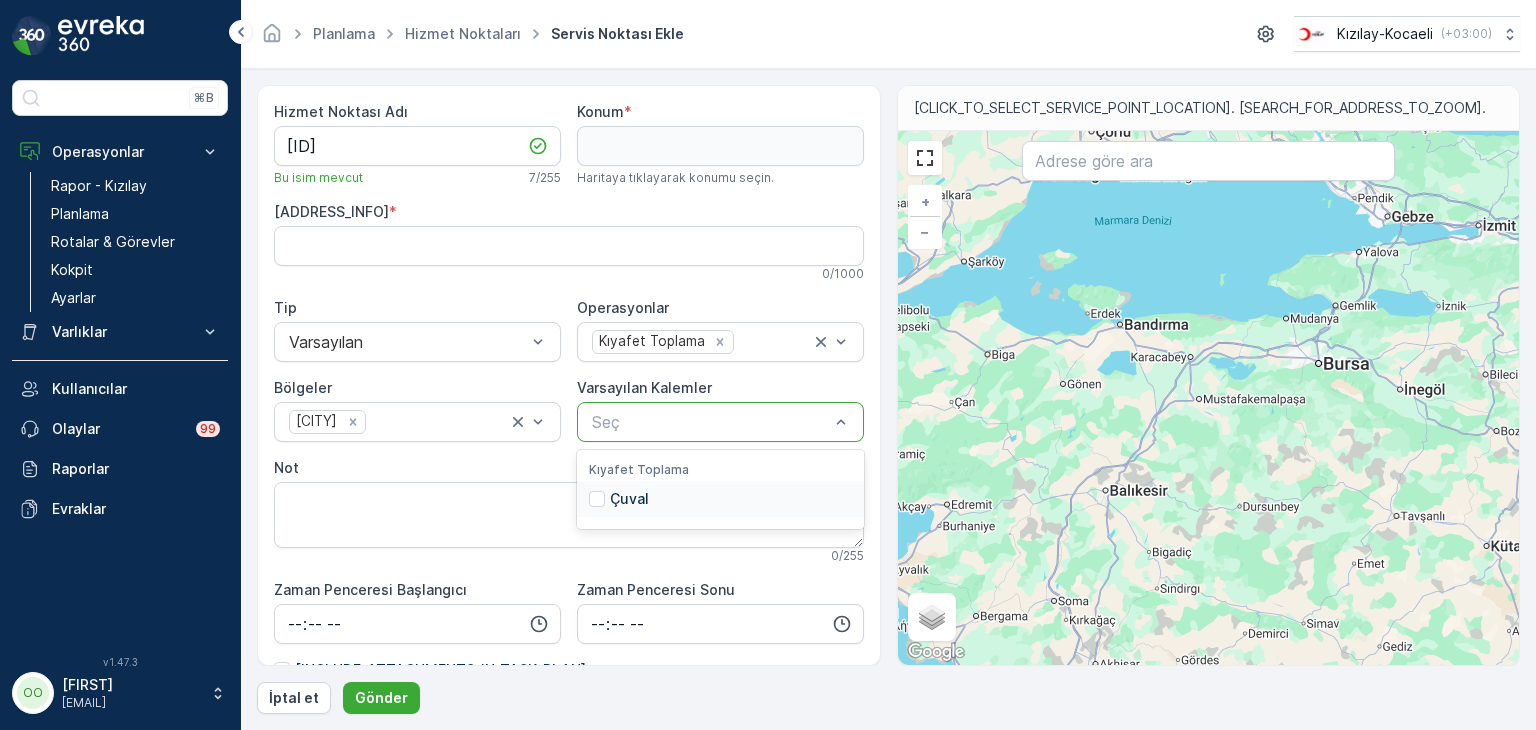 click at bounding box center [710, 422] 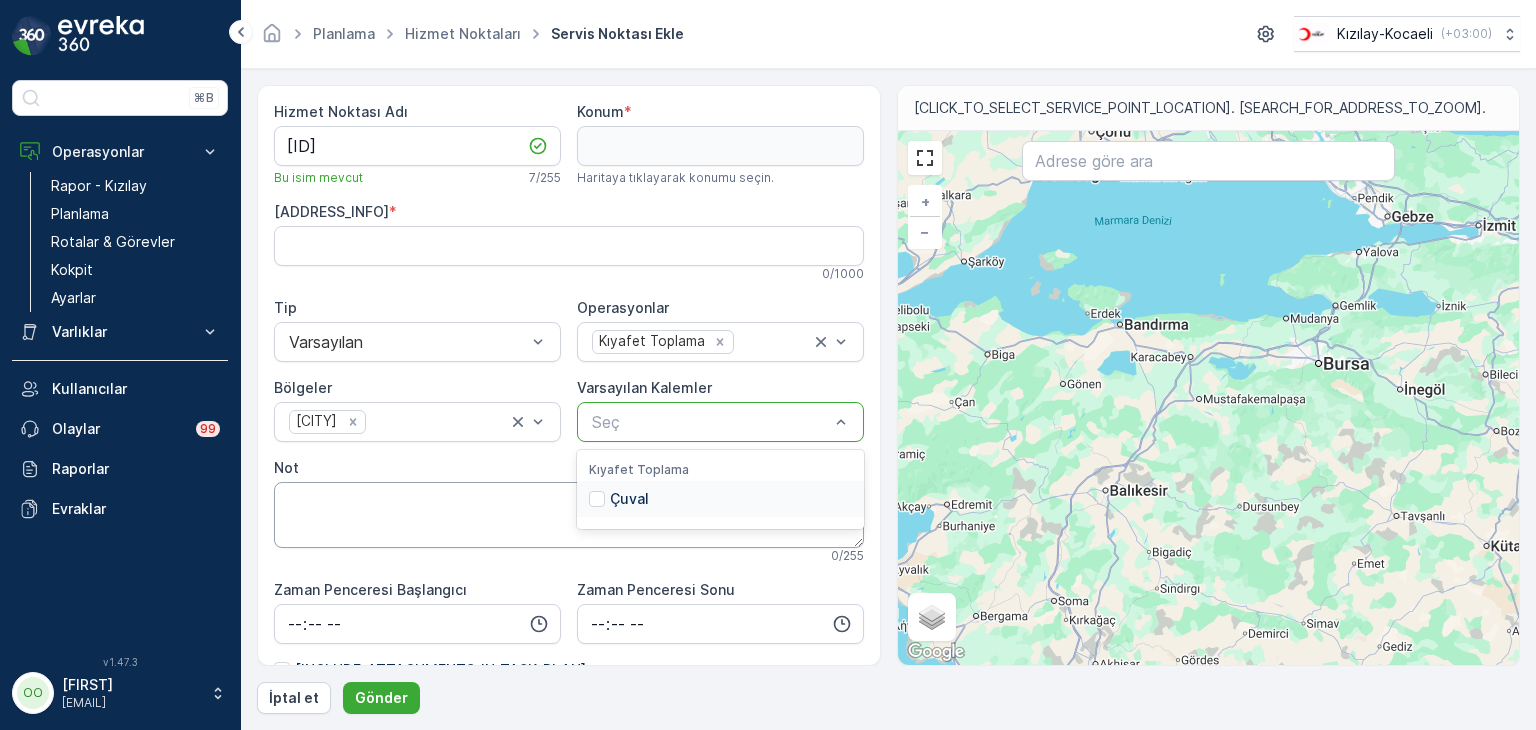 click on "Çuval" at bounding box center (720, 499) 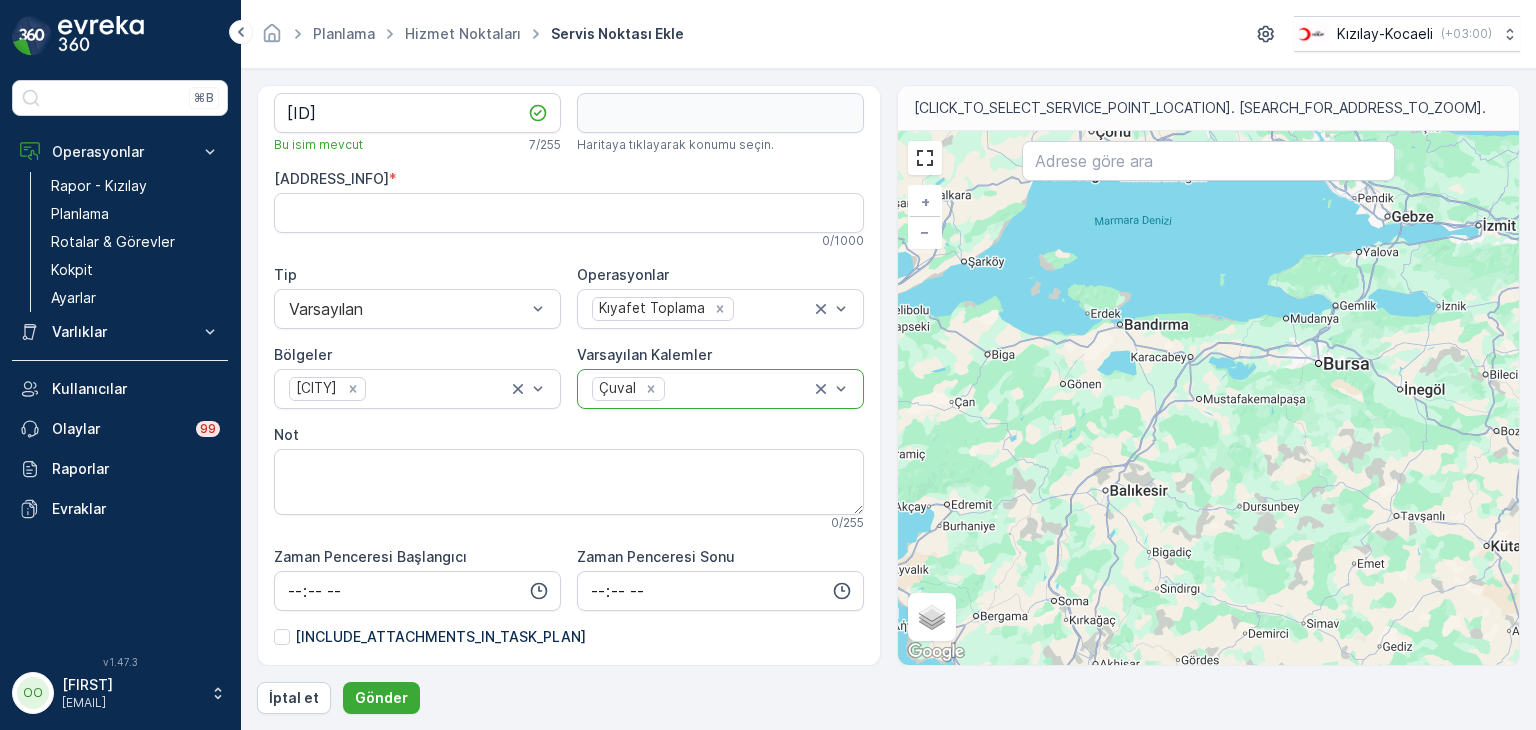 scroll, scrollTop: 0, scrollLeft: 0, axis: both 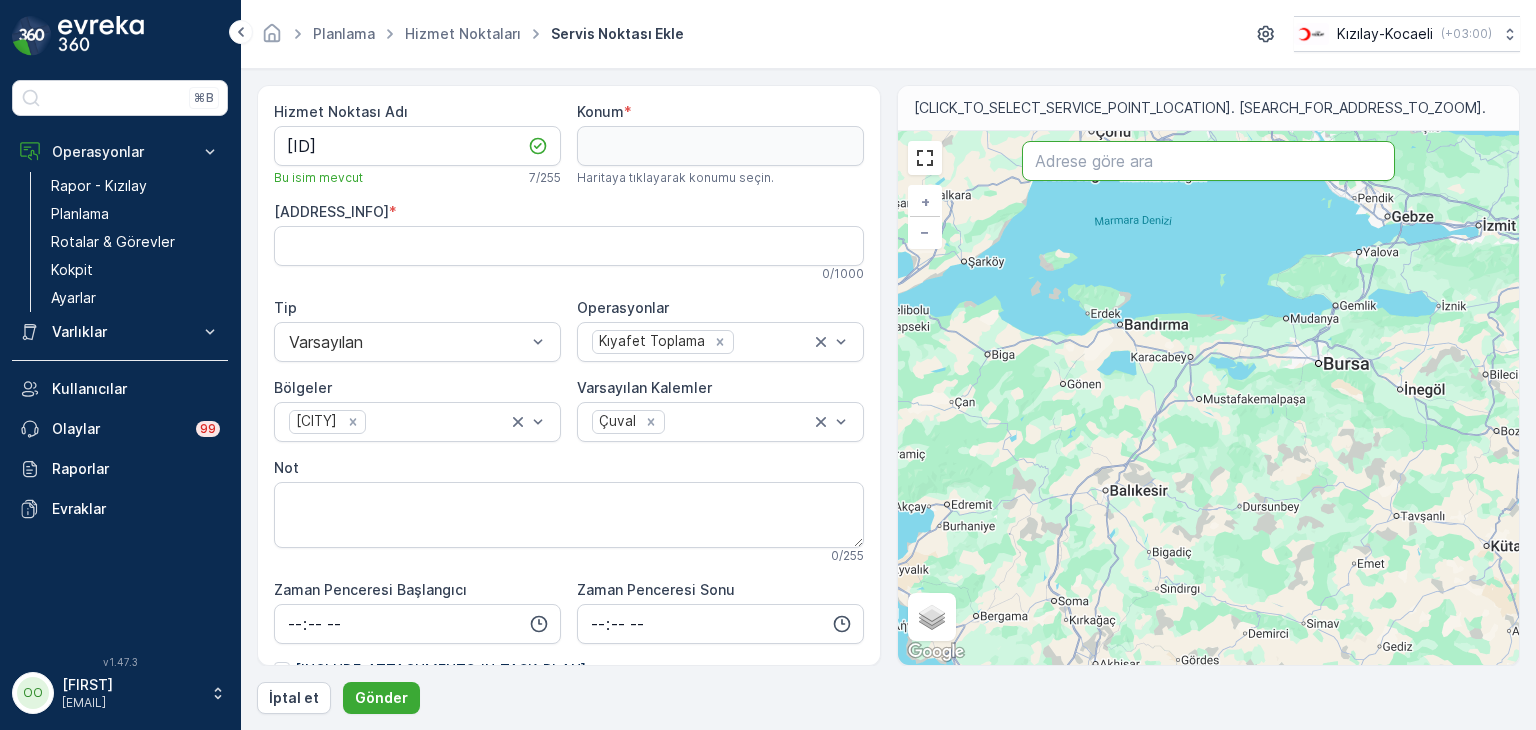paste on "Şehitlik, Şehitlik Cd. No:5, [POSTAL_CODE] Tavşanlı" 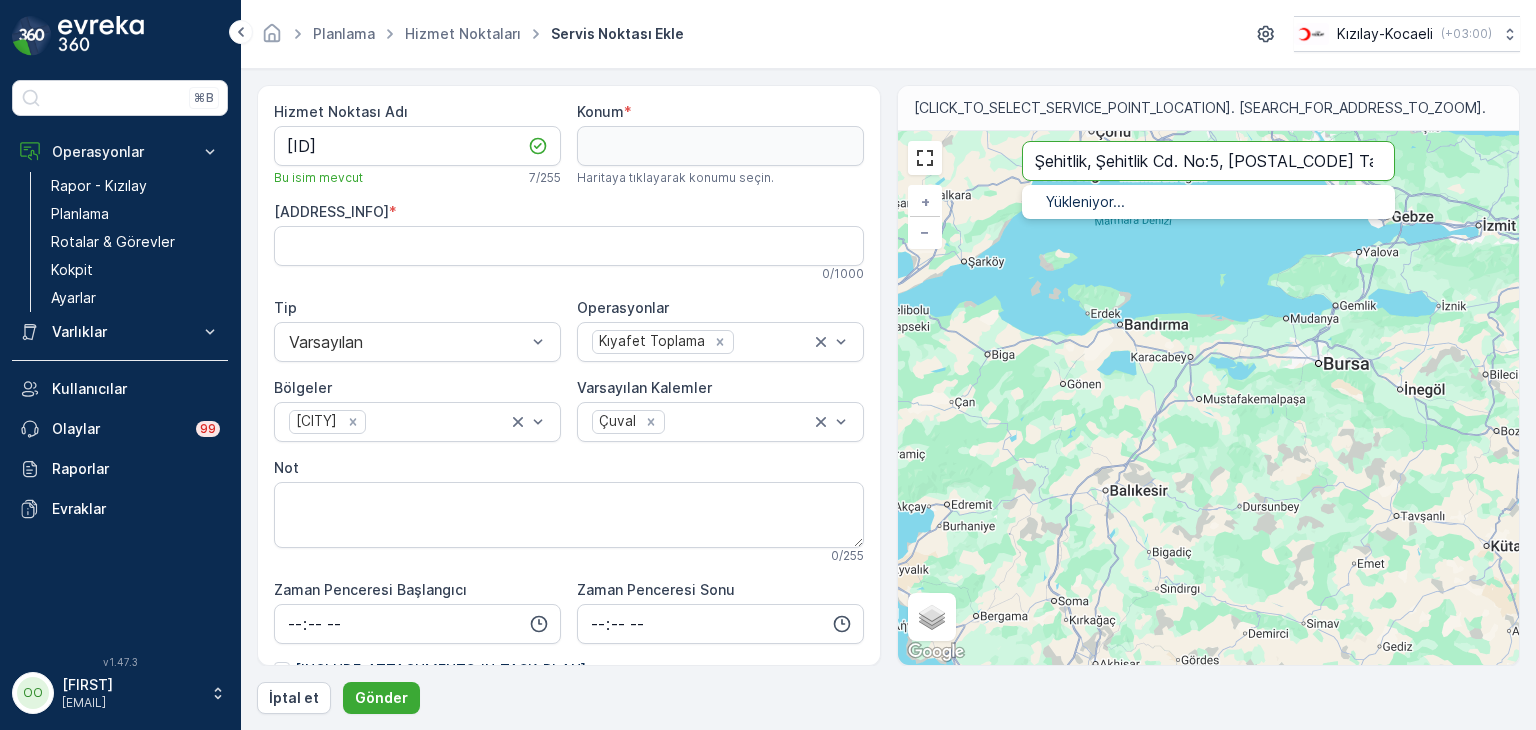 type on "Şehitlik, Şehitlik Cd. No:5, [POSTAL_CODE] Tavşanlı" 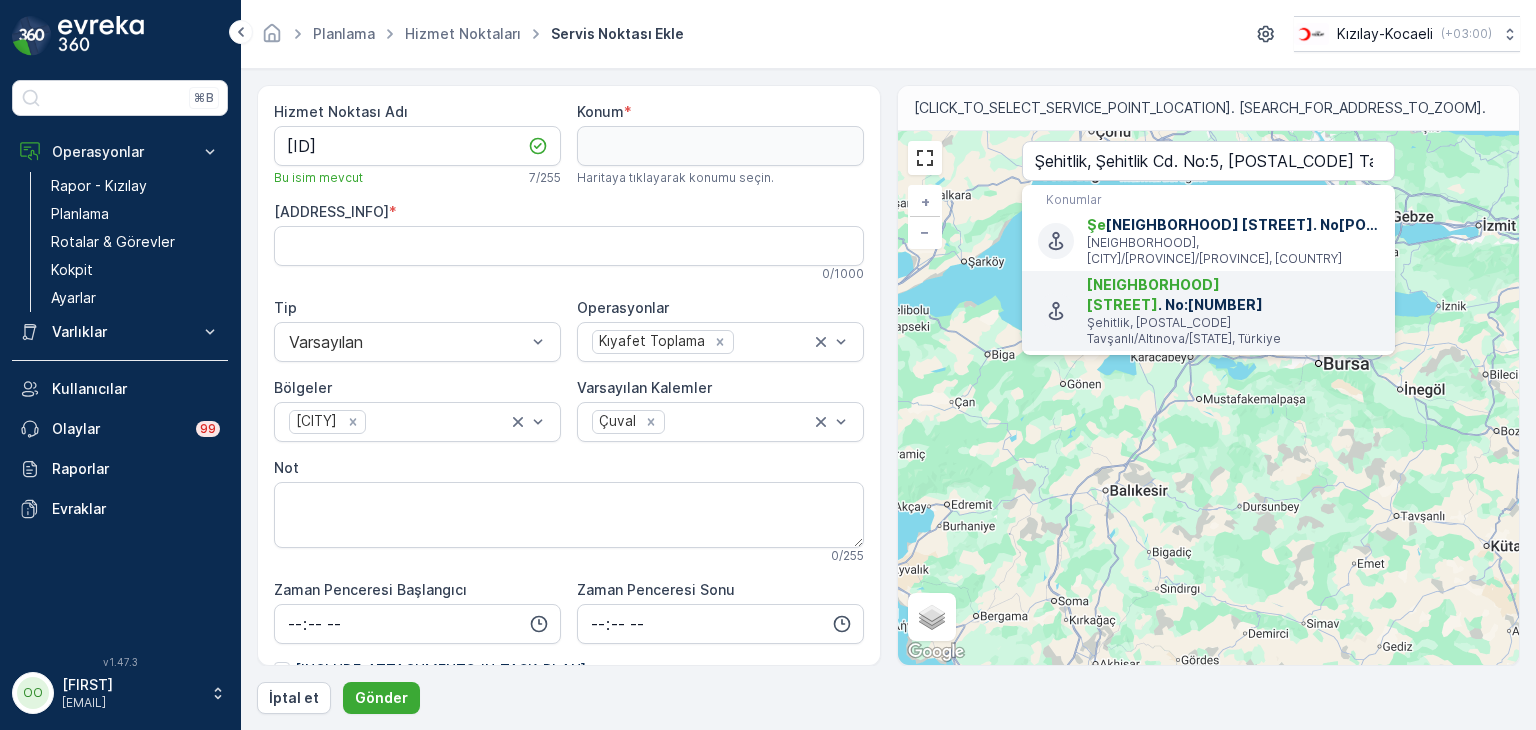 click on "Şehitlik Cd . No:5" at bounding box center (1233, 295) 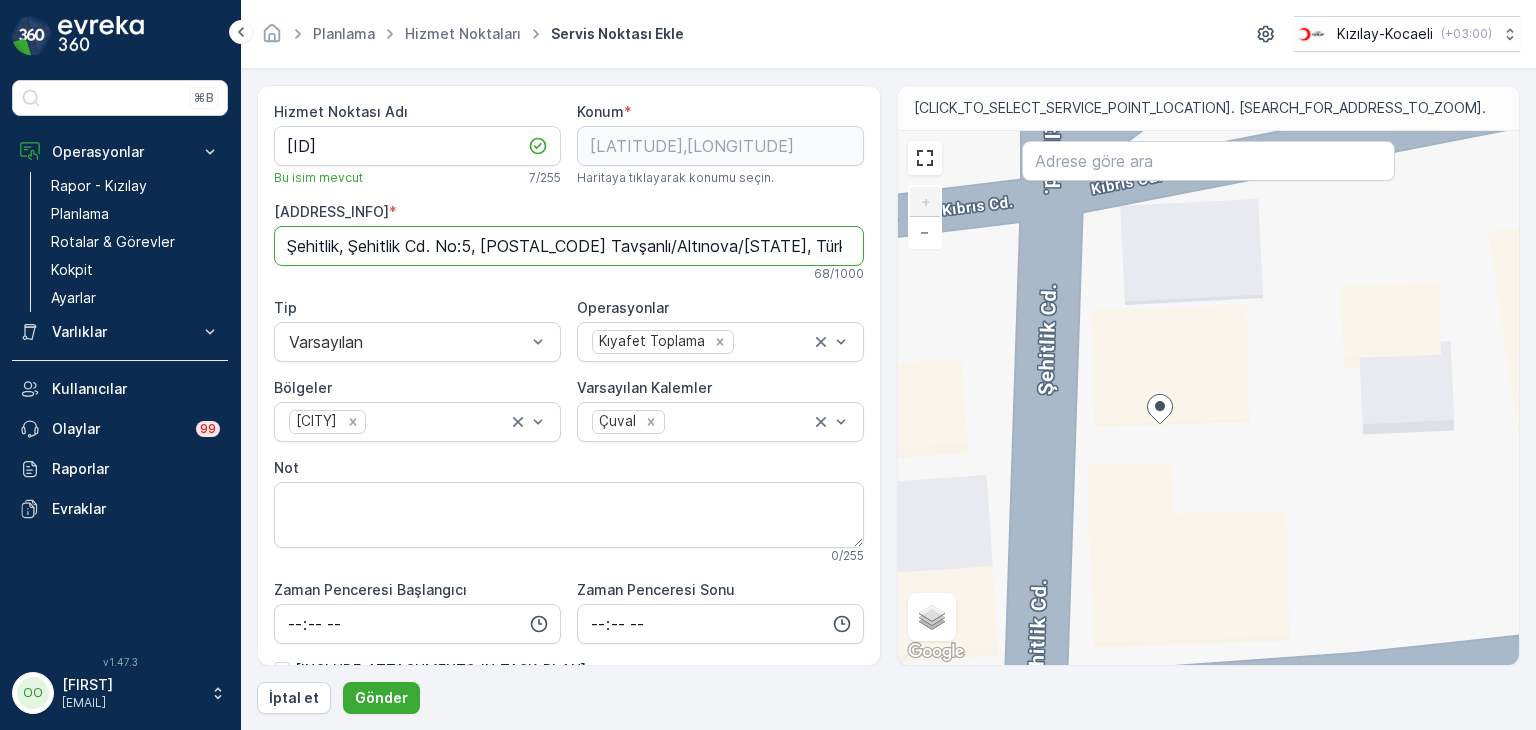 drag, startPoint x: 790, startPoint y: 249, endPoint x: 276, endPoint y: 237, distance: 514.1401 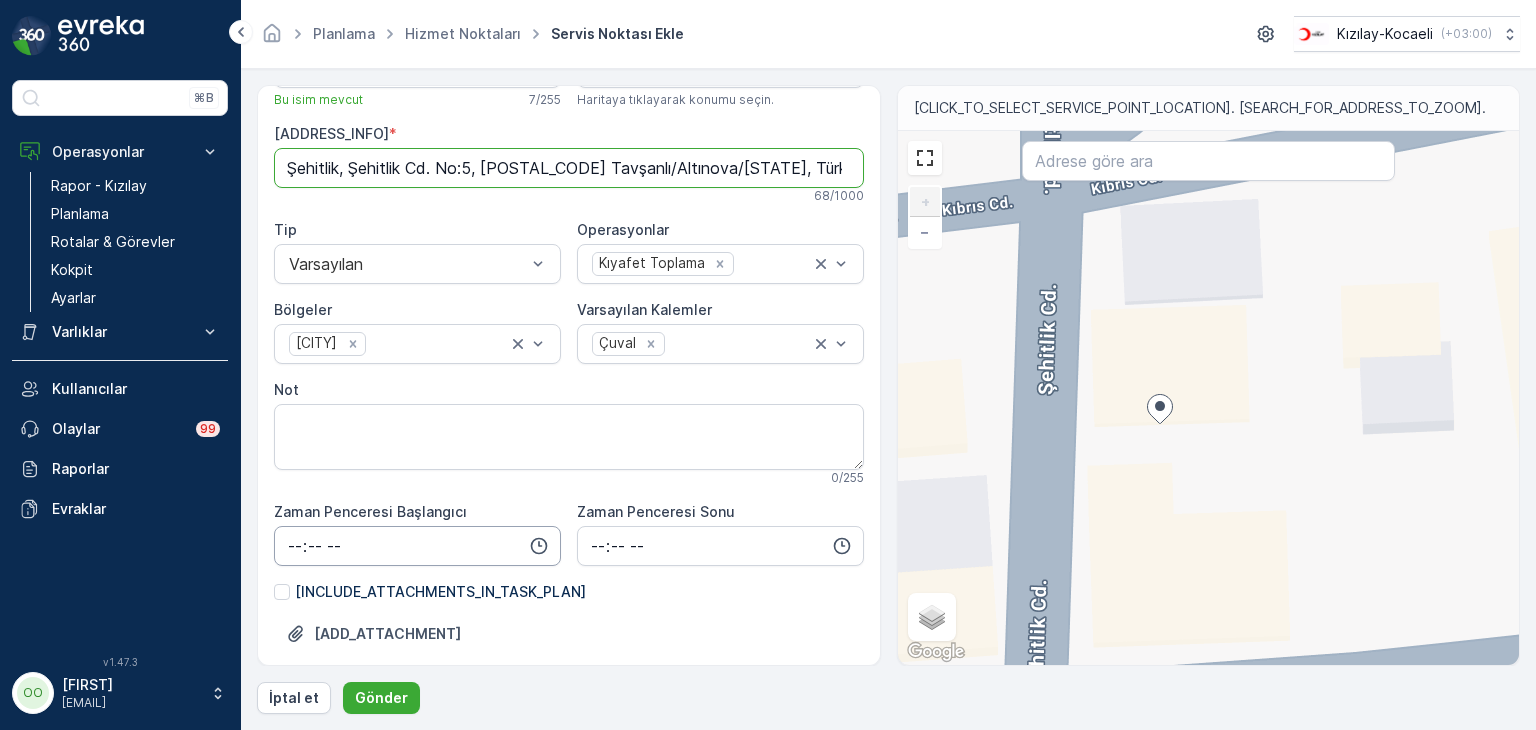 scroll, scrollTop: 0, scrollLeft: 0, axis: both 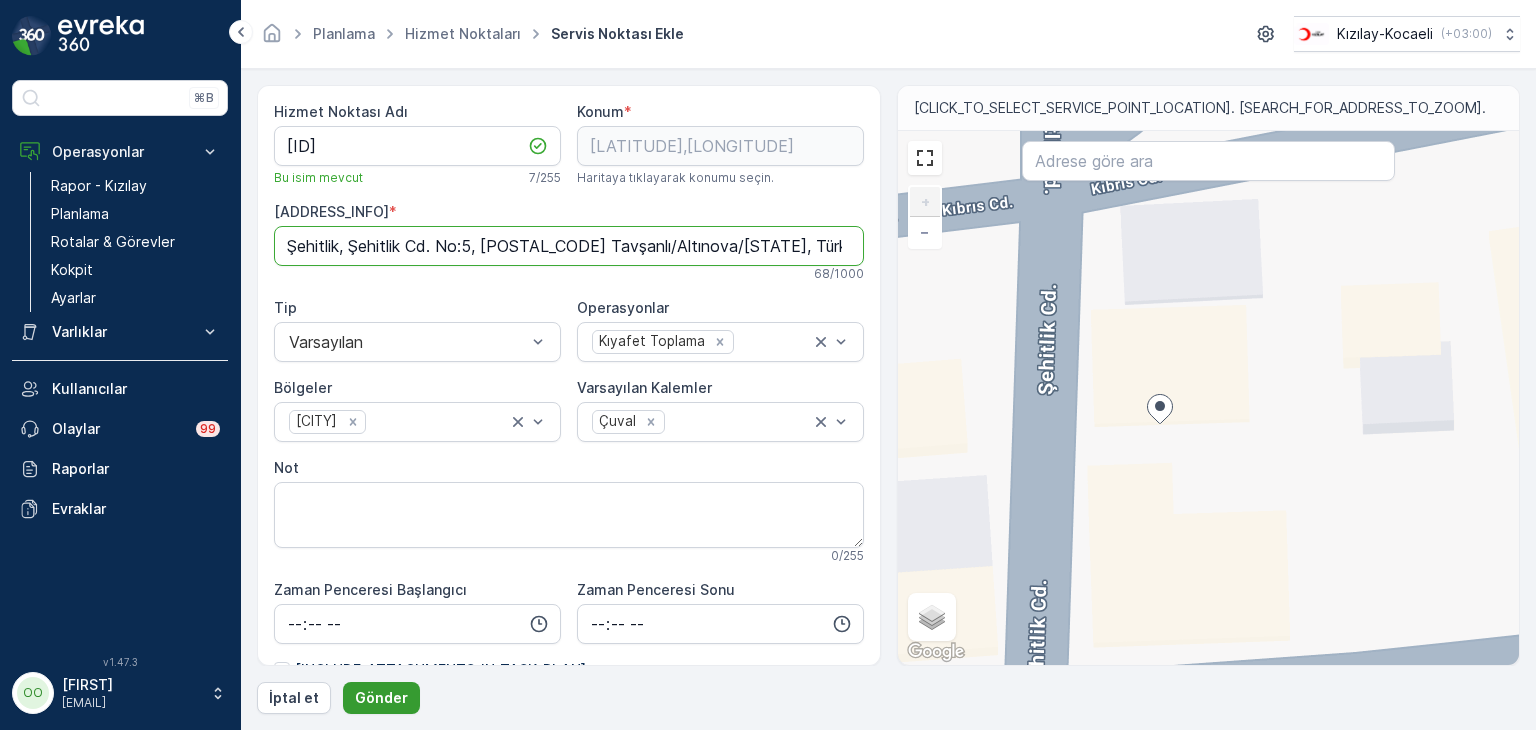 click on "Gönder" at bounding box center [381, 698] 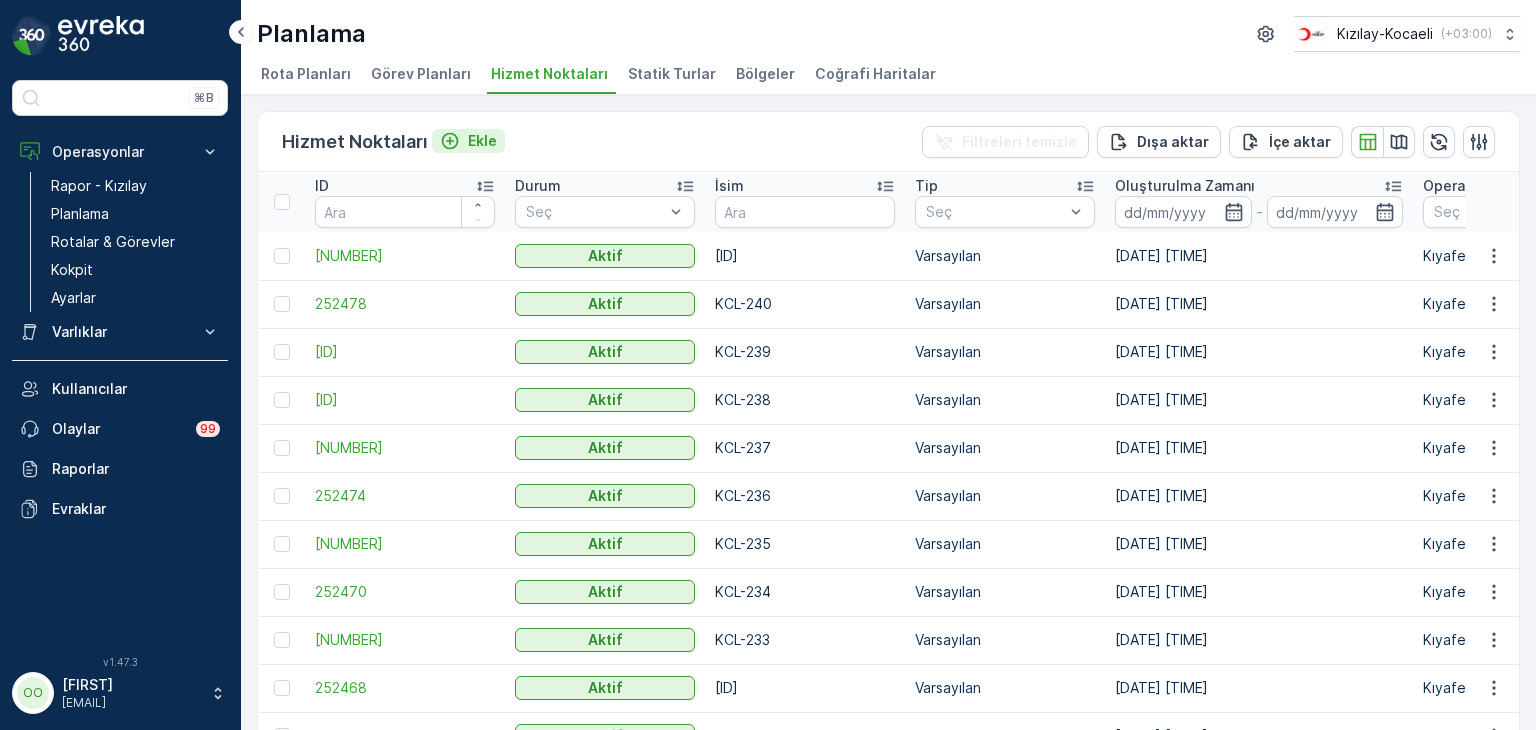 click on "Ekle" at bounding box center (482, 141) 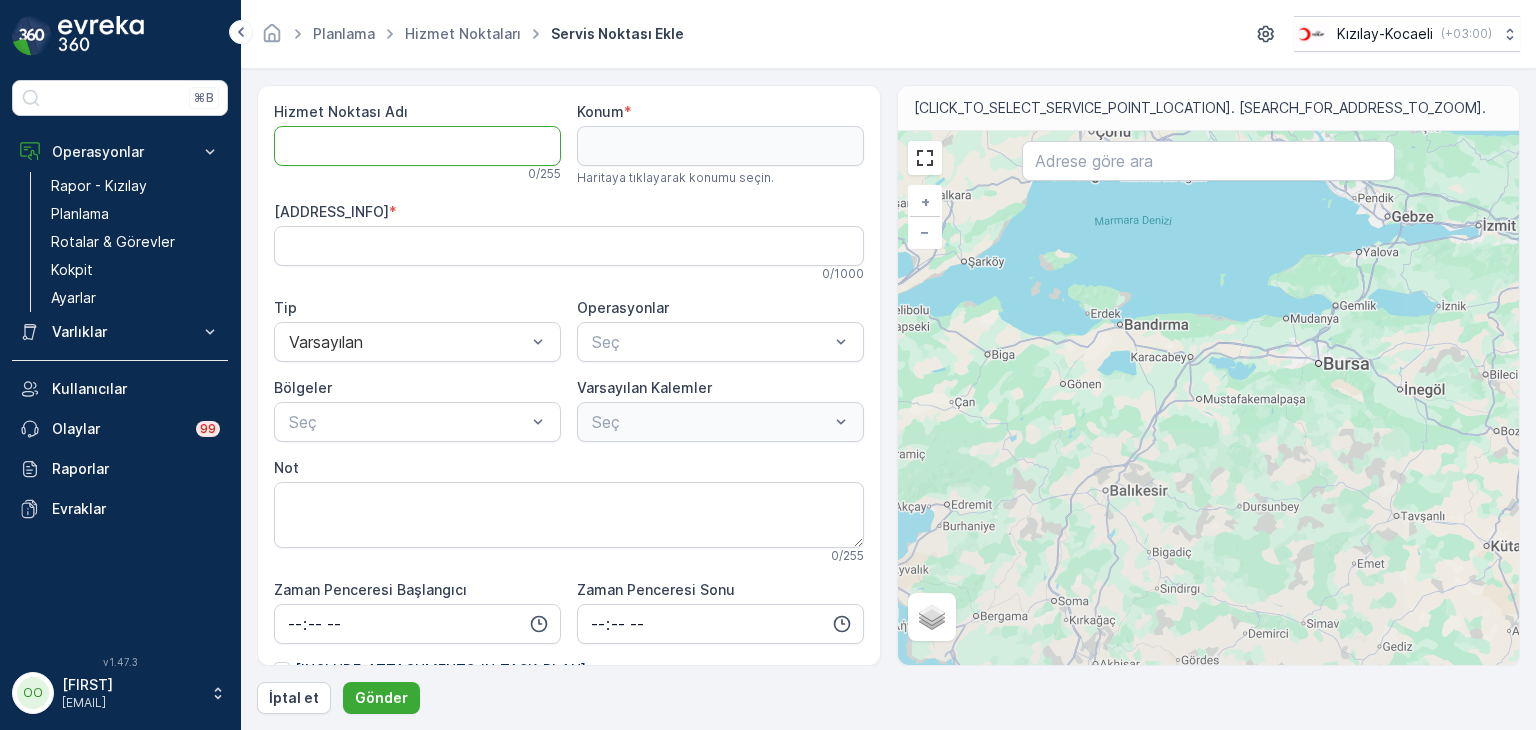 click on "Hizmet Noktası Adı" at bounding box center [417, 146] 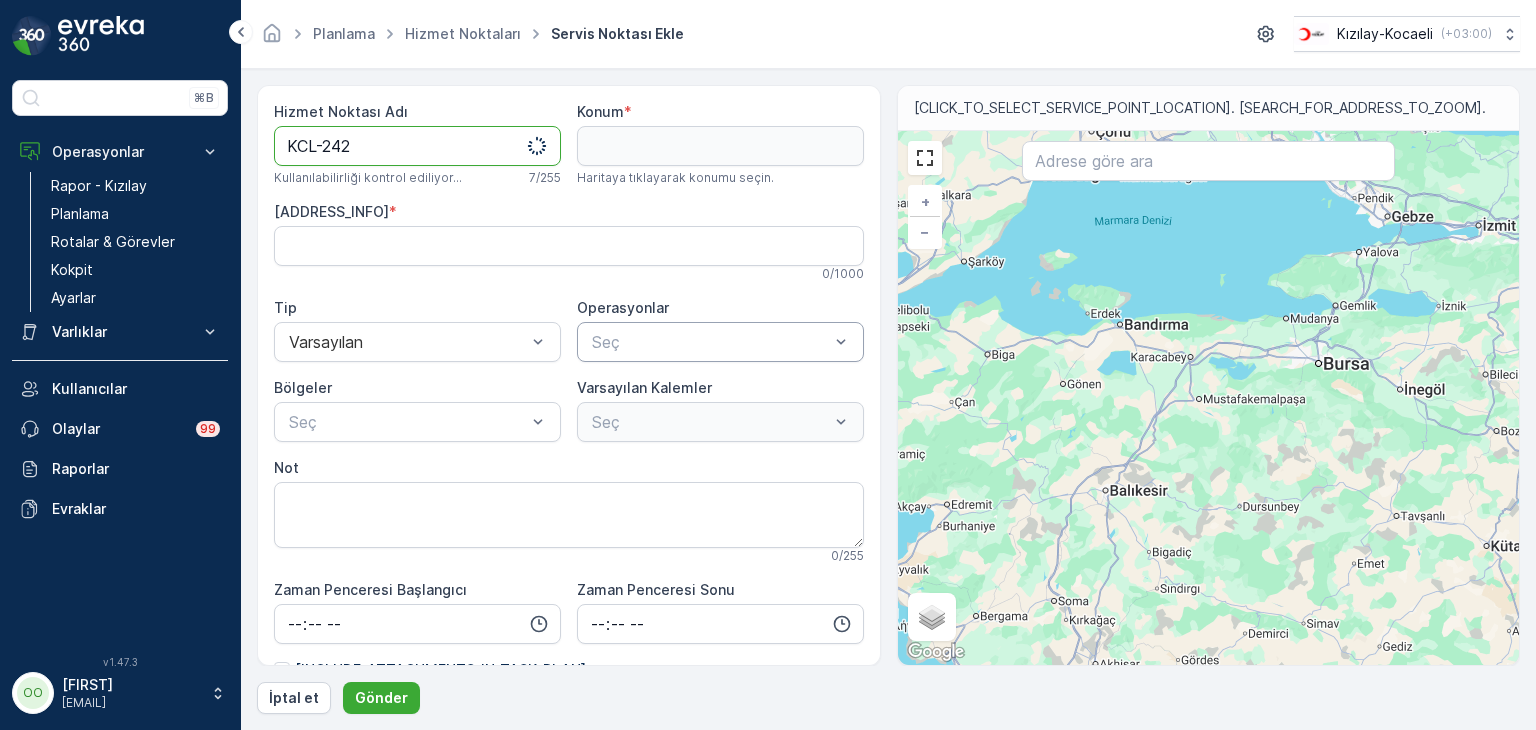 type on "KCL-242" 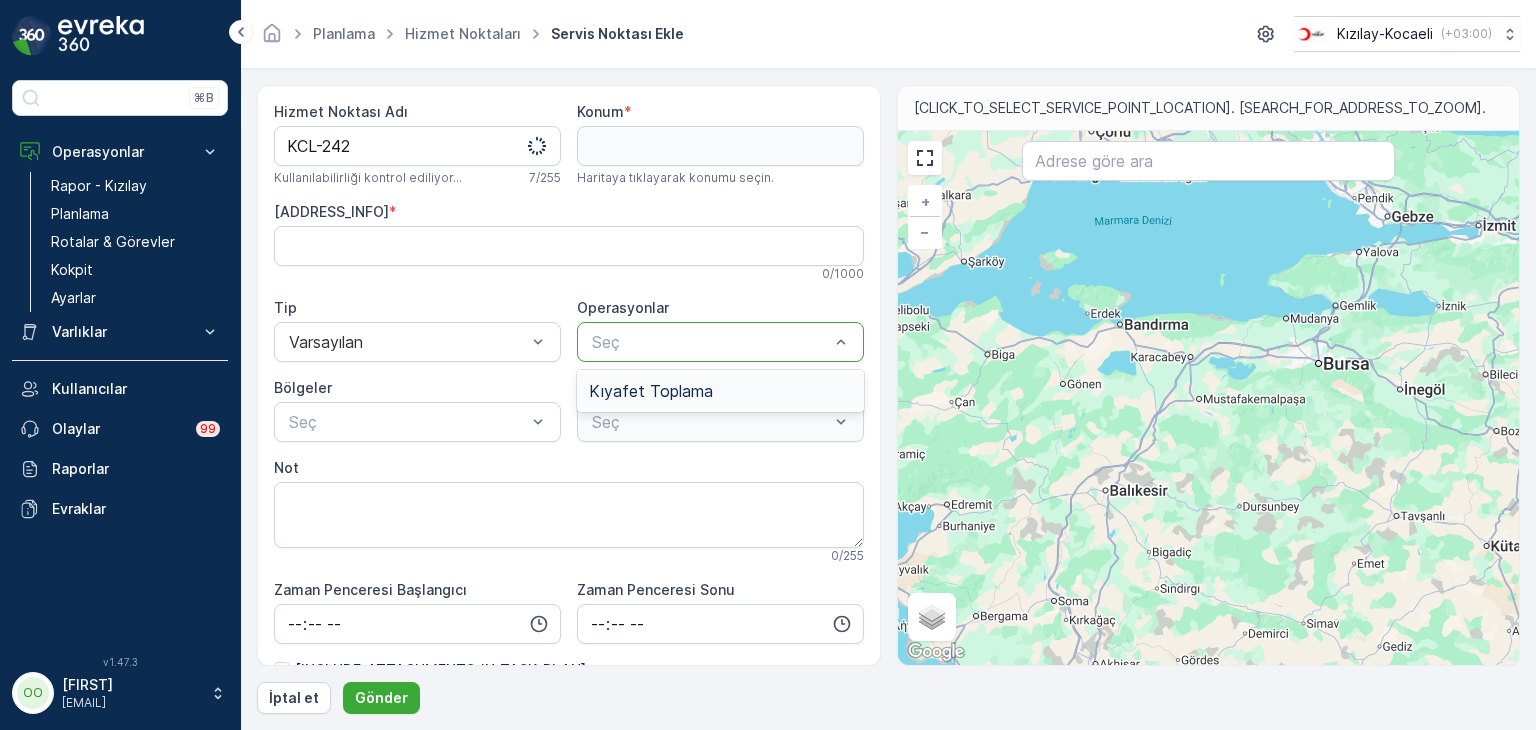 click at bounding box center (710, 342) 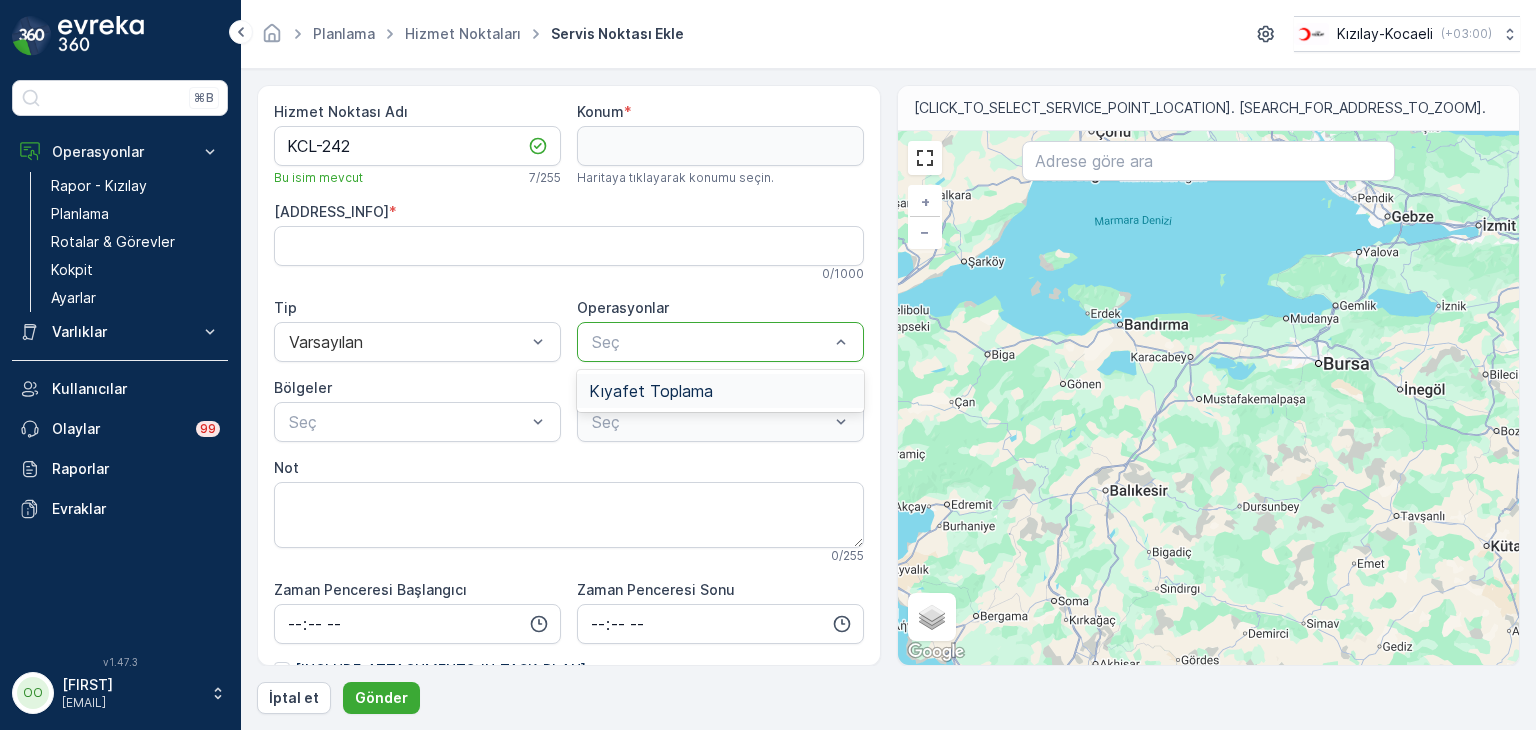 click on "Kıyafet Toplama" at bounding box center (720, 391) 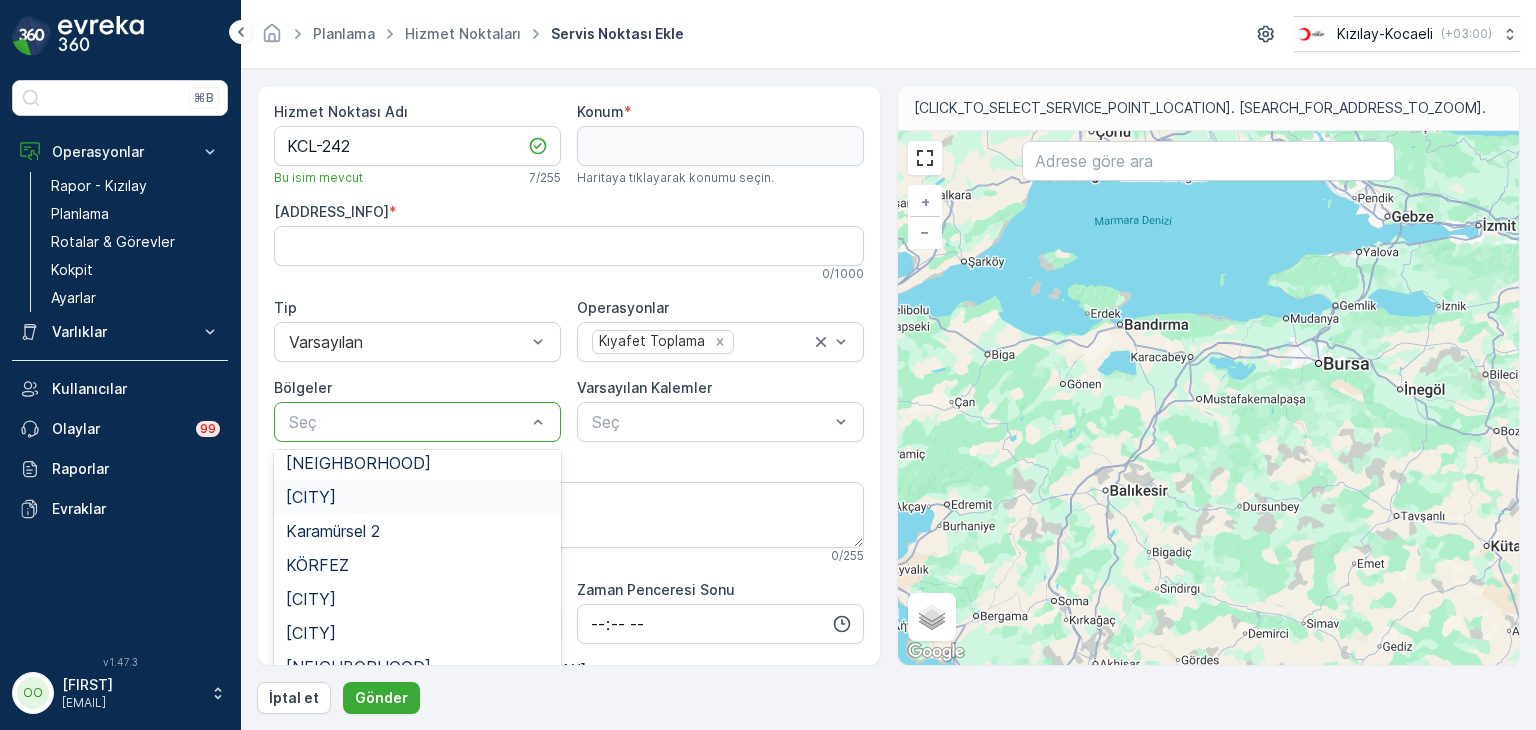 scroll, scrollTop: 600, scrollLeft: 0, axis: vertical 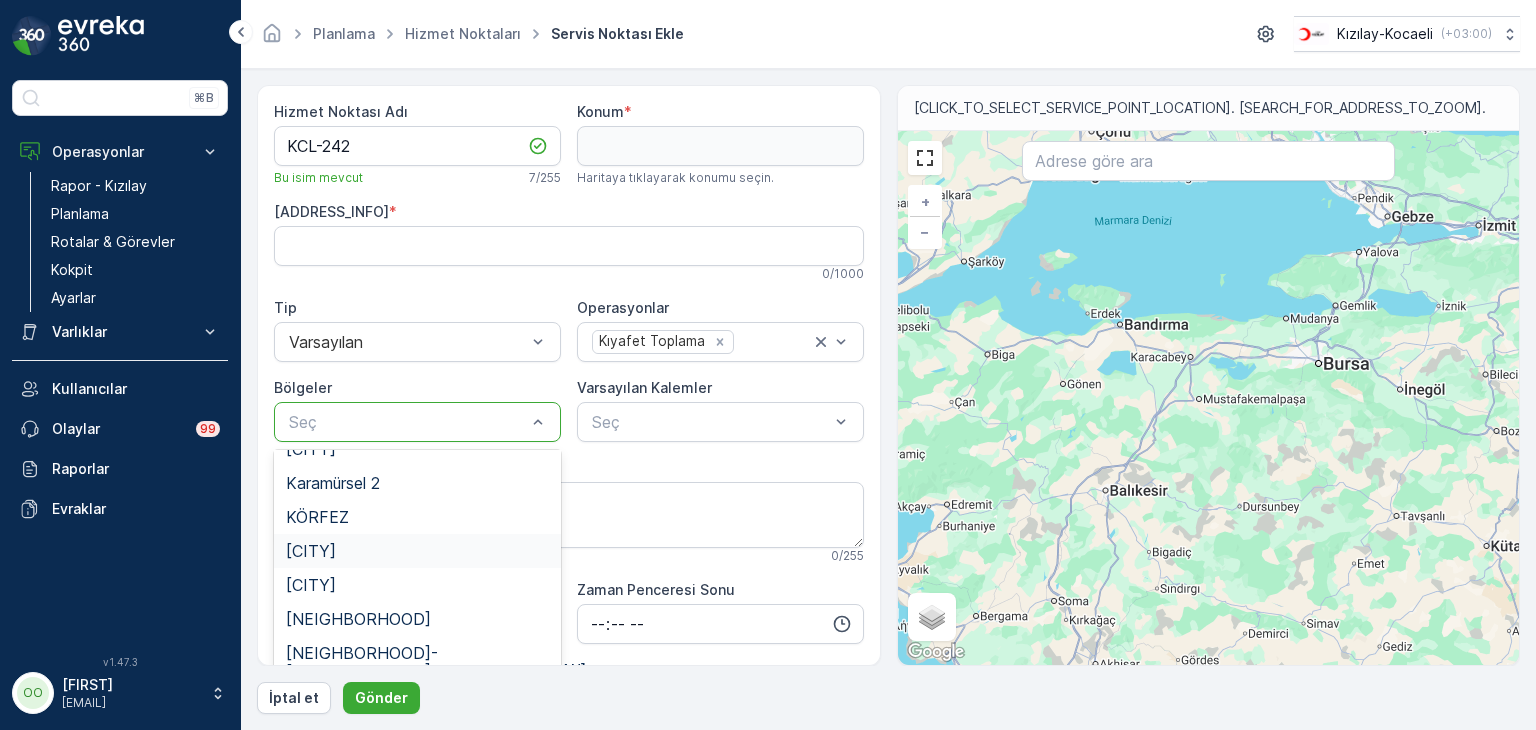 click on "[CITY]" at bounding box center [417, 551] 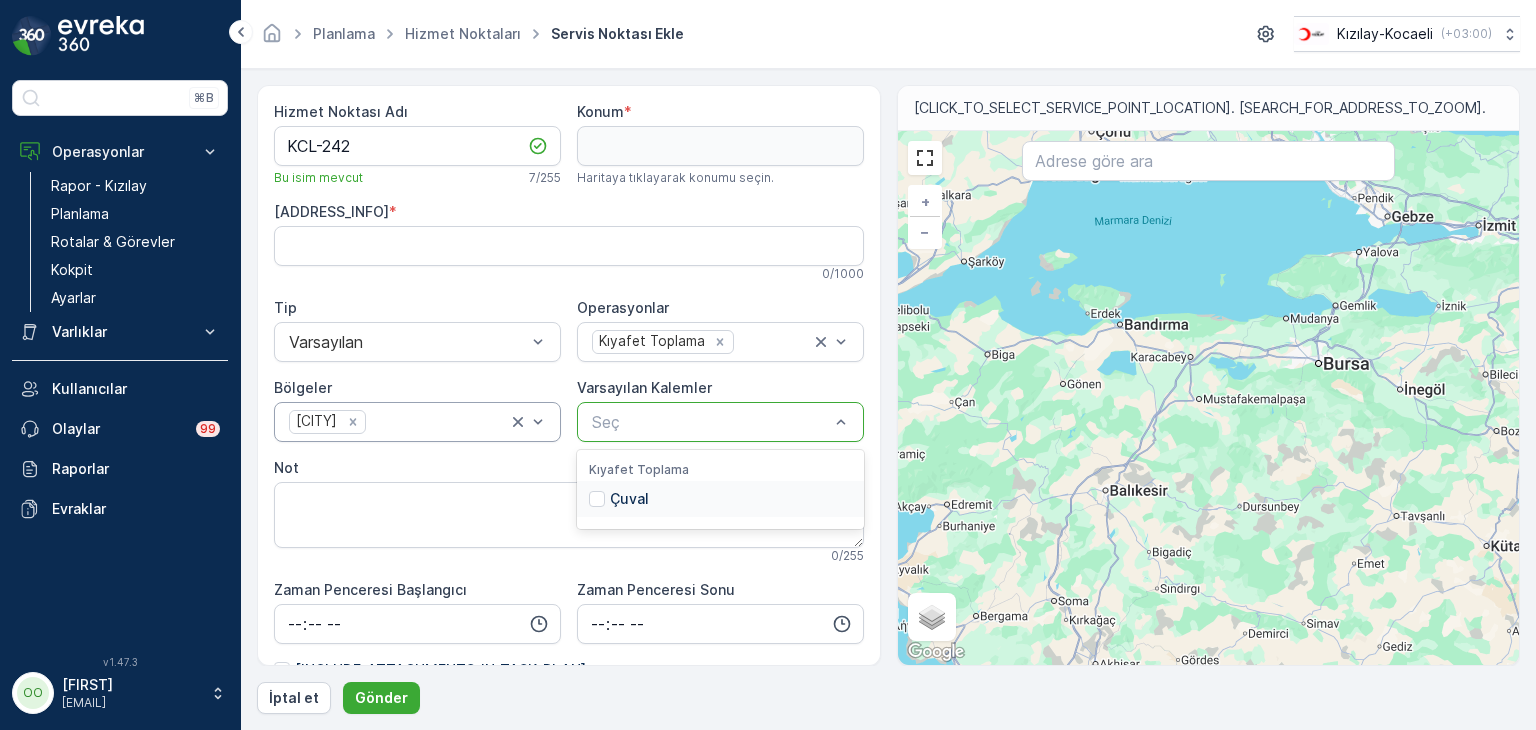 click at bounding box center [710, 422] 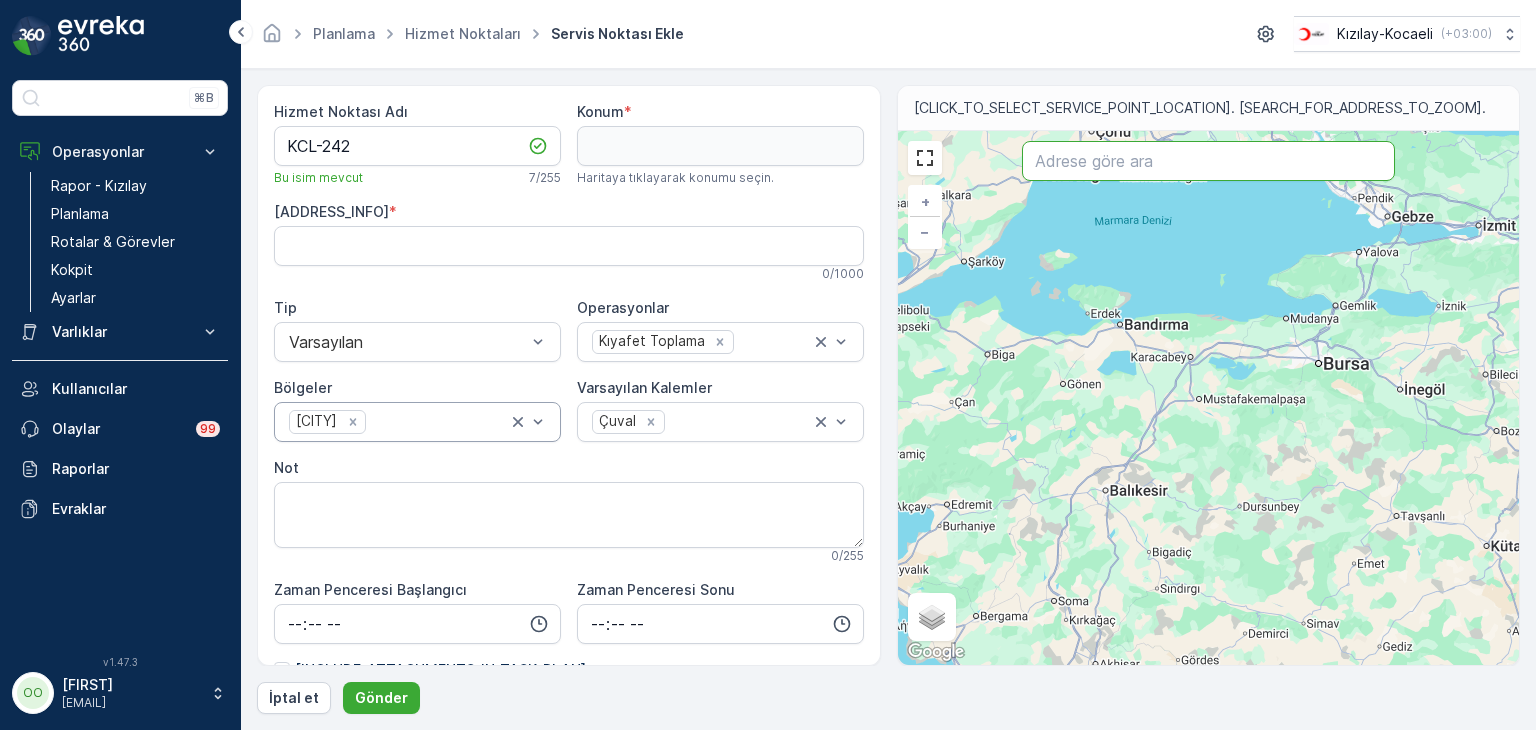 paste on "[NEIGHBORHOOD], [STREET] No:[NUMBER], [POSTAL_CODE] [CITY]/[PROVINCE]" 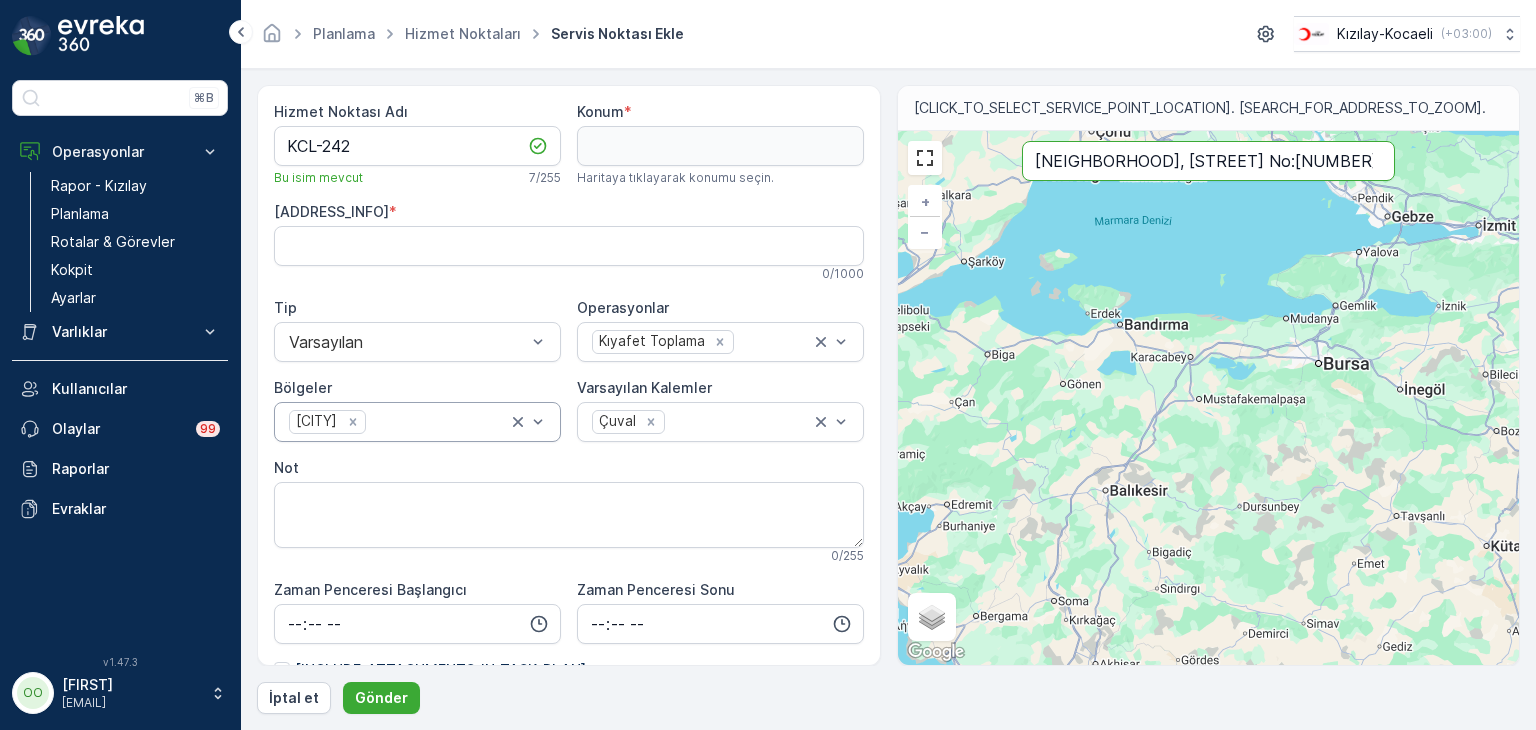 scroll, scrollTop: 0, scrollLeft: 32, axis: horizontal 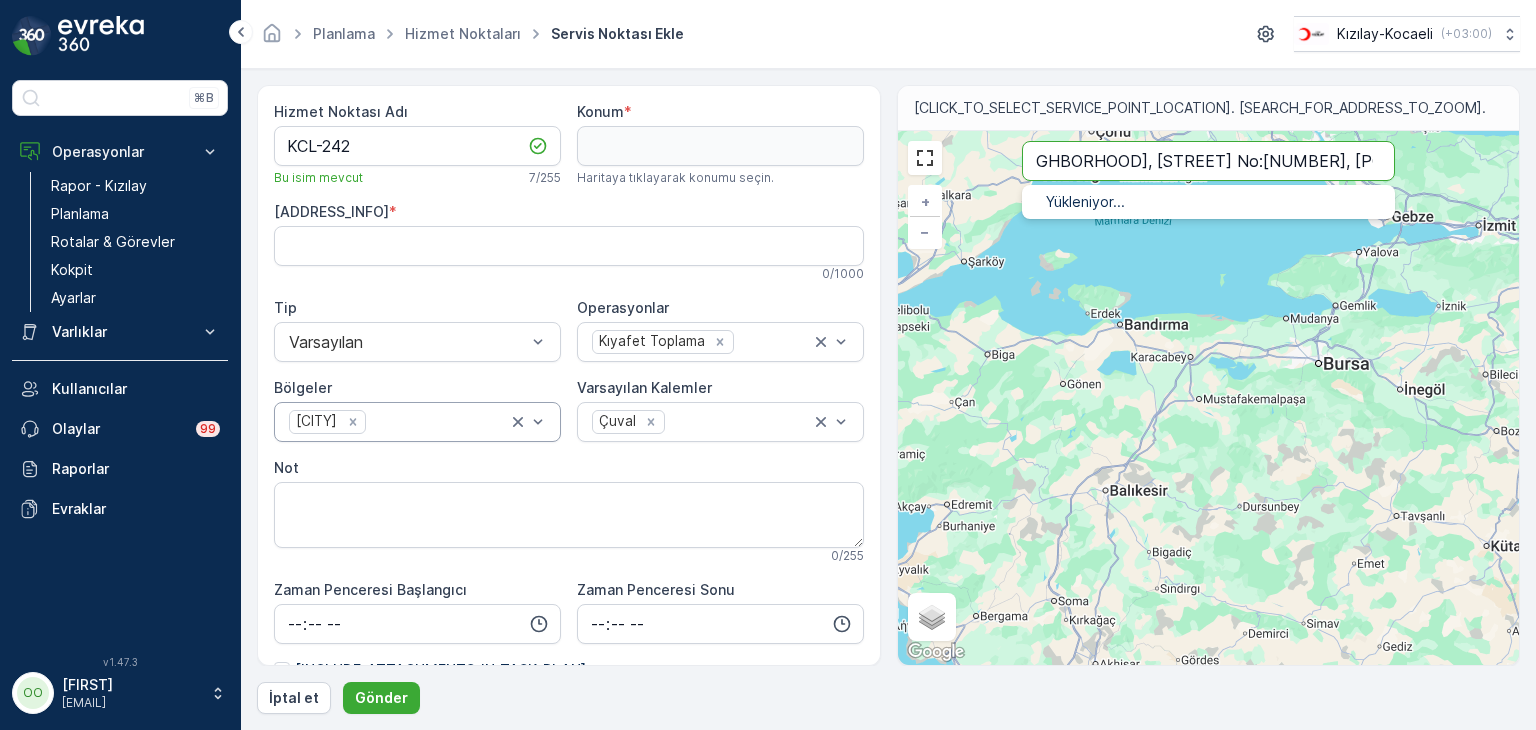 type on "[NEIGHBORHOOD], [STREET] No:[NUMBER], [POSTAL_CODE] [CITY]/[PROVINCE]" 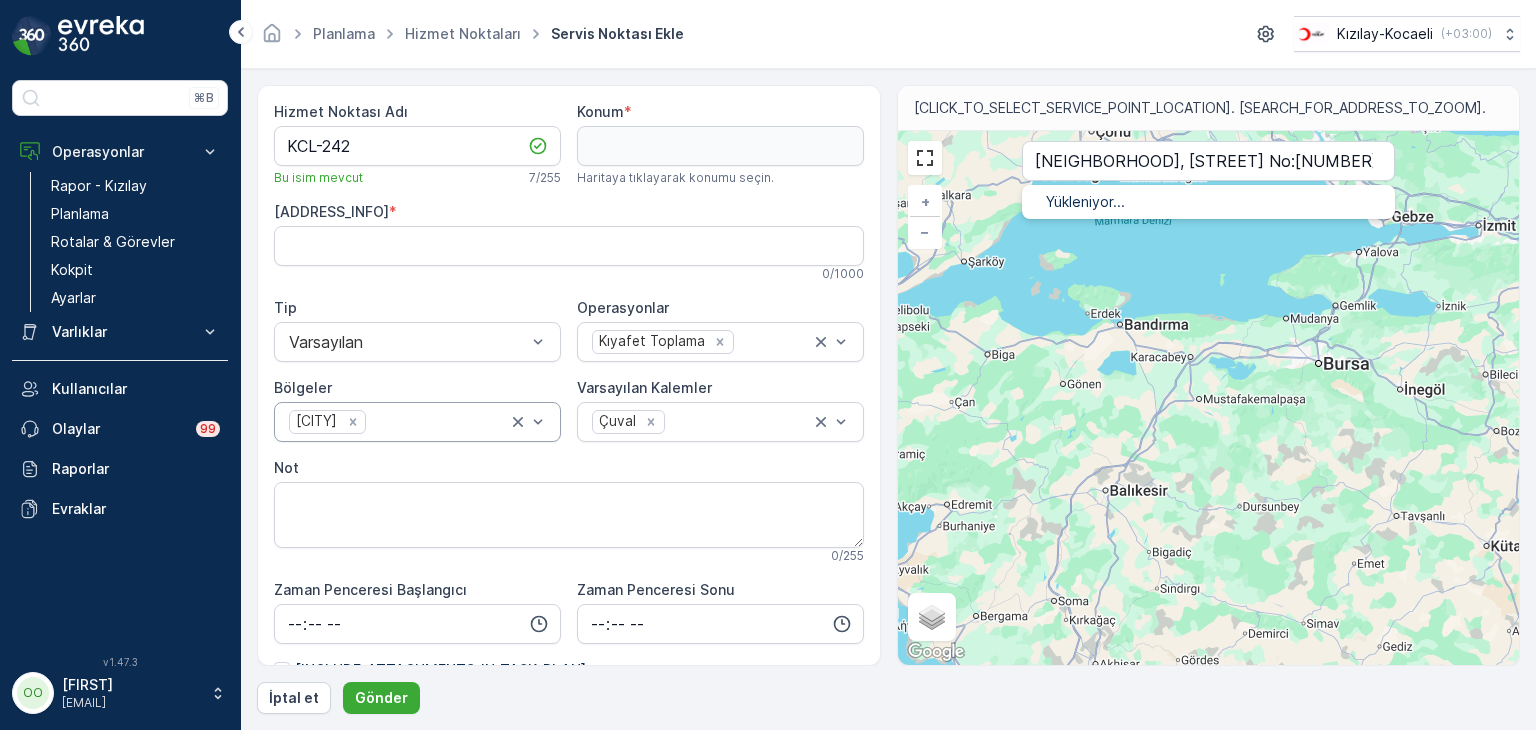 scroll, scrollTop: 0, scrollLeft: 32, axis: horizontal 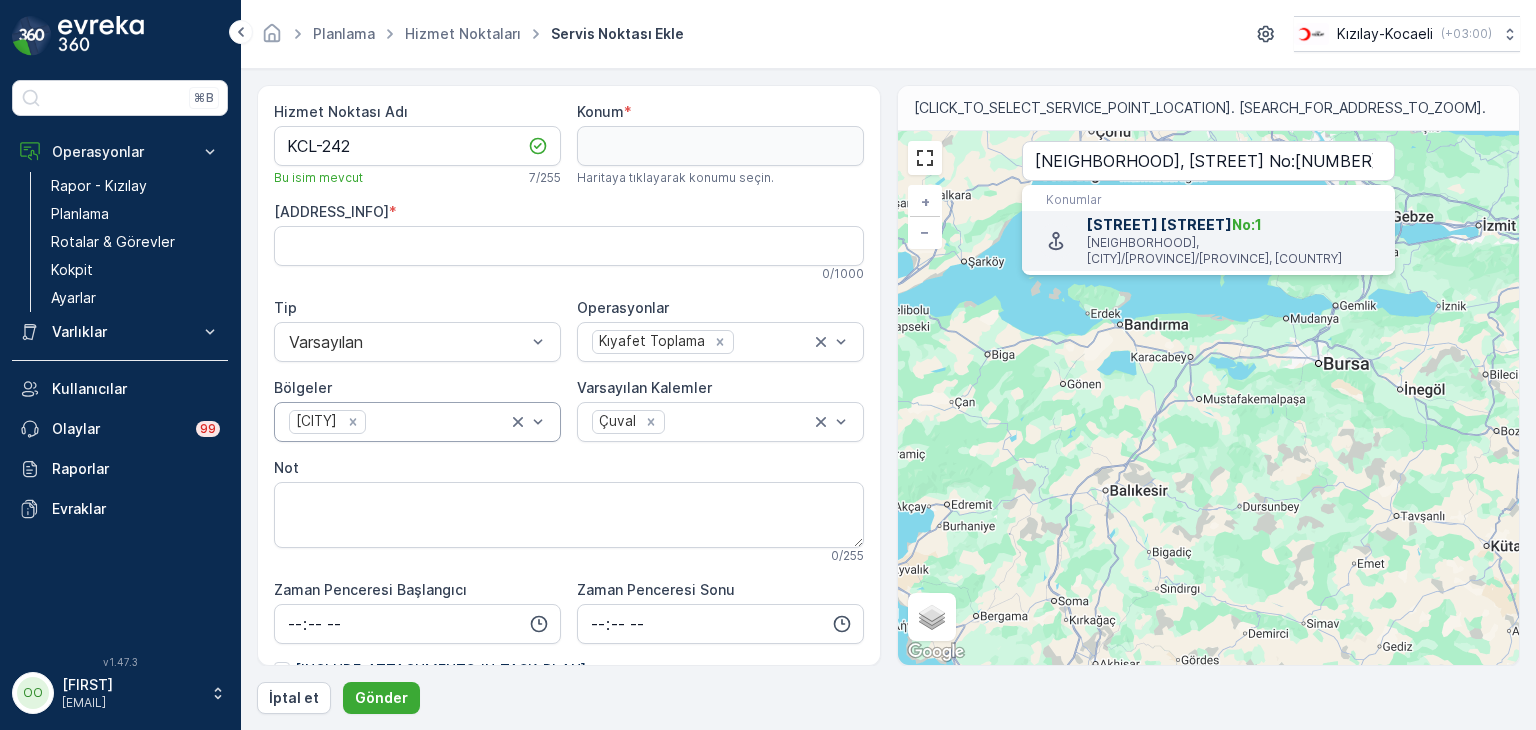 click on "[STREET] [STREET] No:[NUMBER]" at bounding box center [1233, 225] 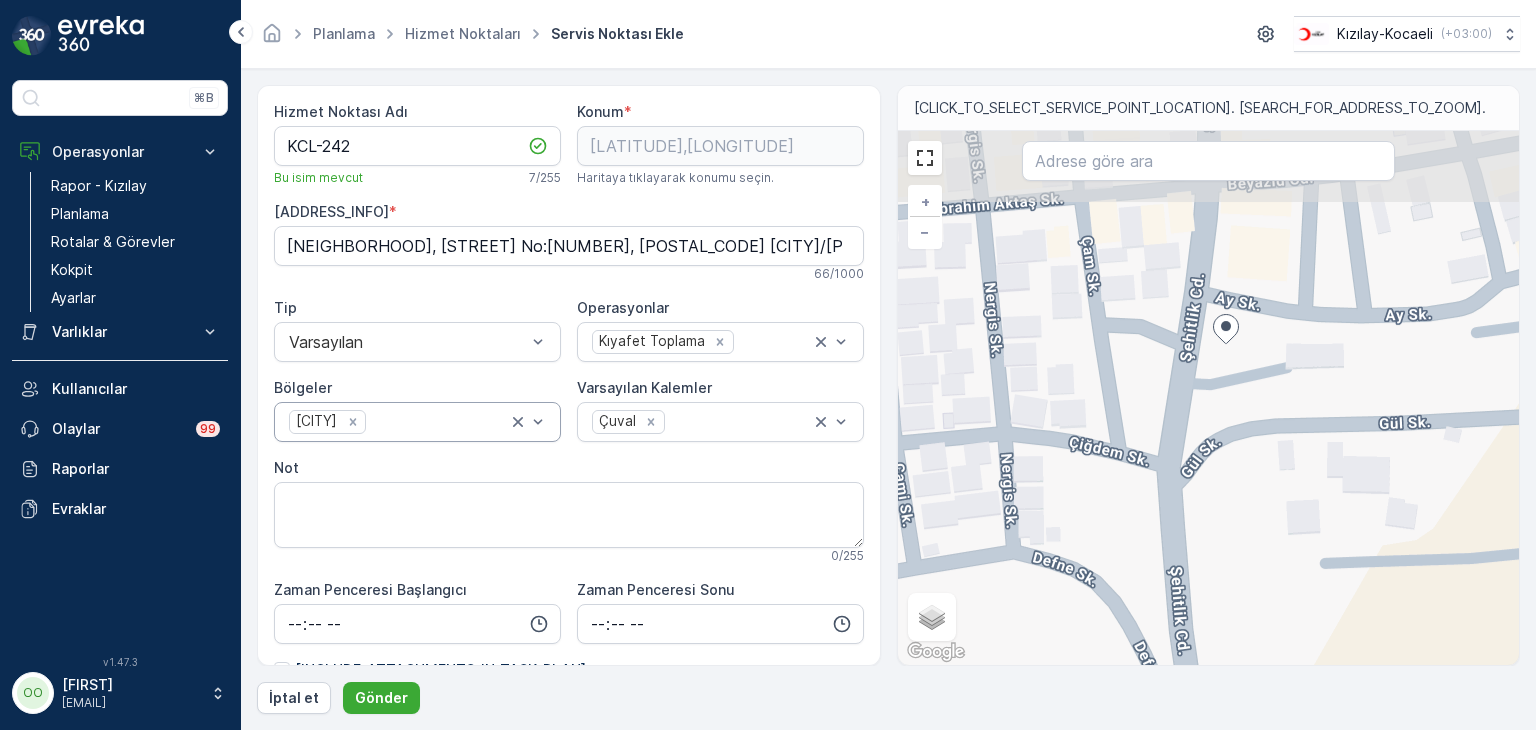 drag, startPoint x: 1198, startPoint y: 372, endPoint x: 1179, endPoint y: 427, distance: 58.189346 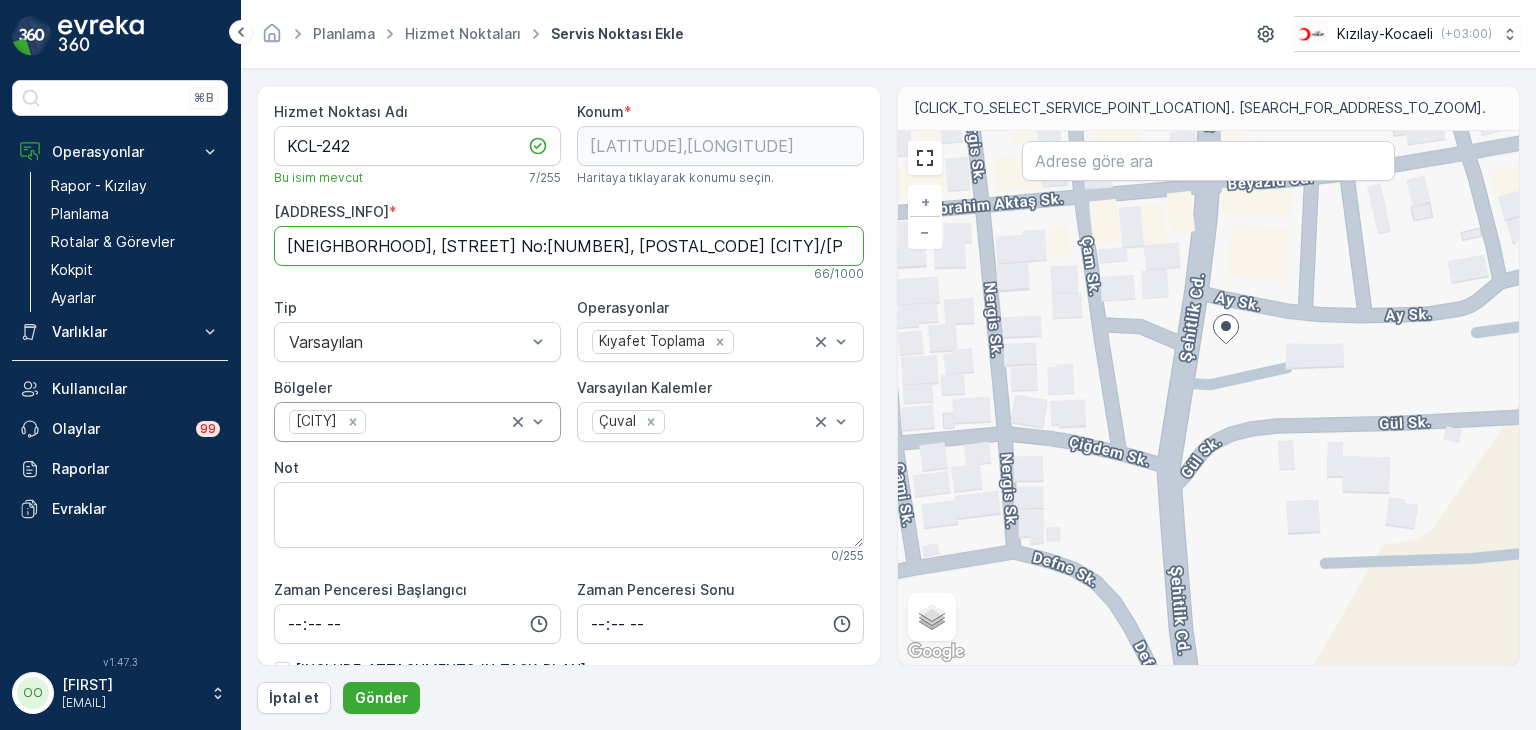 drag, startPoint x: 780, startPoint y: 243, endPoint x: 272, endPoint y: 231, distance: 508.14172 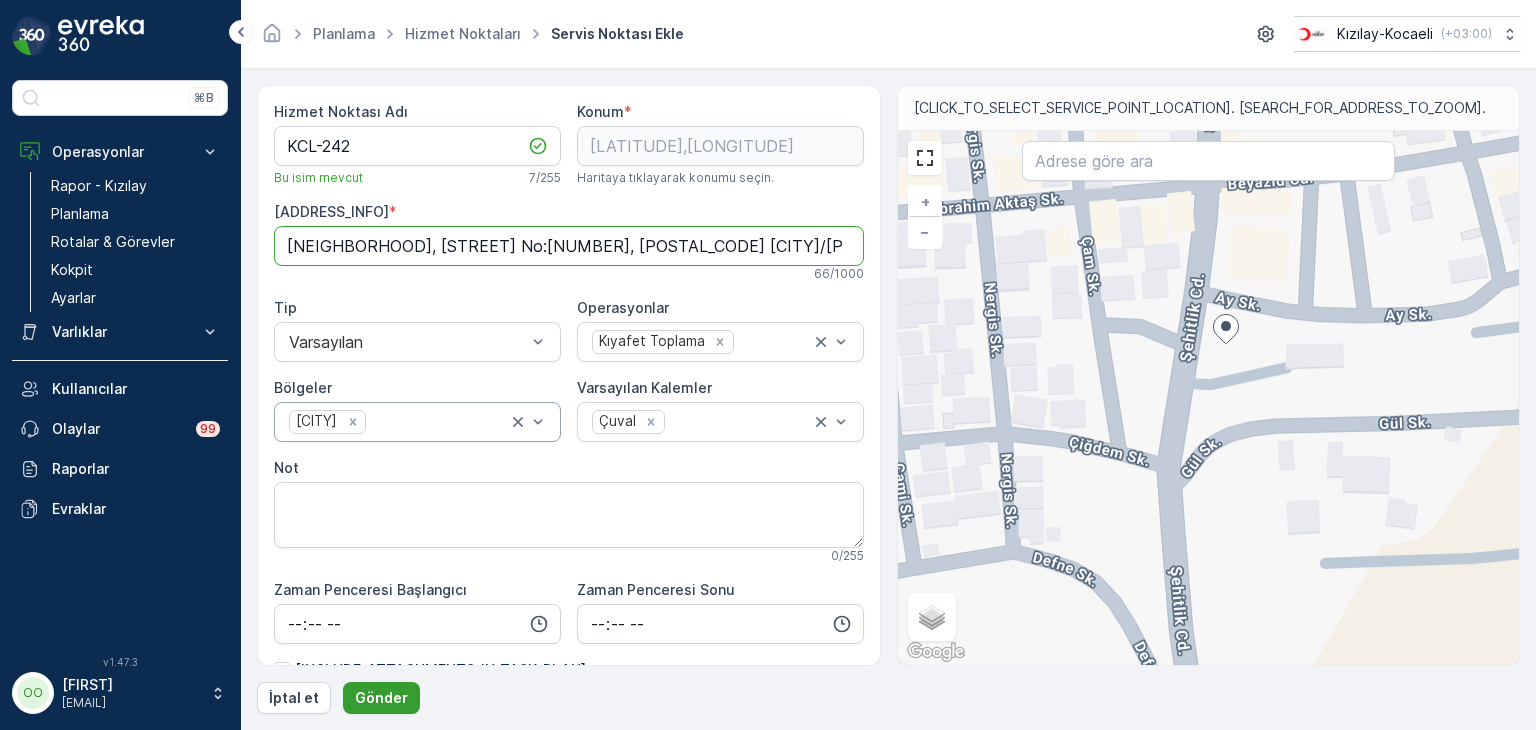 click on "Gönder" at bounding box center (381, 698) 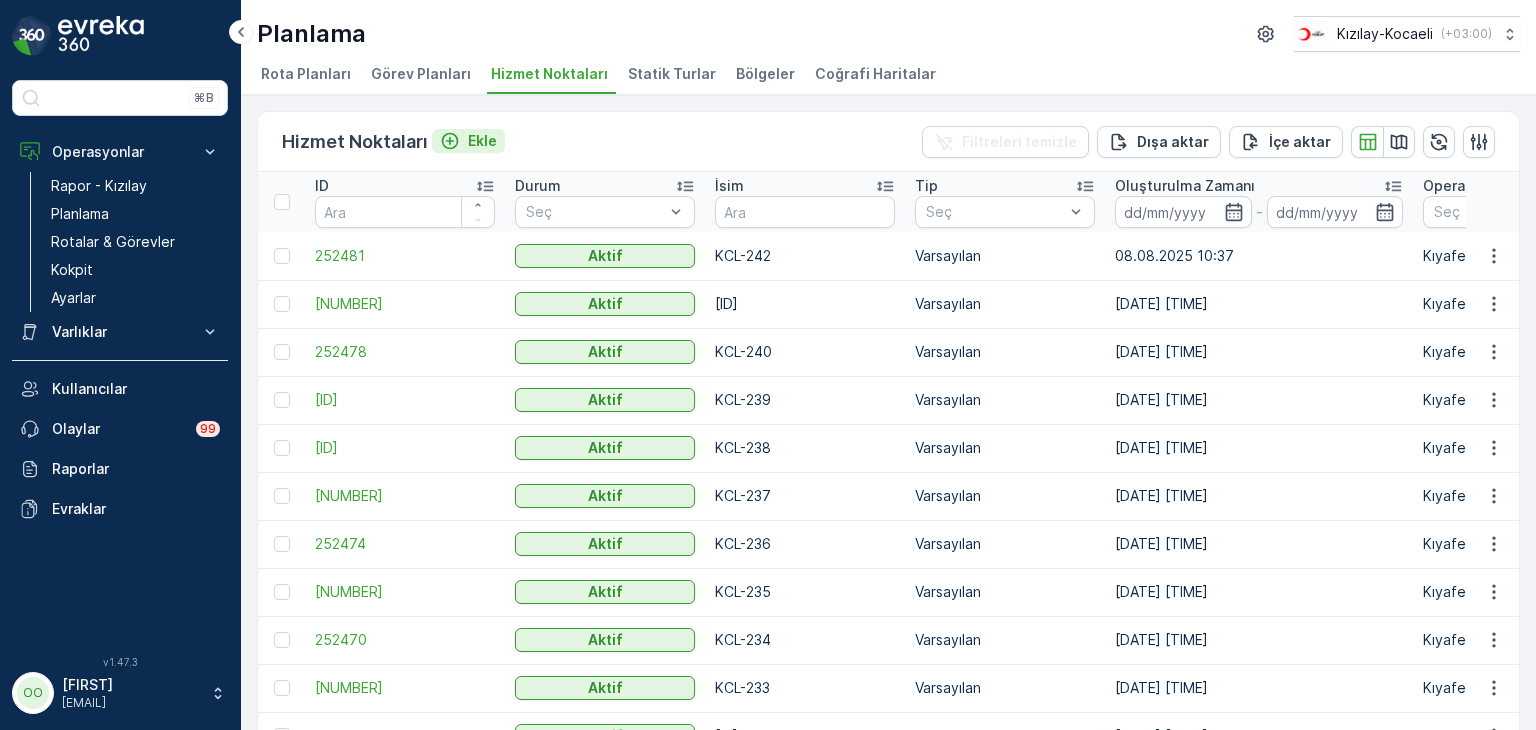 click on "Ekle" at bounding box center [482, 141] 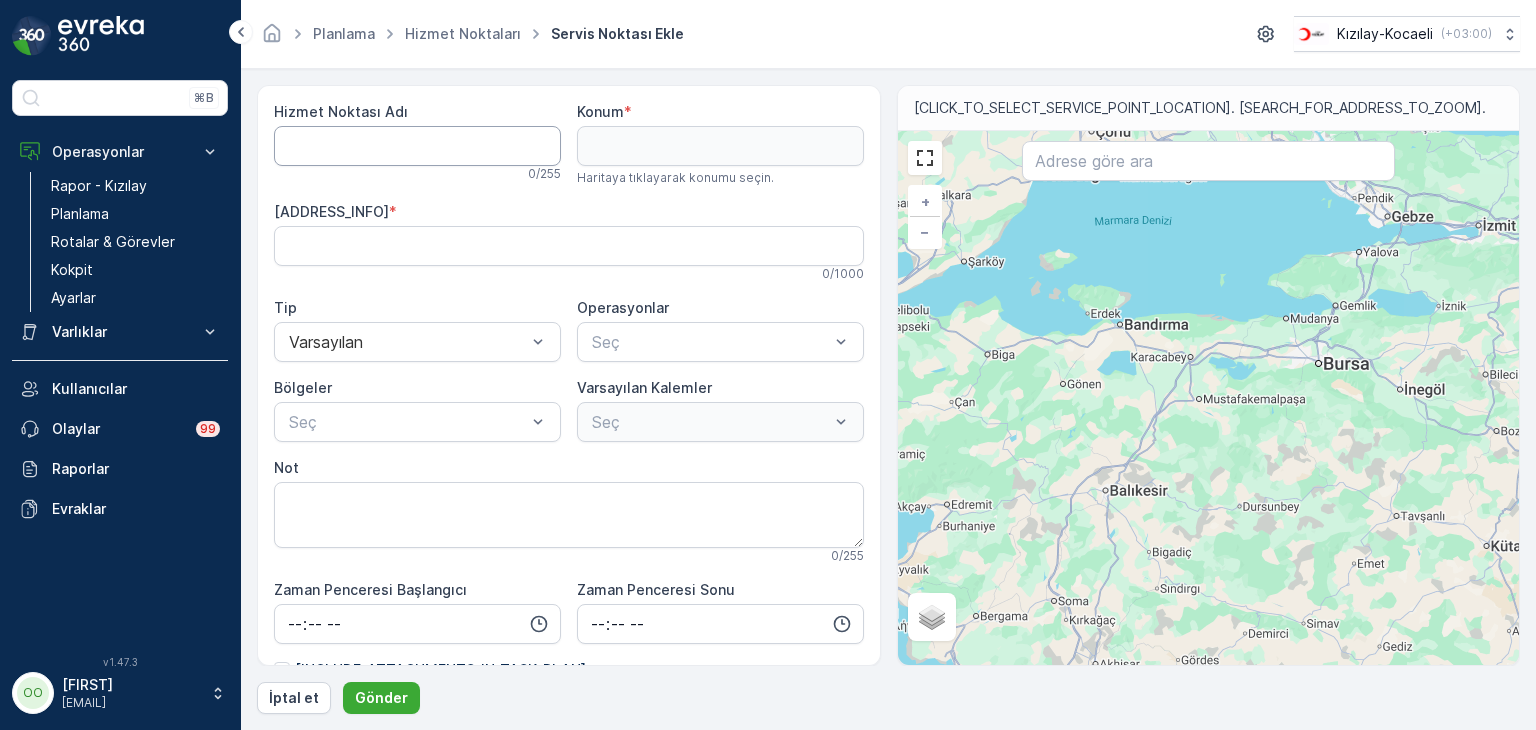 click on "Hizmet Noktası Adı" at bounding box center (417, 146) 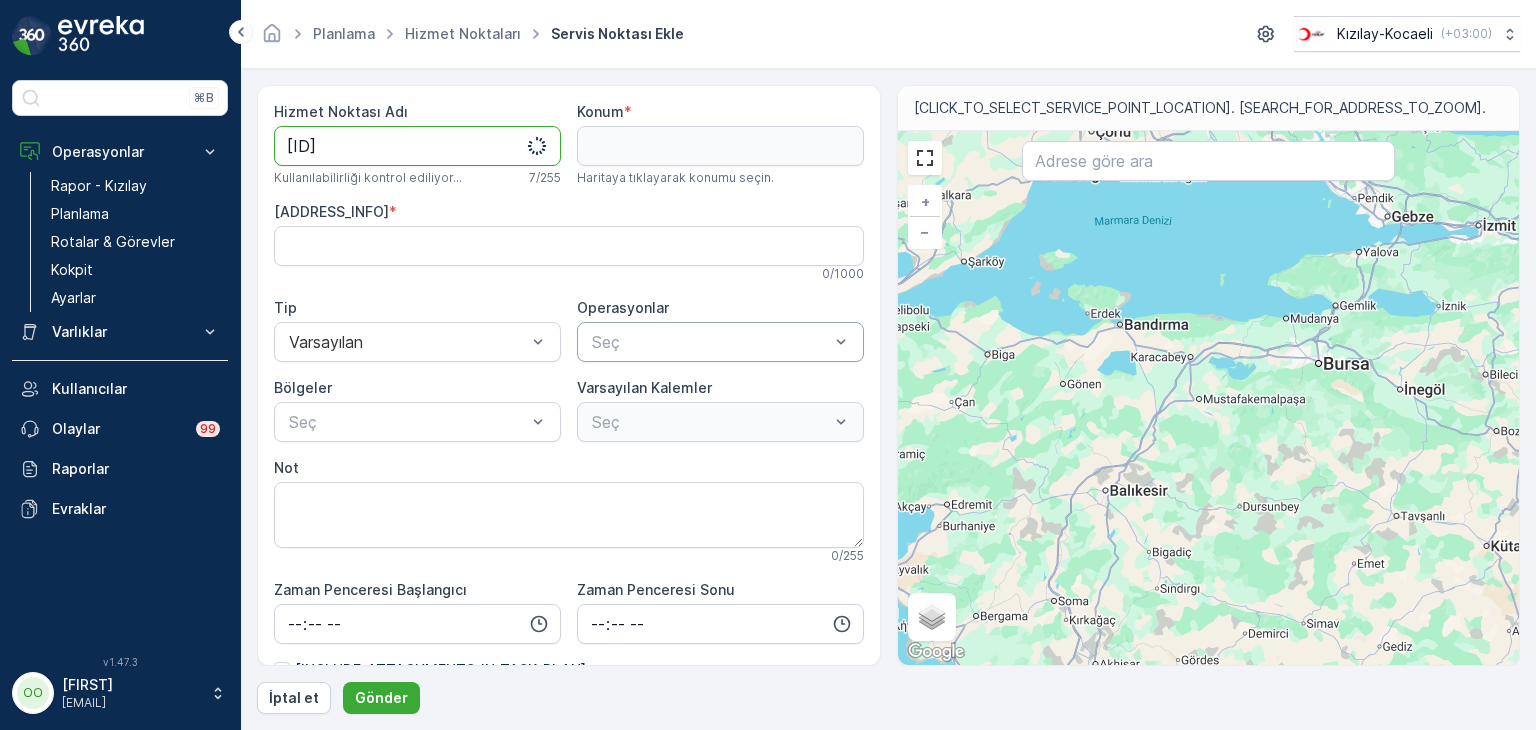type on "[ID]" 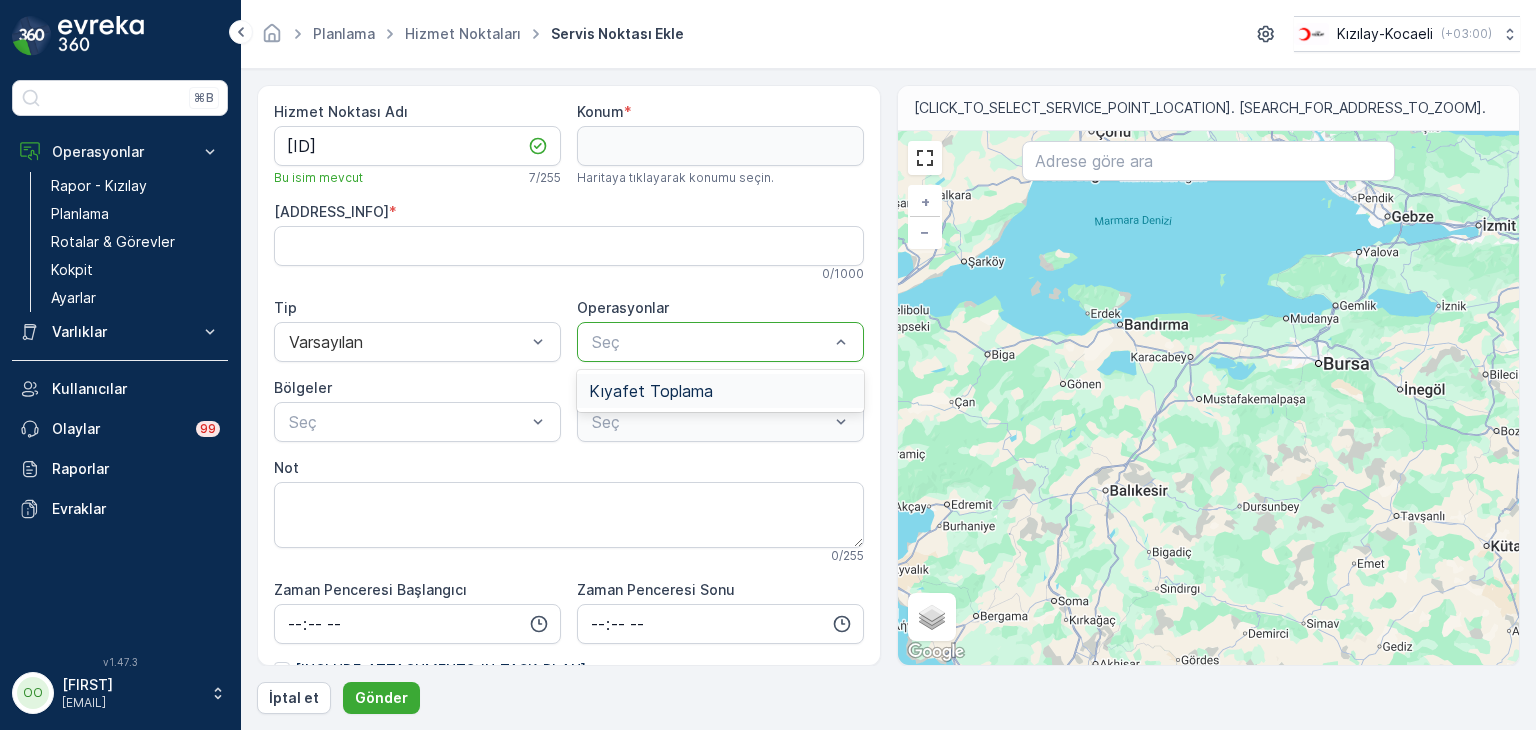 click on "Kıyafet Toplama" at bounding box center (651, 391) 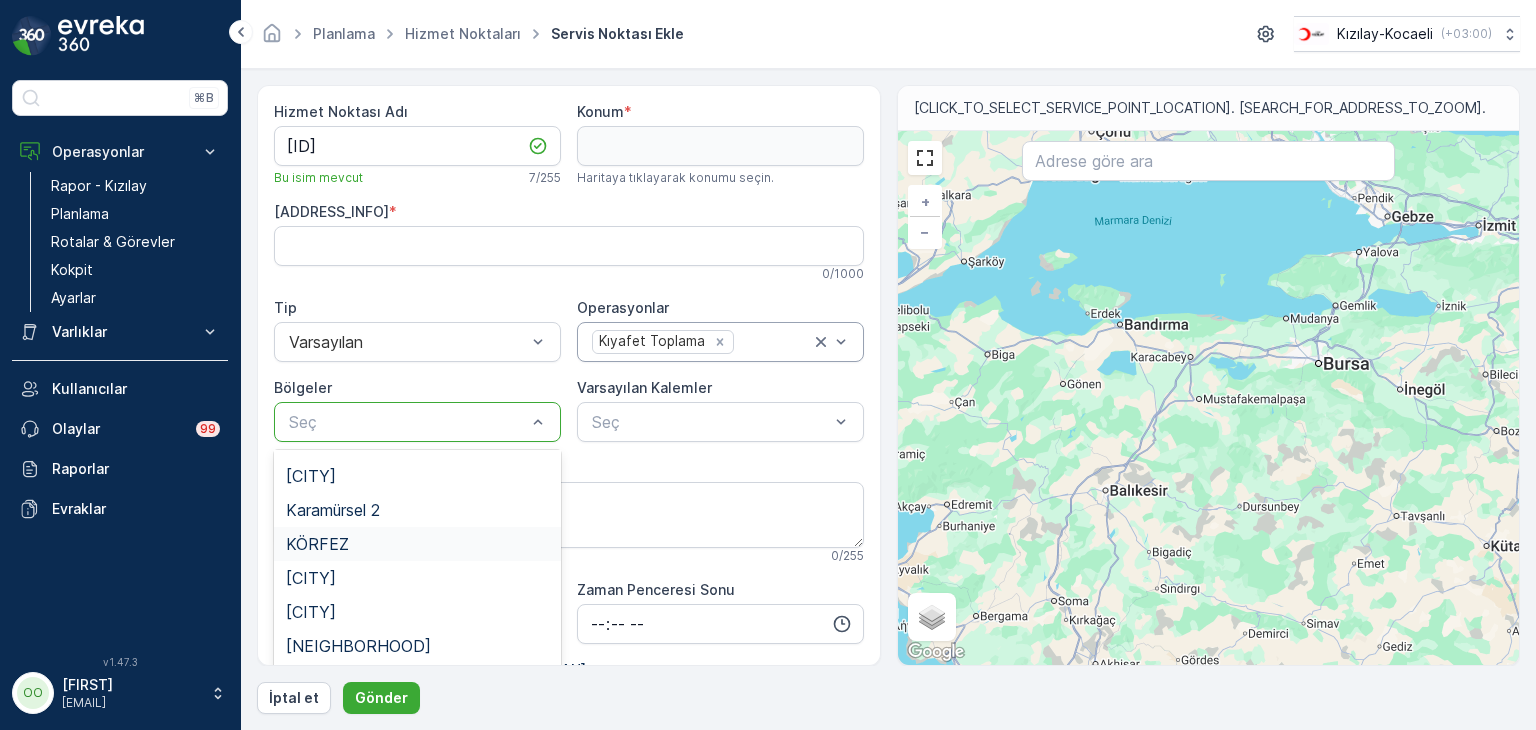 scroll, scrollTop: 600, scrollLeft: 0, axis: vertical 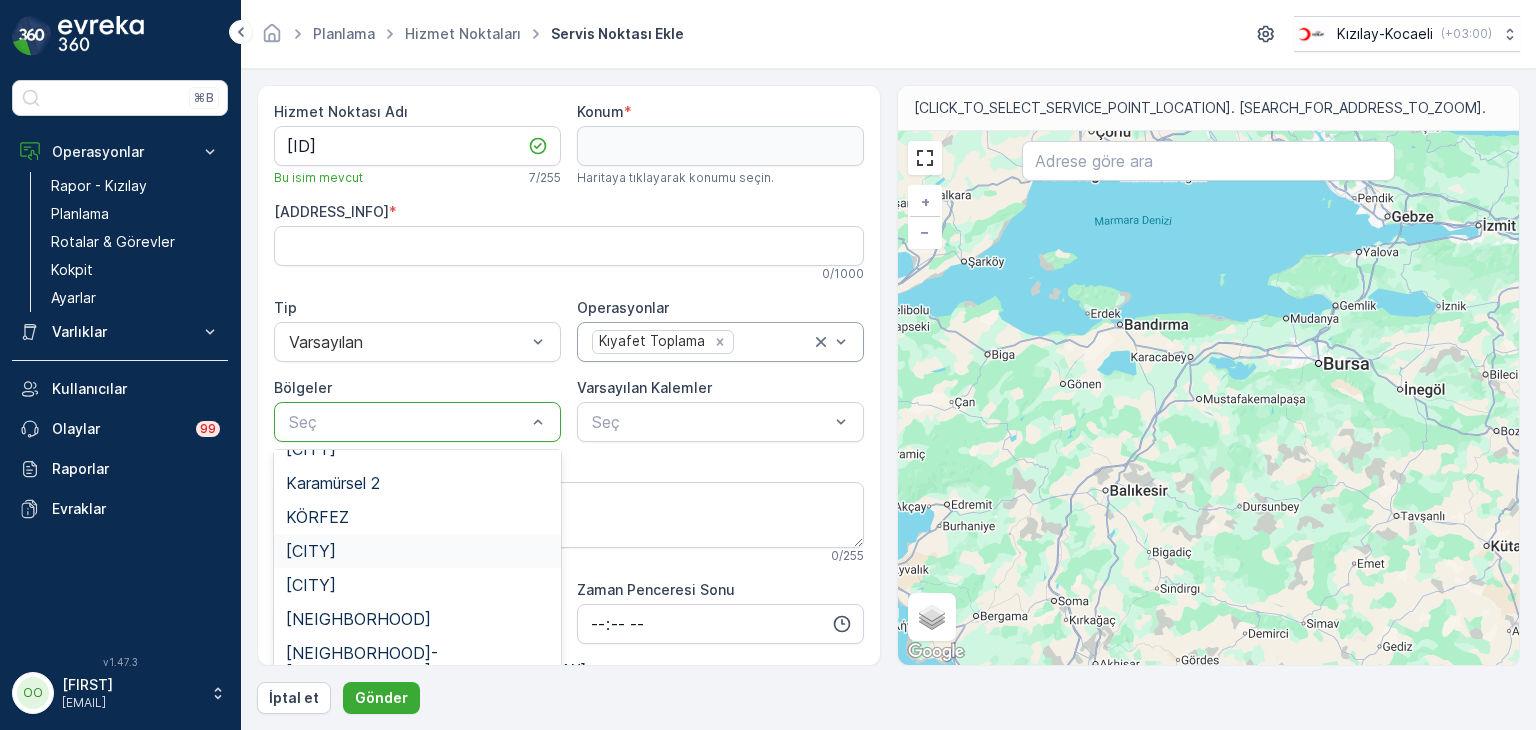 click on "[CITY]" at bounding box center (417, 551) 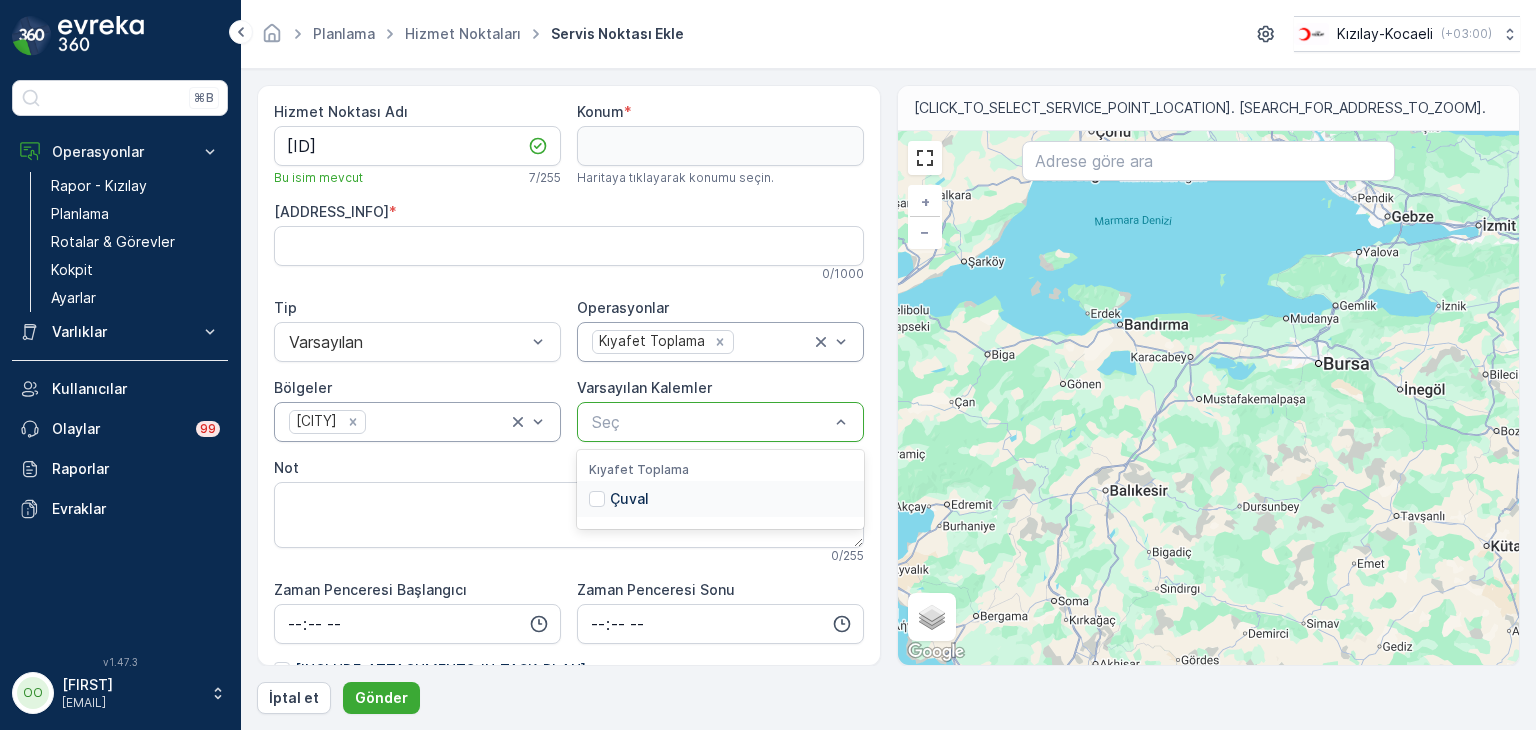 click on "Seç" at bounding box center [720, 422] 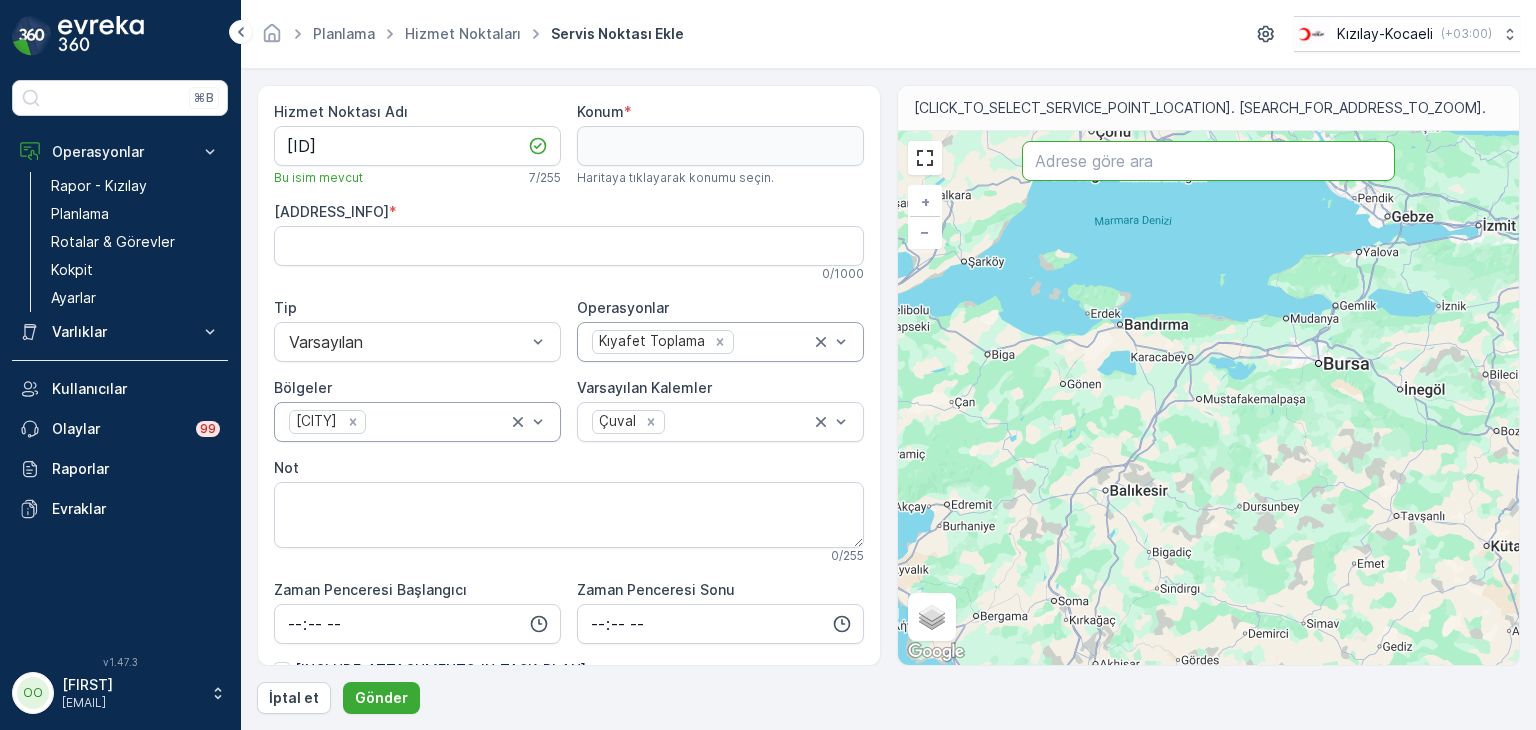 click at bounding box center [1208, 161] 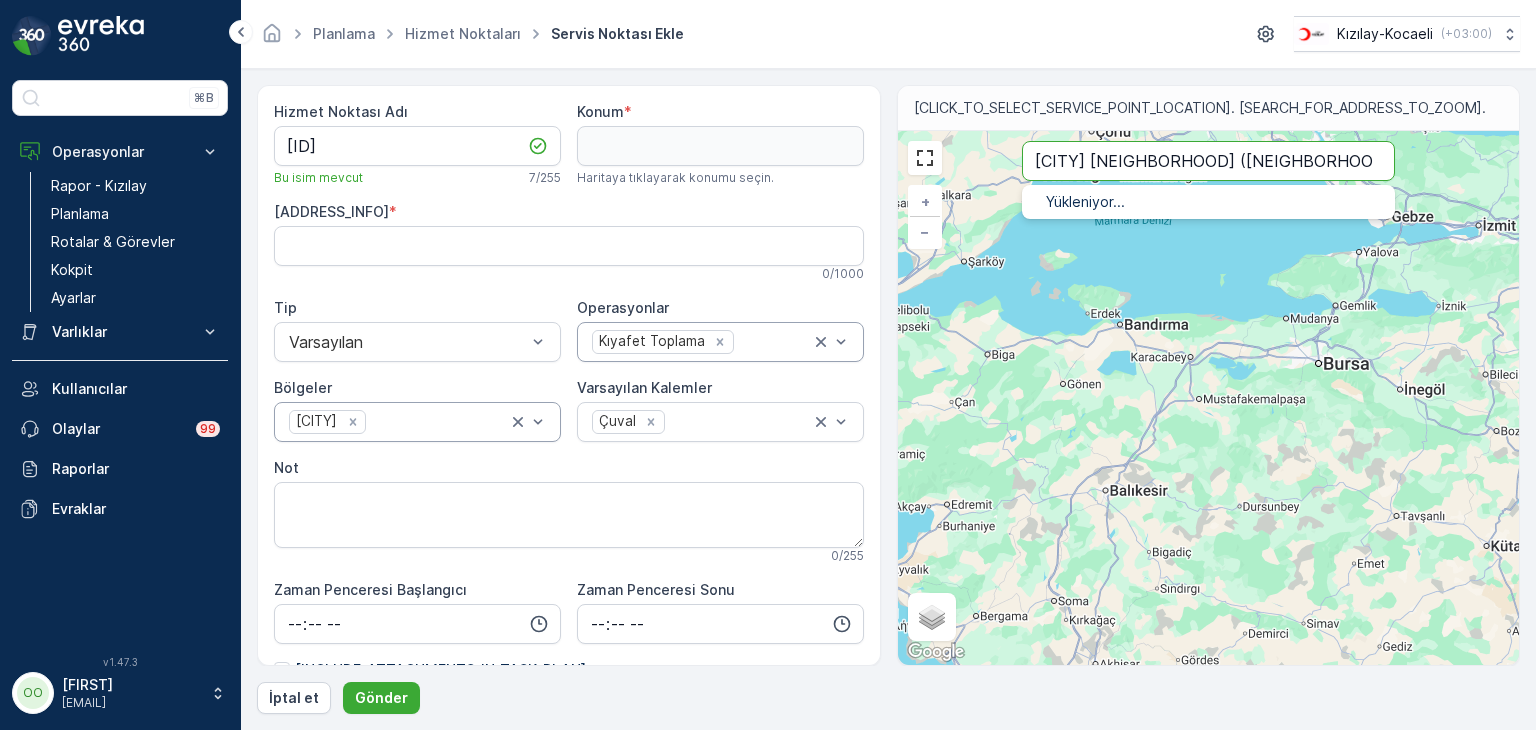 type on "[CITY] [NEIGHBORHOOD] ([NEIGHBORHOOD]), [STREET] No:[NUMBER]" 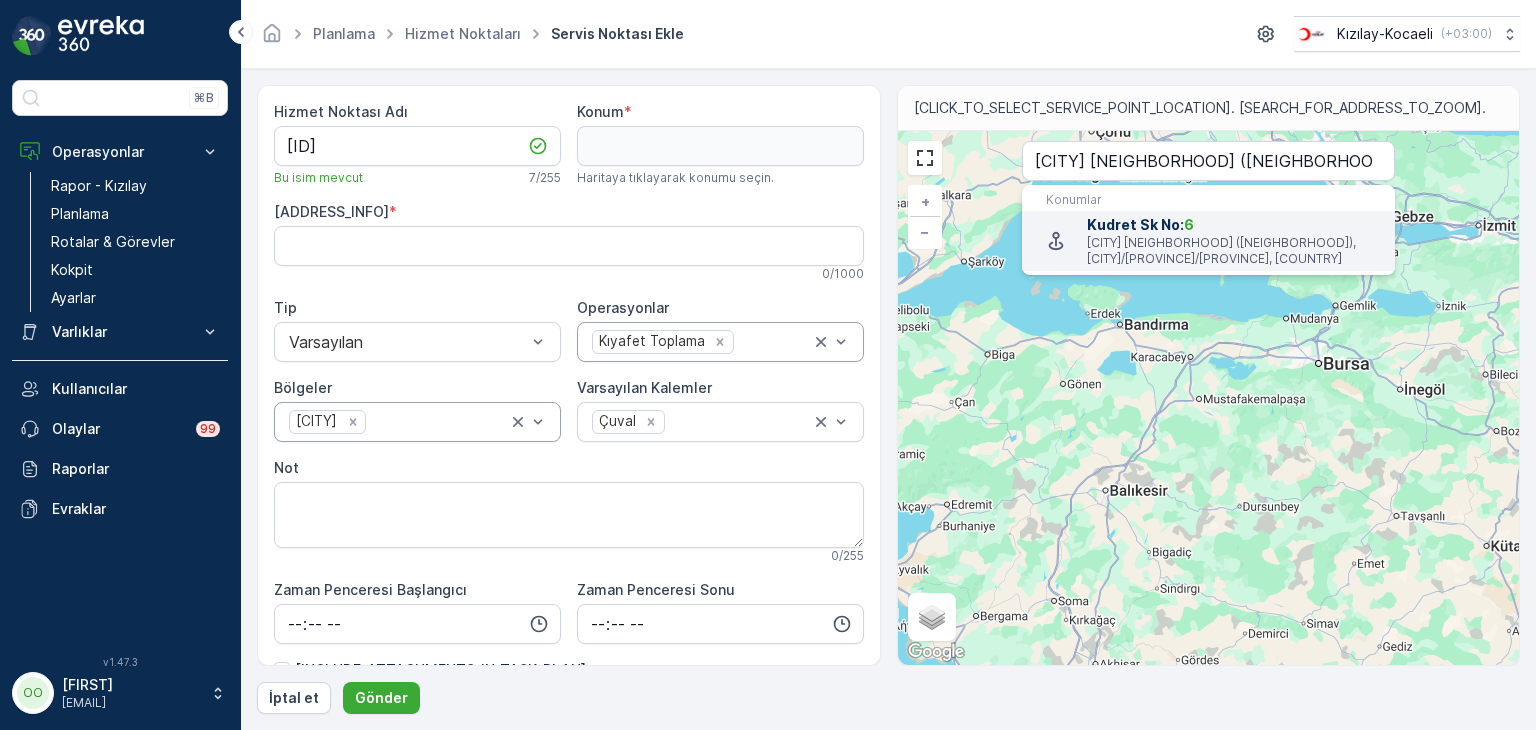 click on "Kudret Sk No: [NUMBER]" at bounding box center (1233, 225) 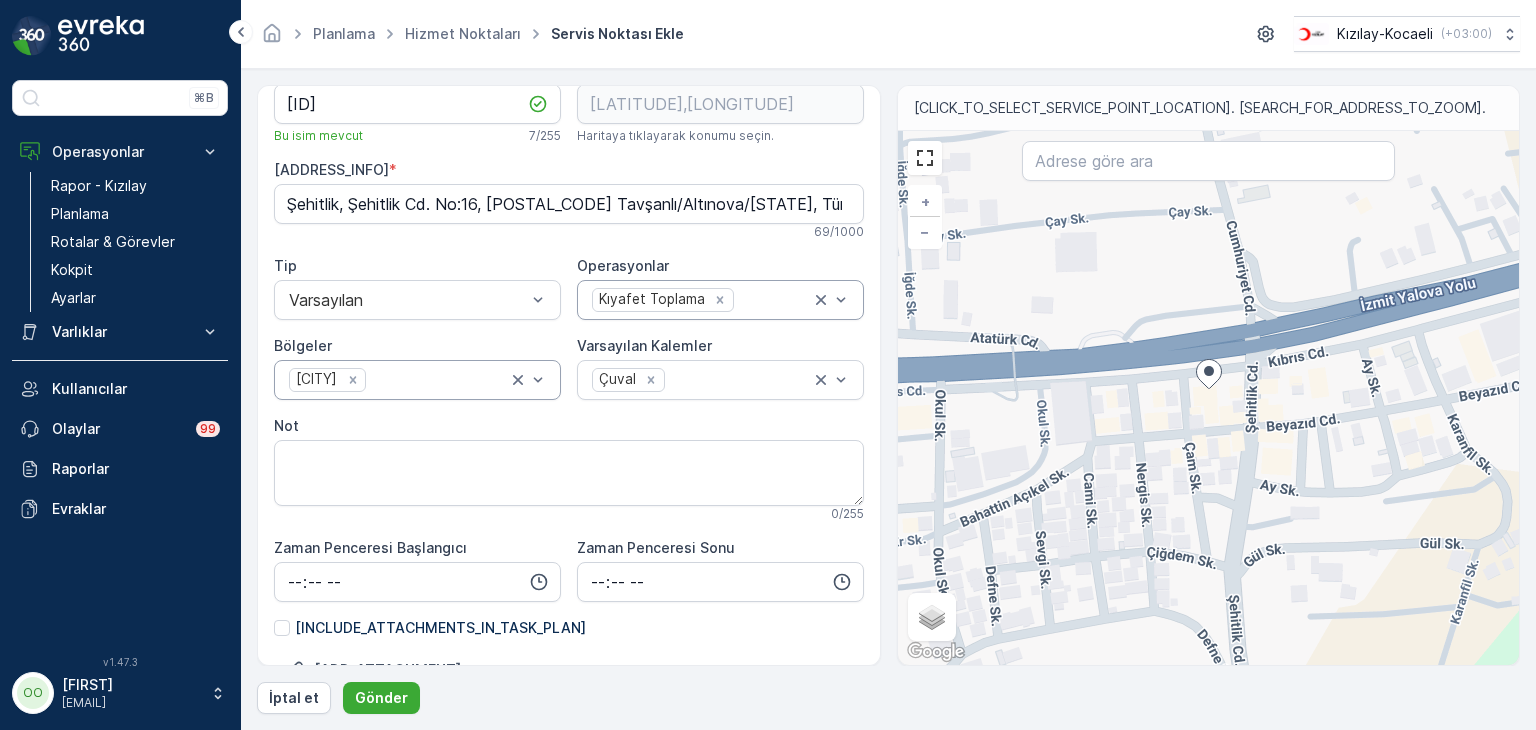 scroll, scrollTop: 0, scrollLeft: 0, axis: both 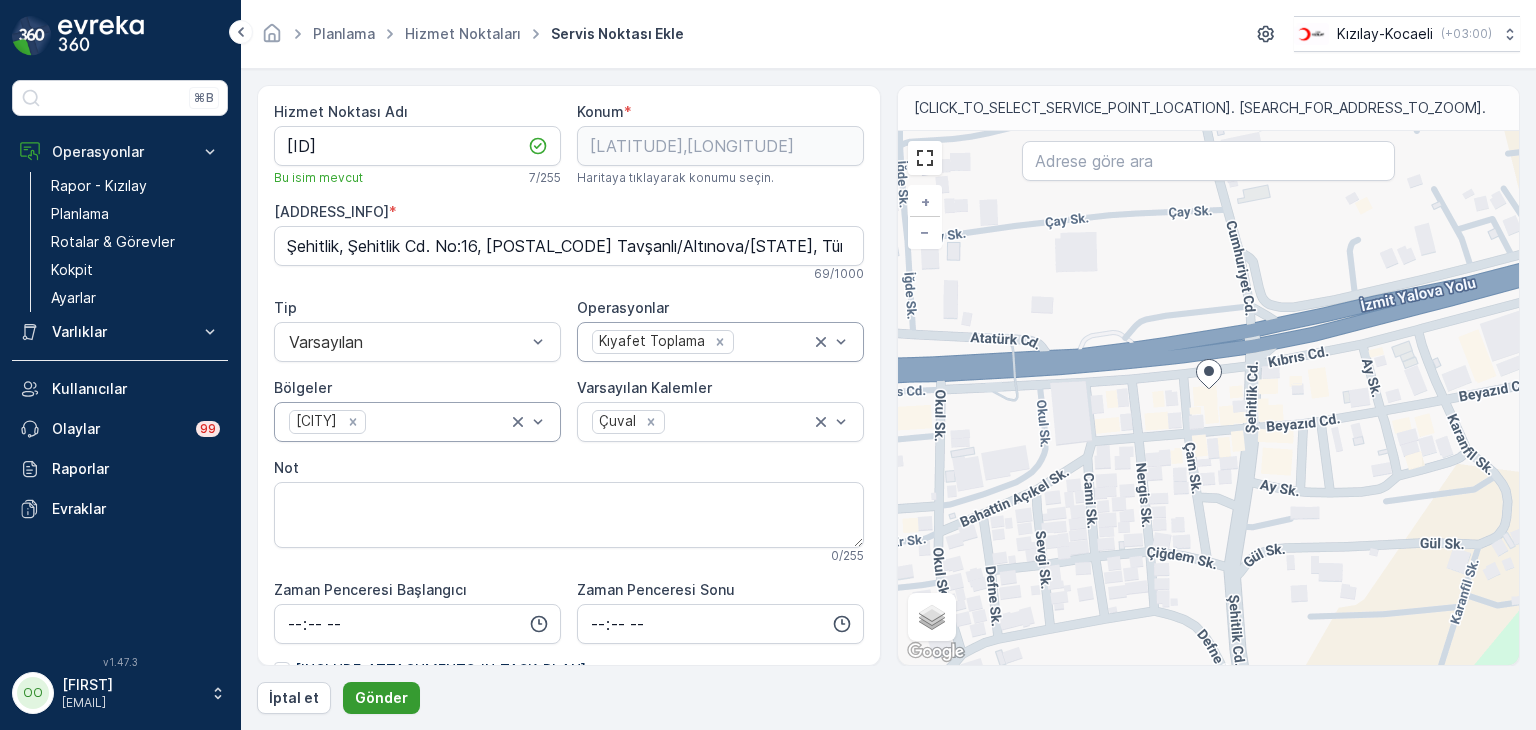click on "Gönder" at bounding box center (381, 698) 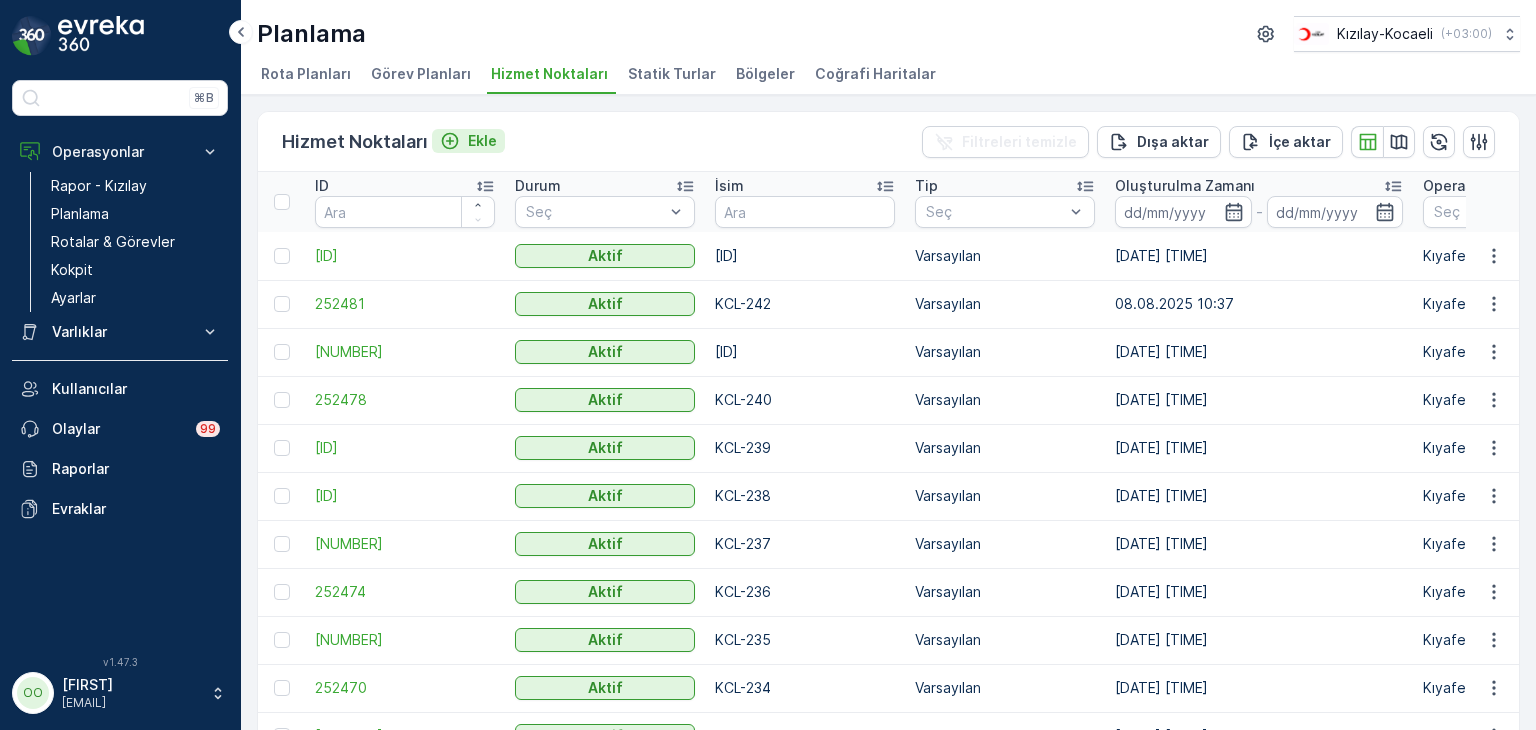 click 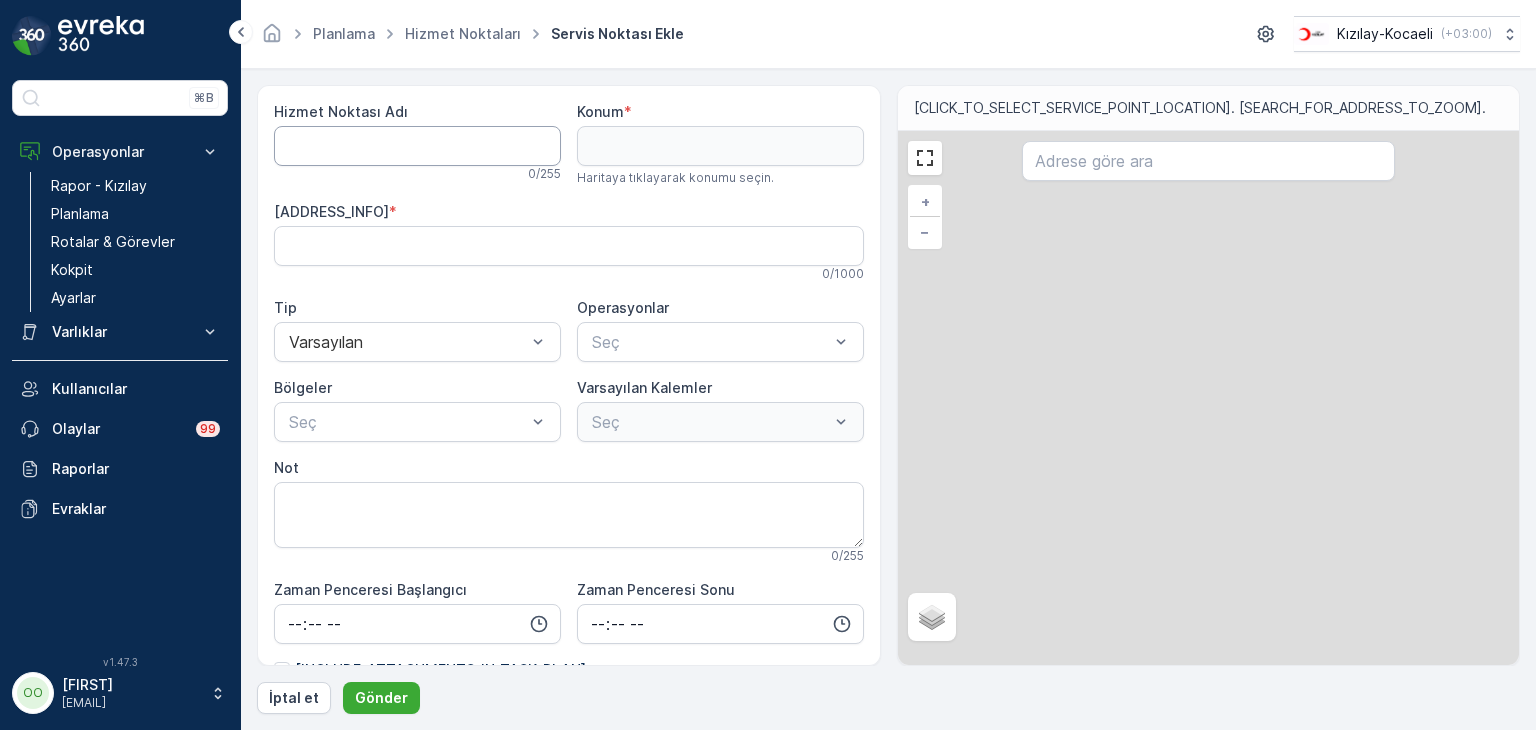 click on "Hizmet Noktası Adı" at bounding box center (417, 146) 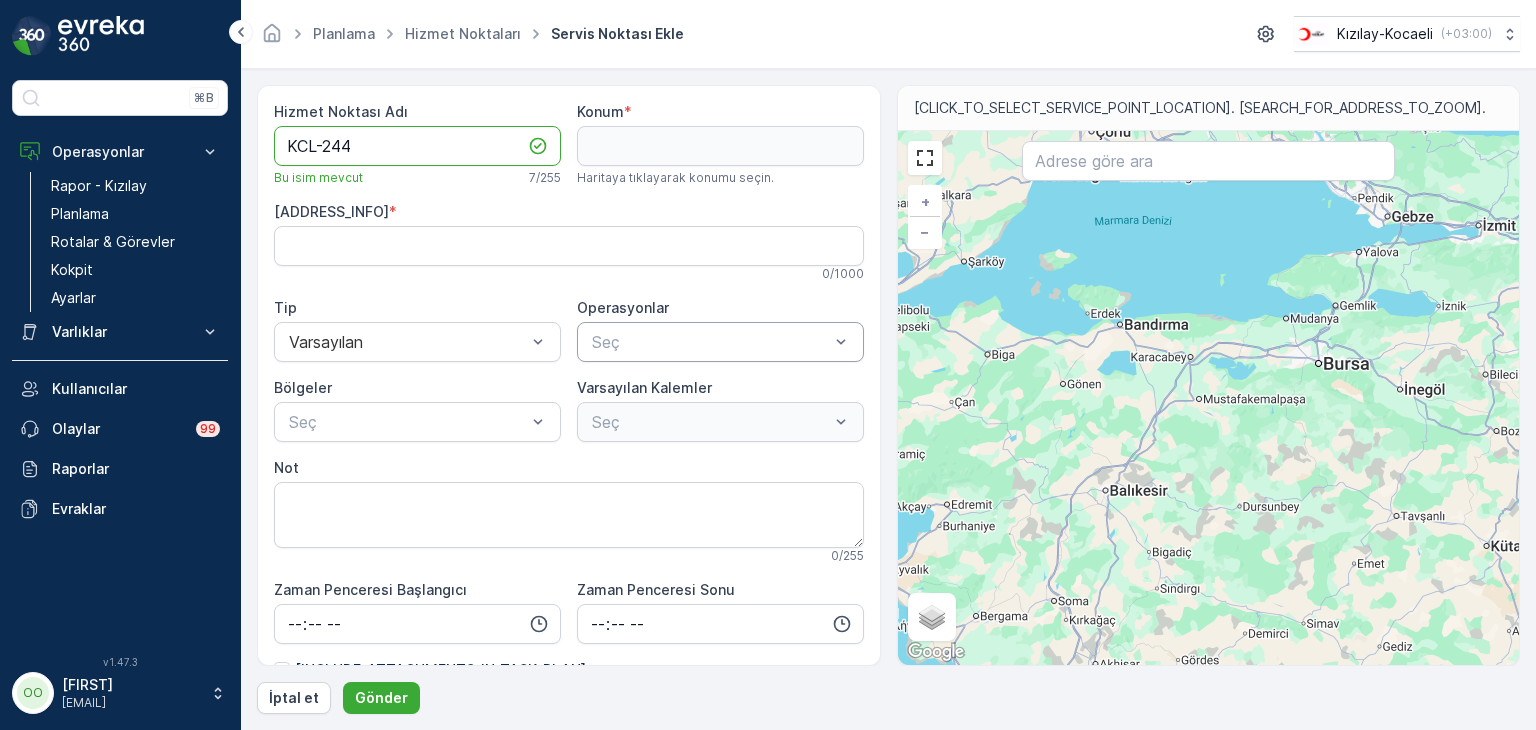 type on "KCL-244" 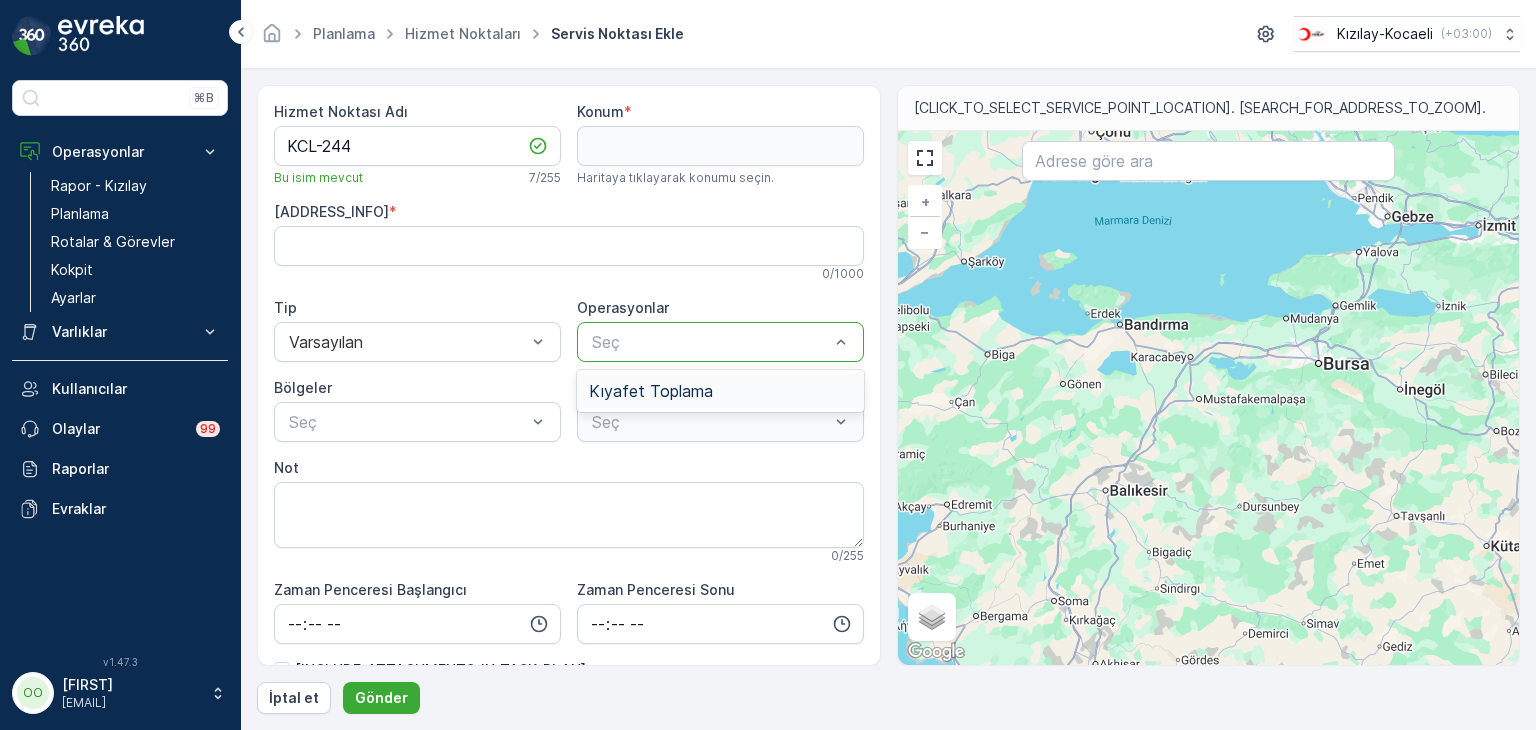 click at bounding box center [710, 342] 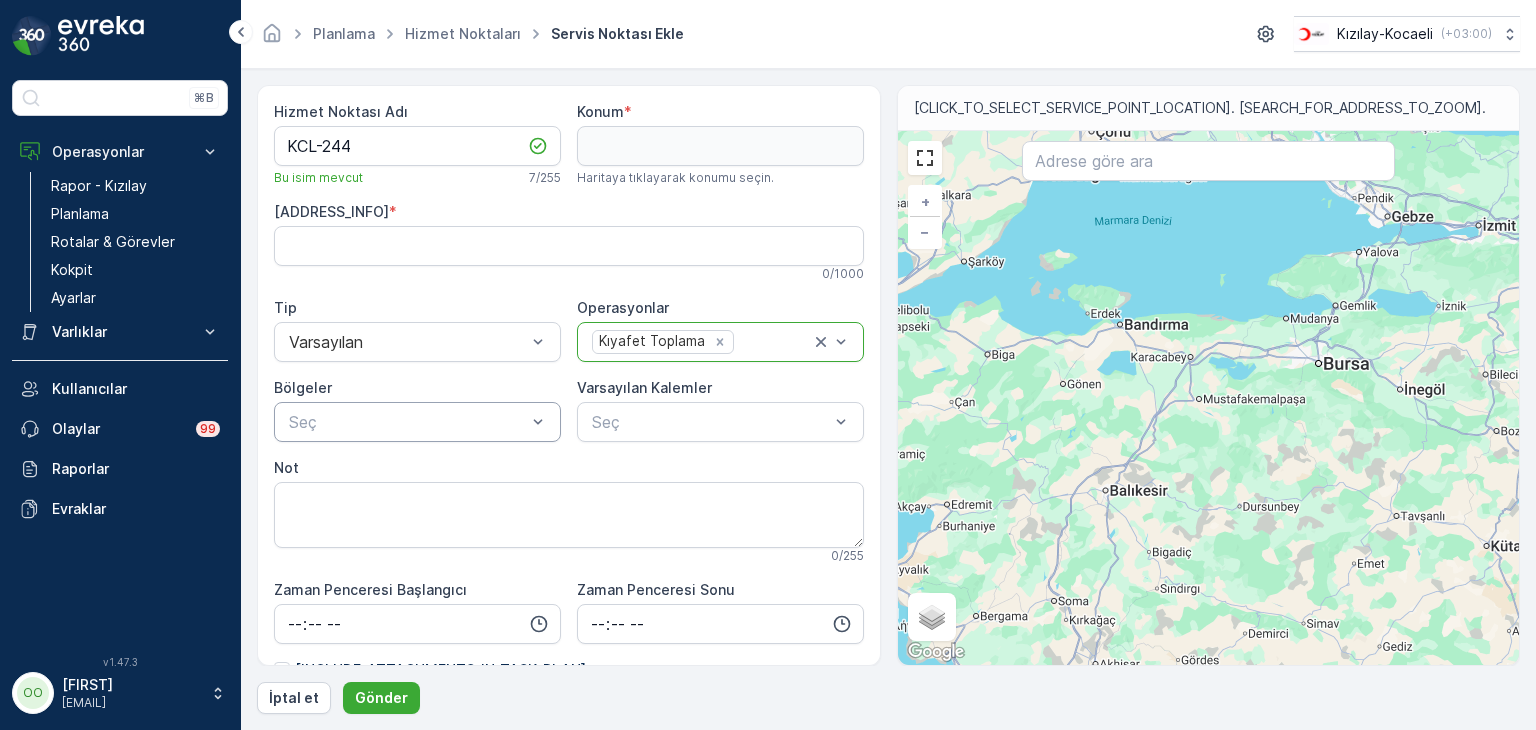 click at bounding box center (407, 422) 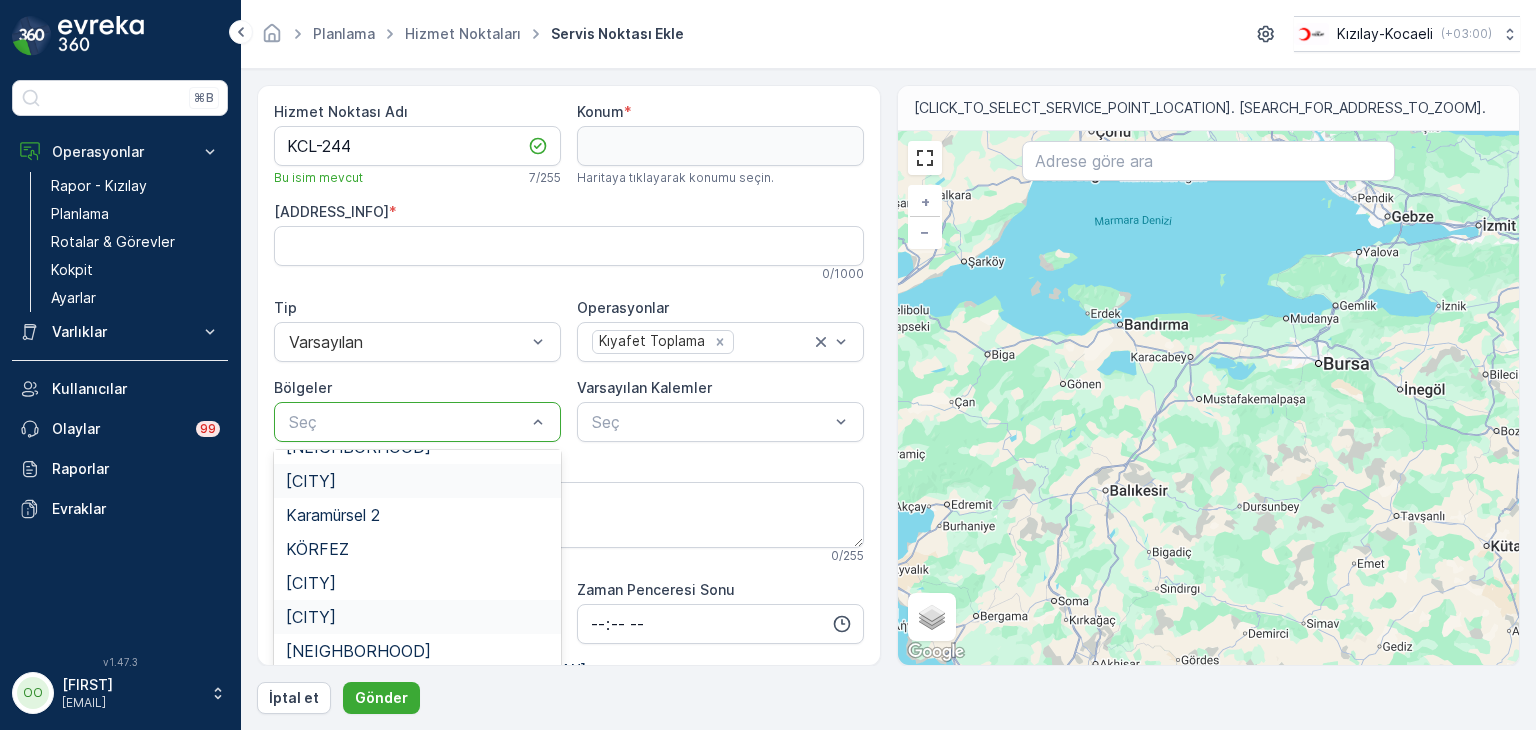 scroll, scrollTop: 600, scrollLeft: 0, axis: vertical 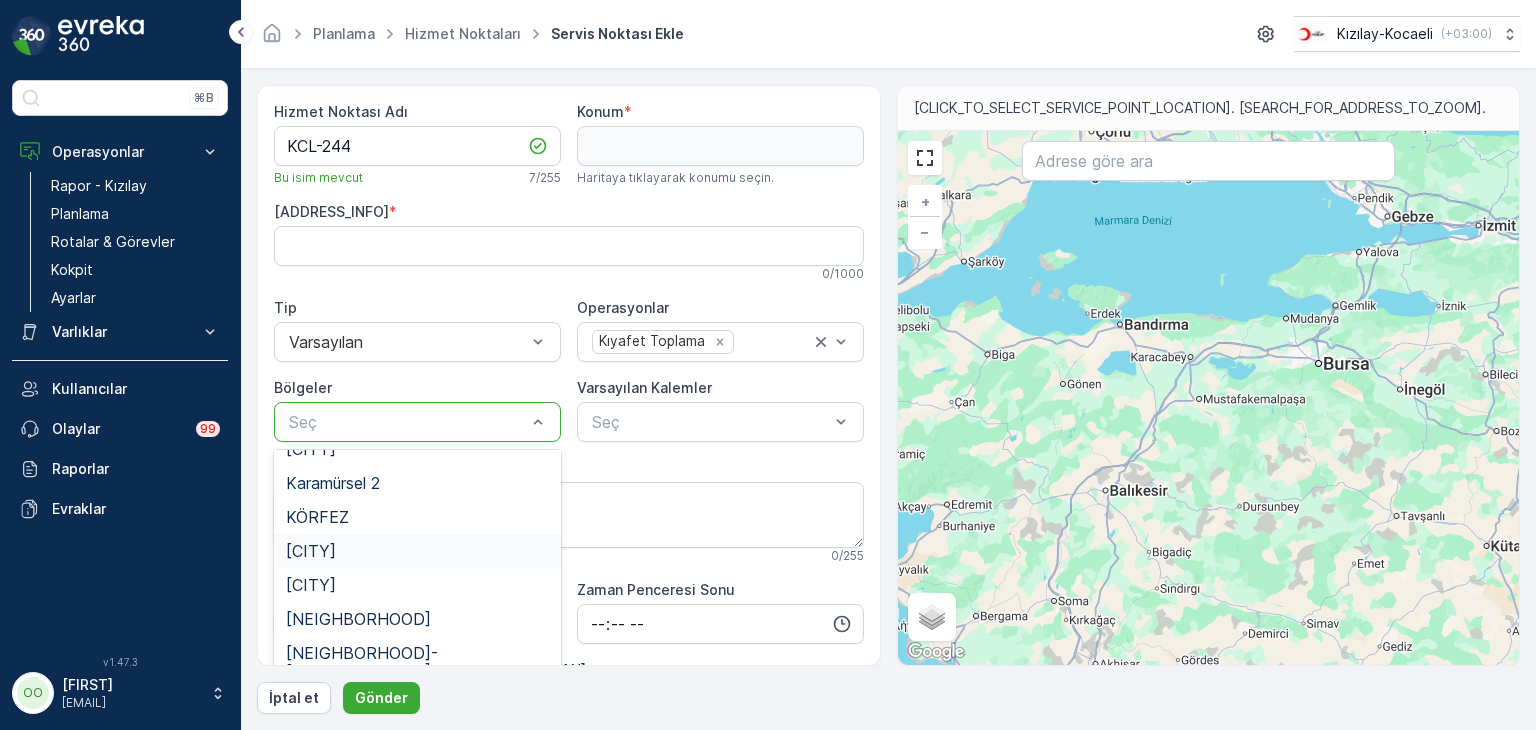 click on "[CITY]" at bounding box center (417, 551) 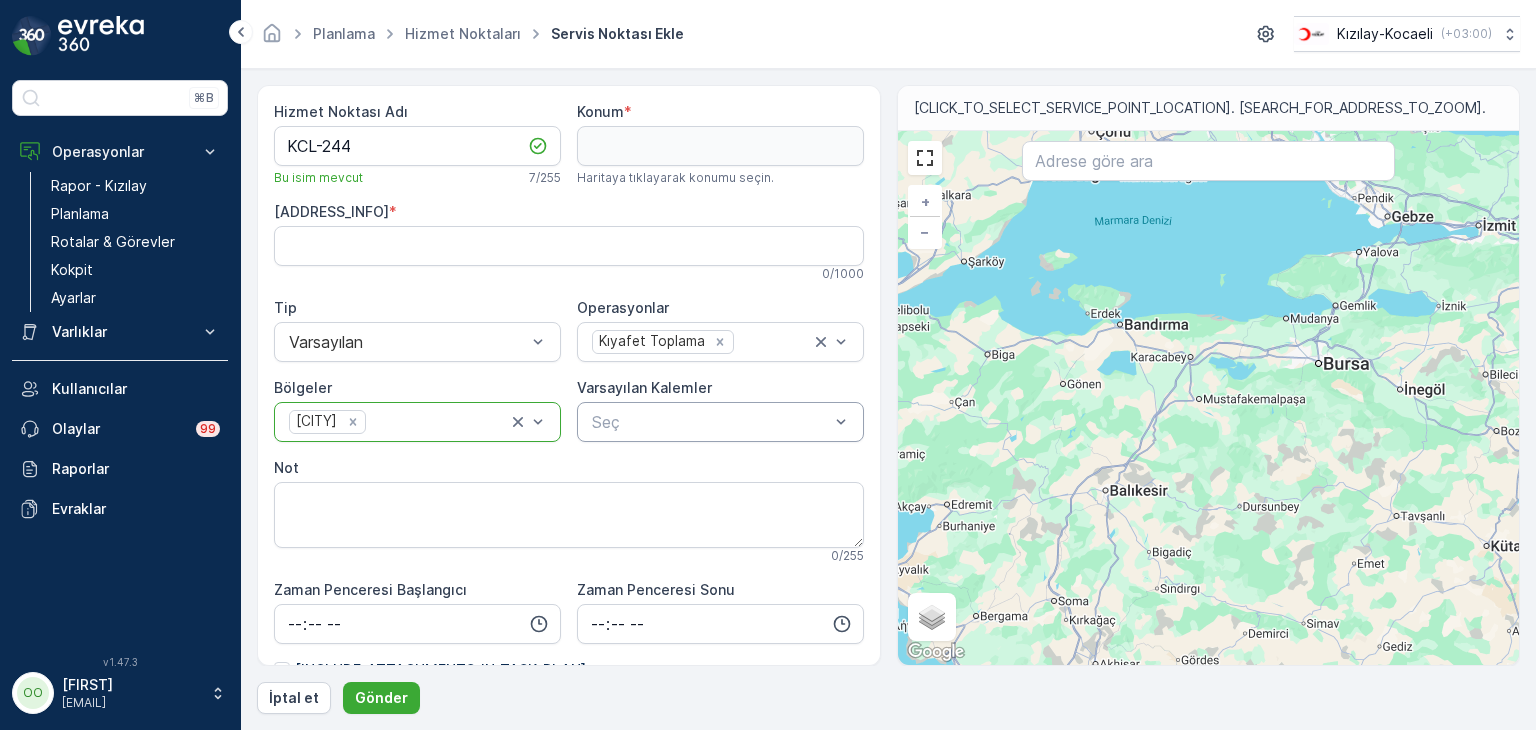 click at bounding box center [710, 422] 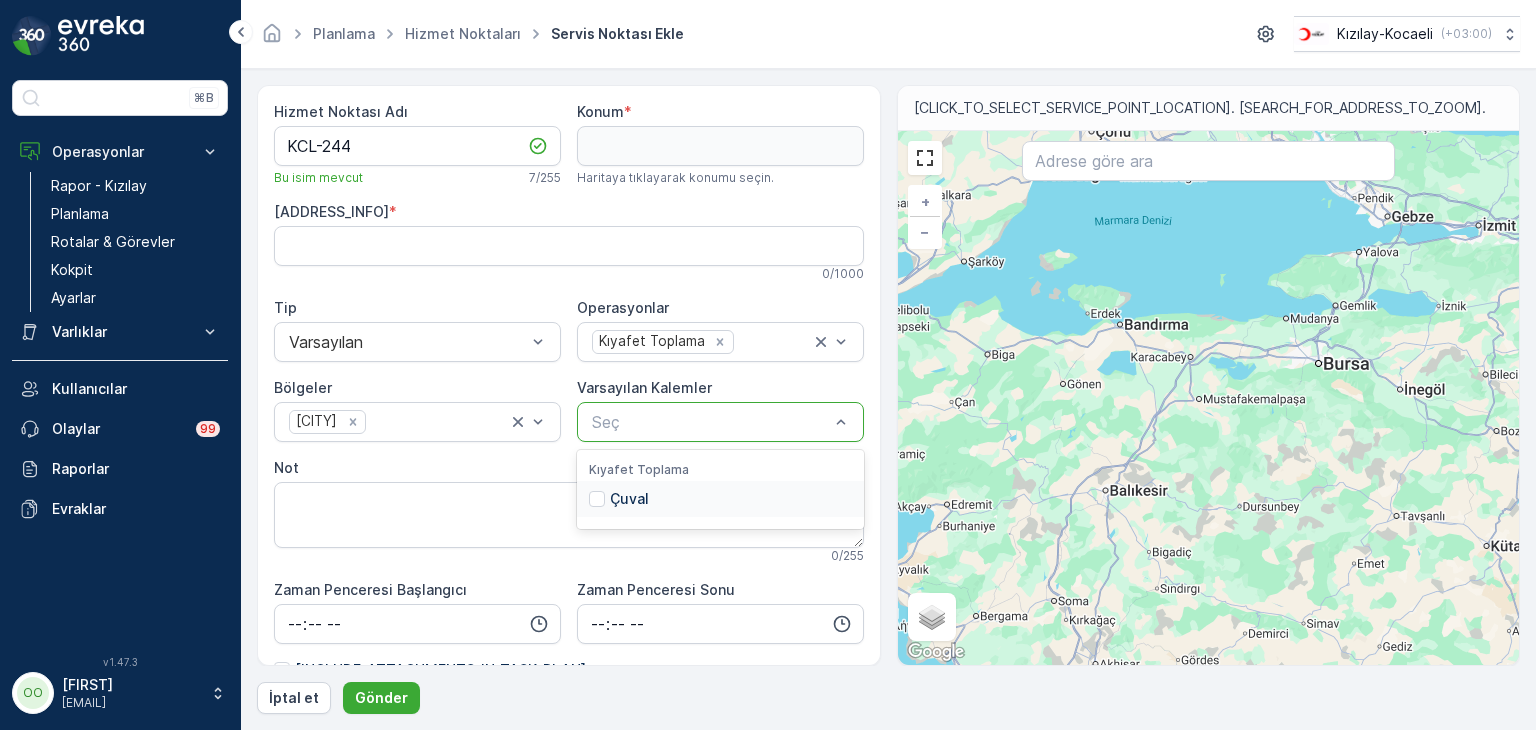 click on "Çuval" at bounding box center [720, 499] 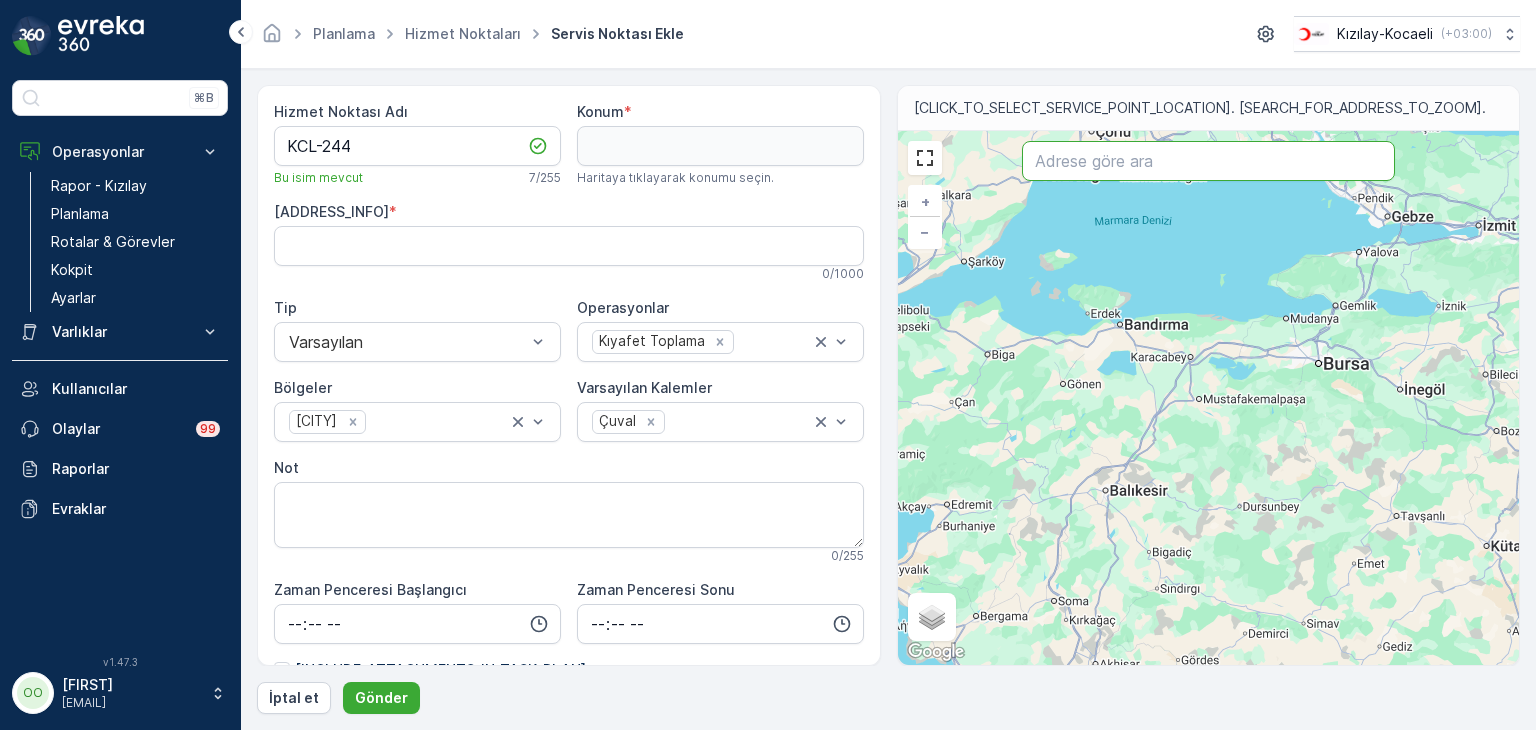 click at bounding box center (1208, 161) 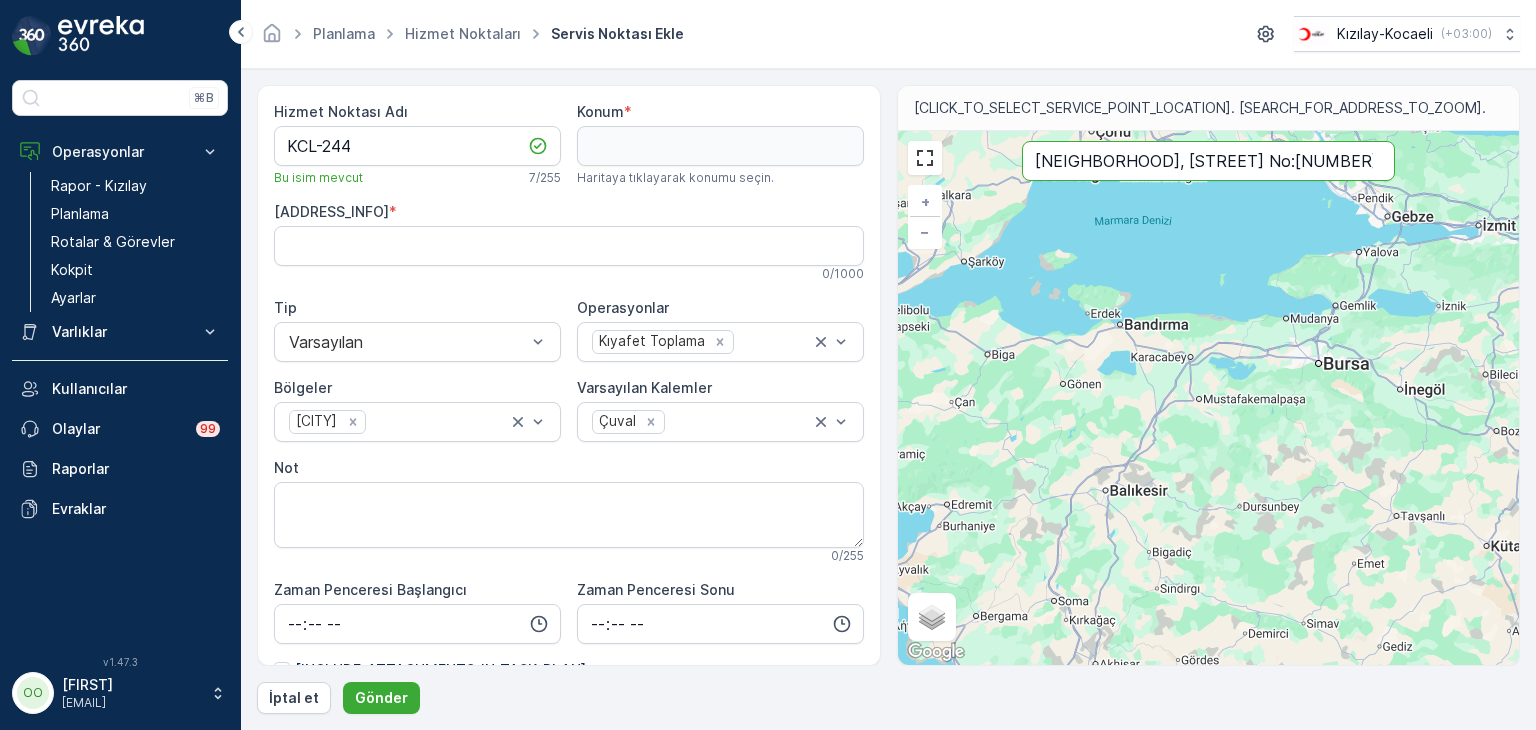 scroll, scrollTop: 0, scrollLeft: 76, axis: horizontal 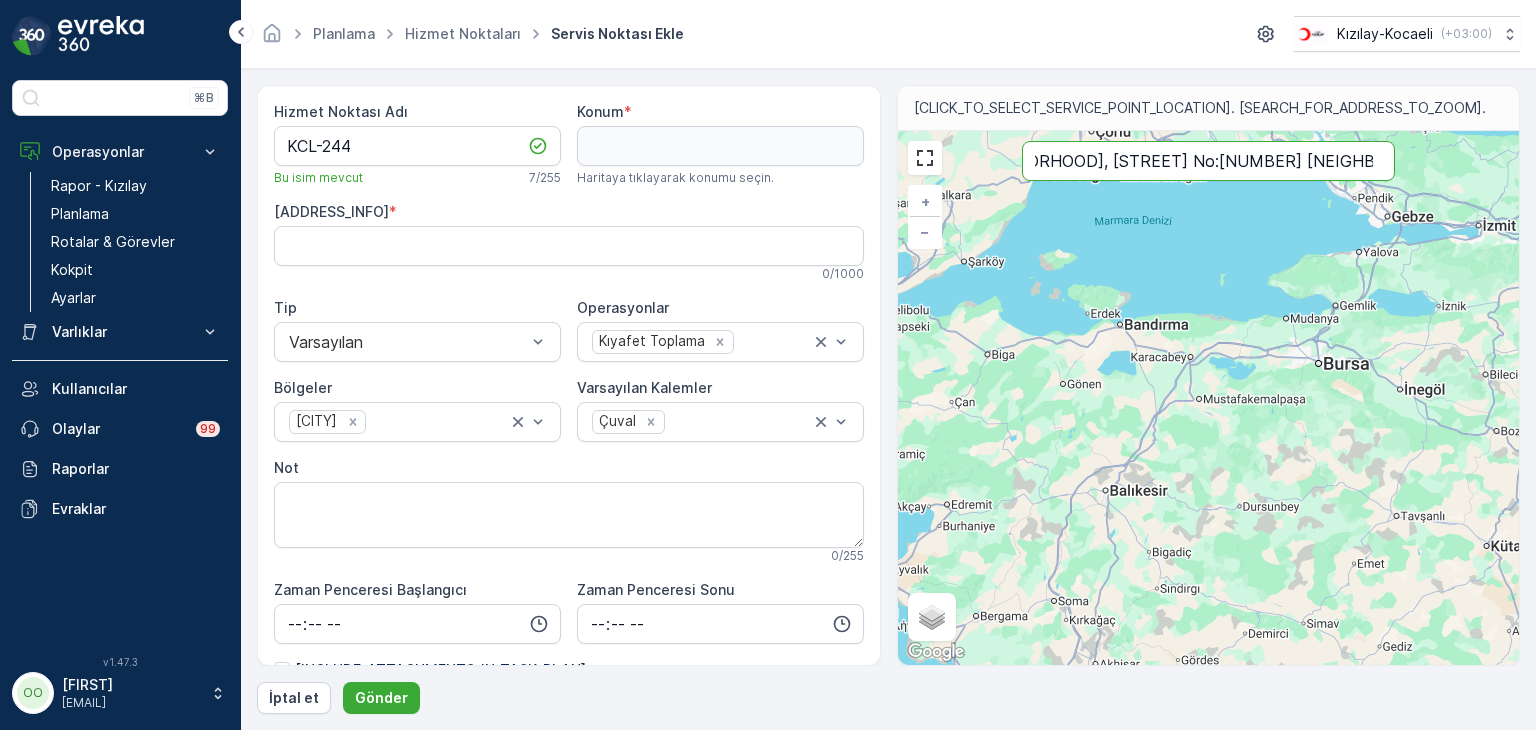 type on "[NEIGHBORHOOD], [STREET] No:[NUMBER] [NEIGHBORHOOD], [CITY]/[PROVINCE]/[PROVINCE]" 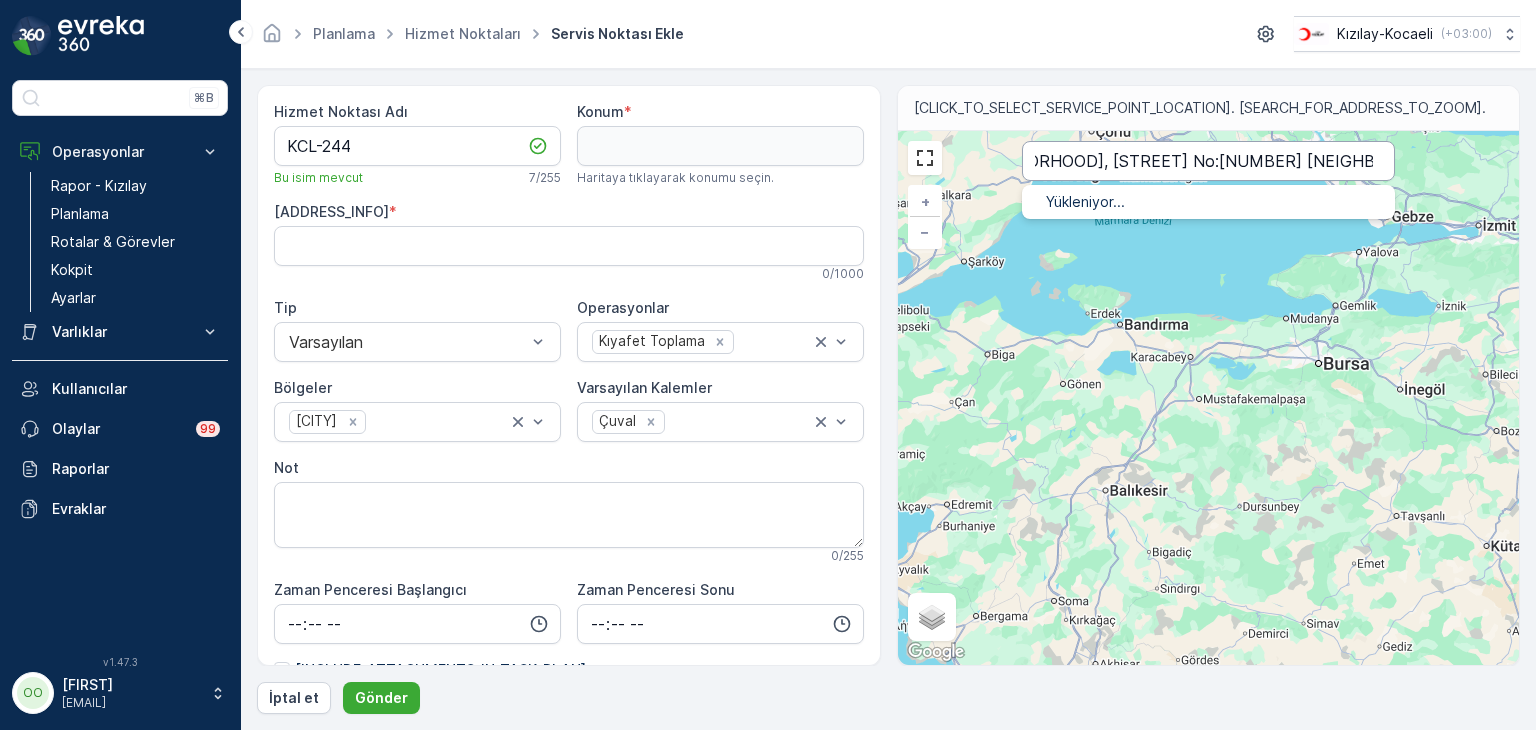 scroll, scrollTop: 0, scrollLeft: 0, axis: both 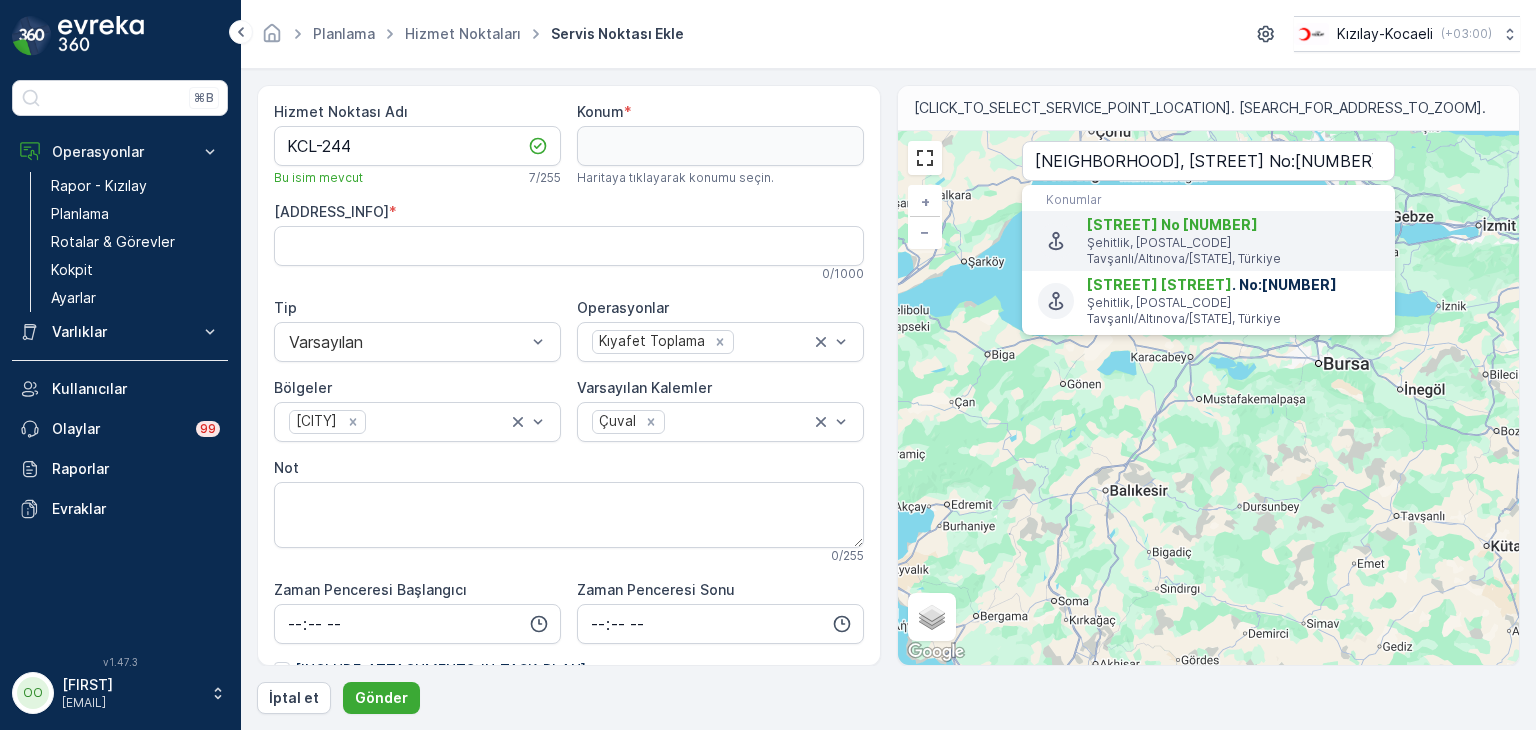 click on "[STREET] No [NUMBER]" at bounding box center [1233, 225] 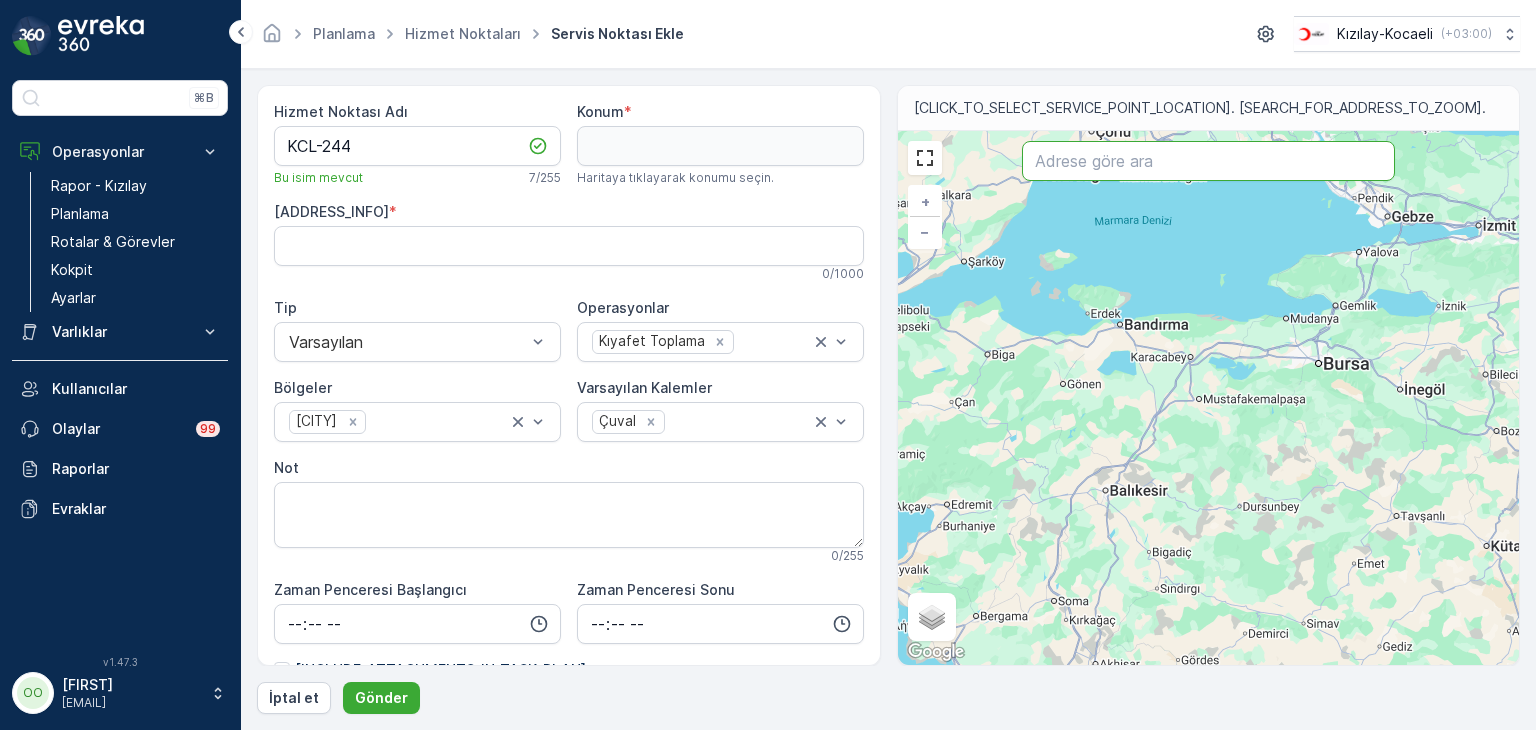 click at bounding box center (1208, 161) 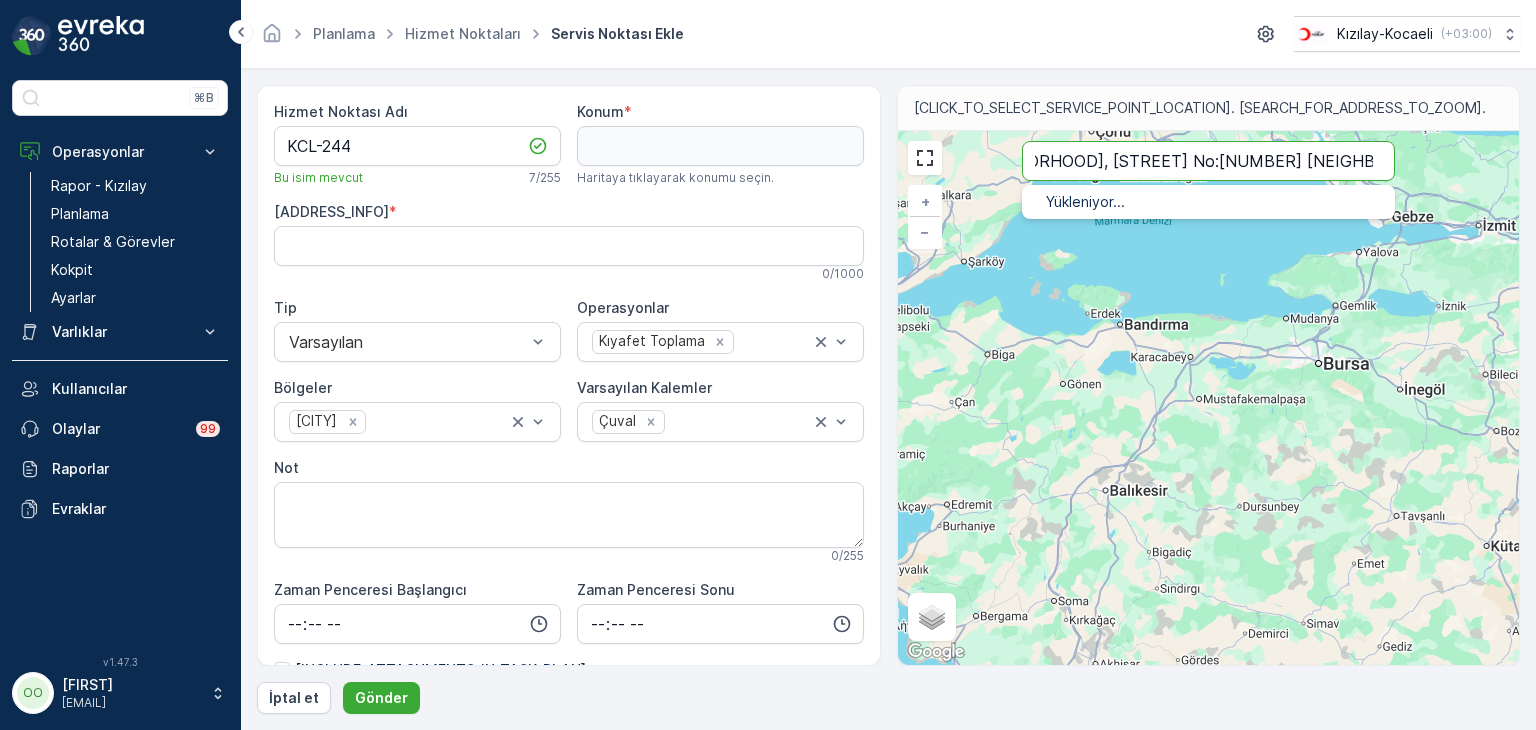 type on "[NEIGHBORHOOD], [STREET] No:[NUMBER] [NEIGHBORHOOD], [CITY]/[PROVINCE]/[PROVINCE]" 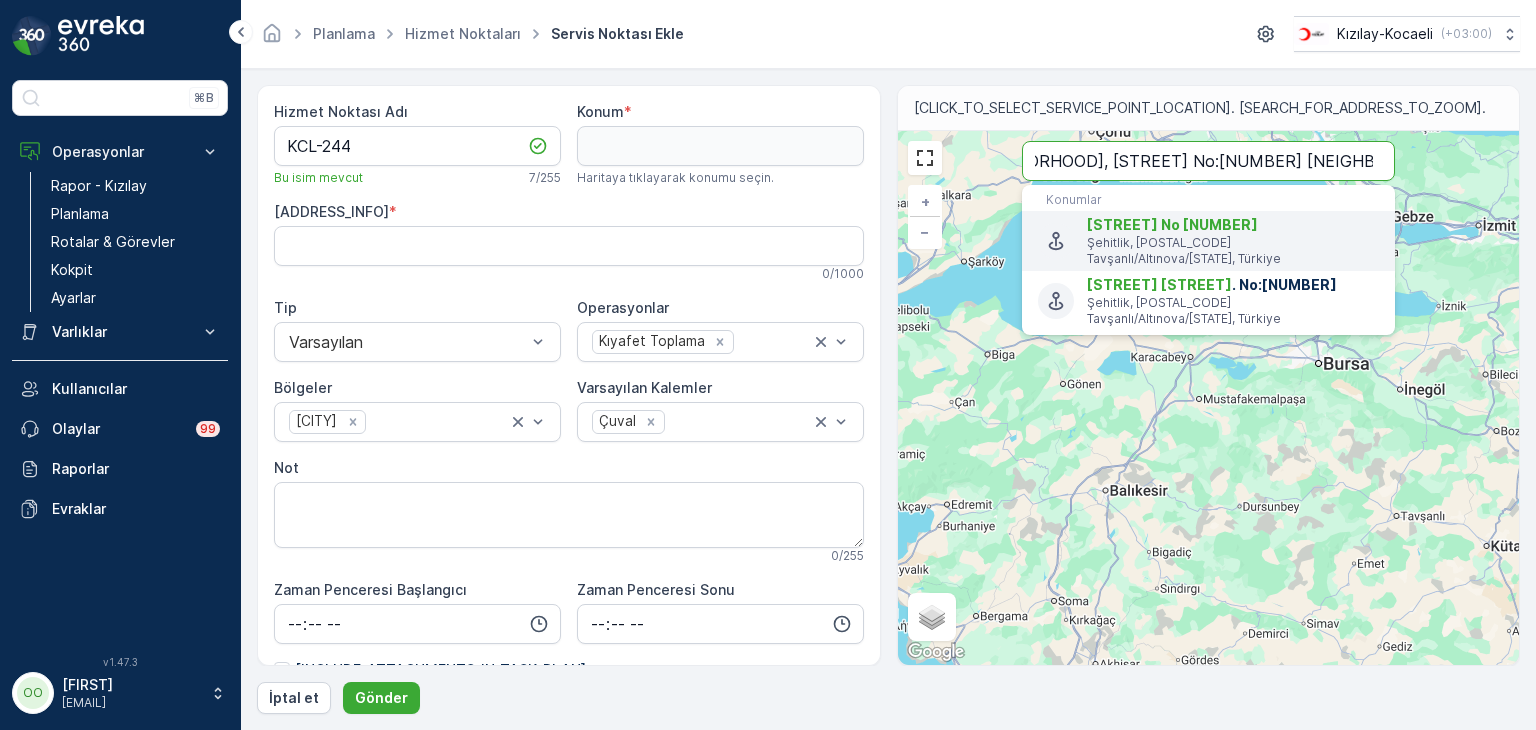 scroll, scrollTop: 0, scrollLeft: 0, axis: both 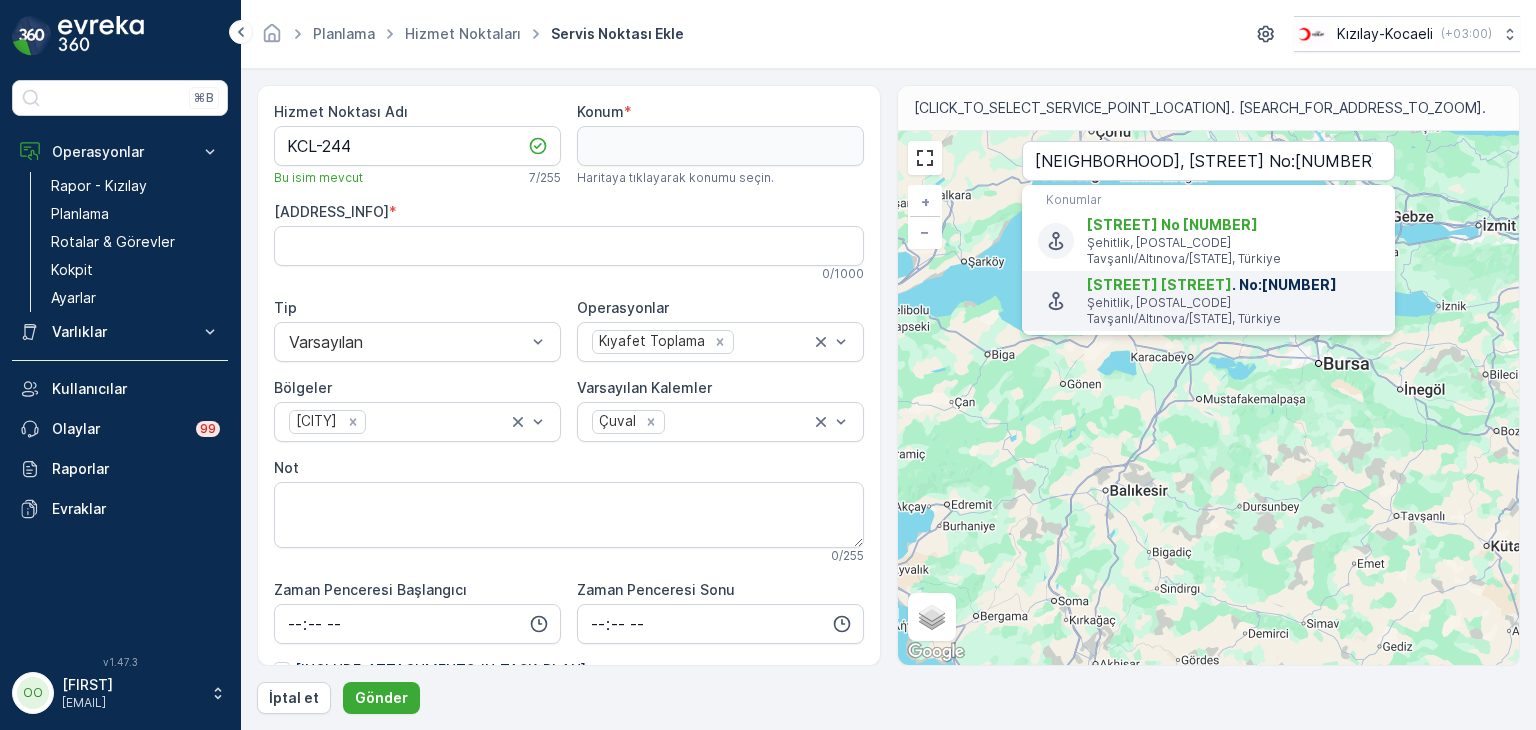 click on "Şehitlik, [POSTAL_CODE] Tavşanlı/Altınova/[STATE], Türkiye" at bounding box center (1233, 311) 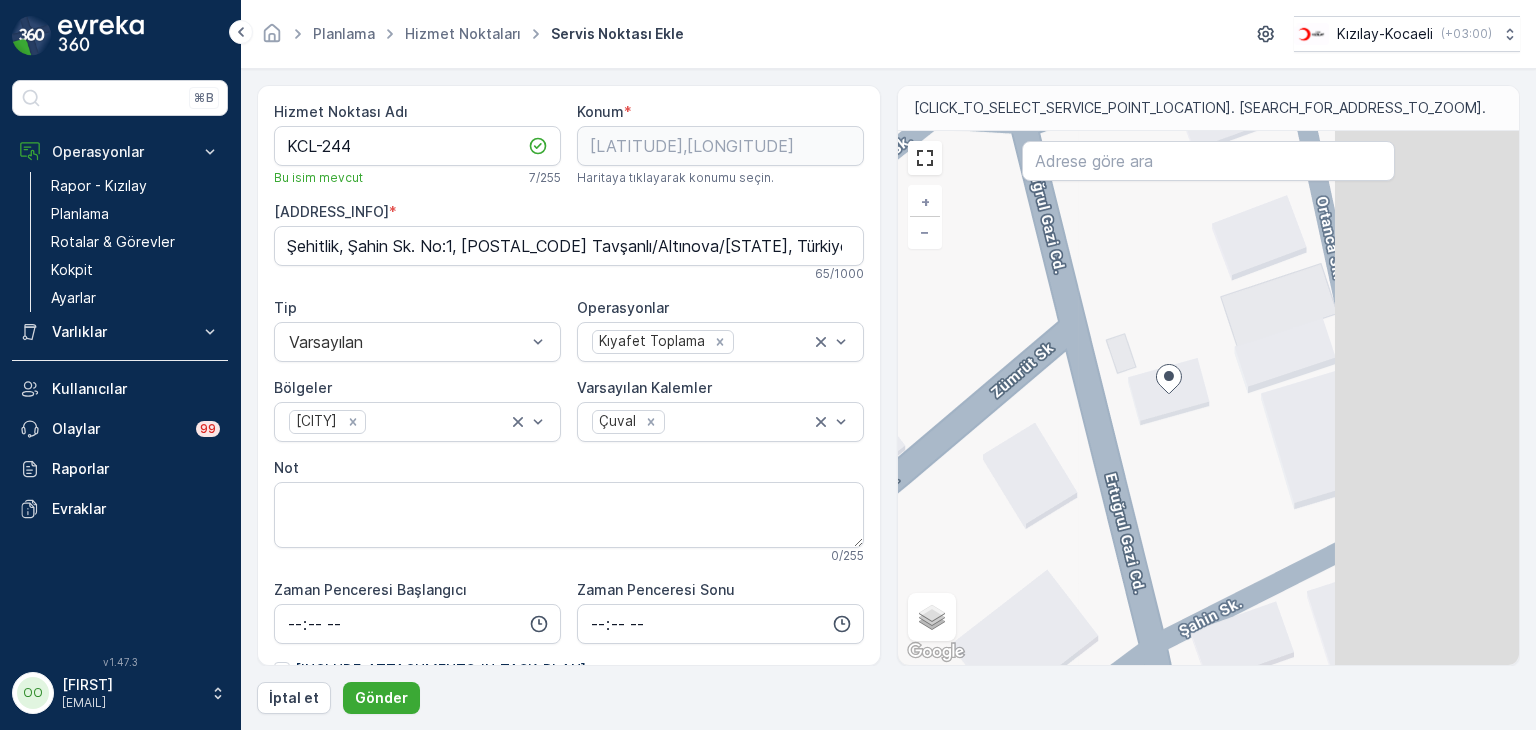 drag, startPoint x: 1260, startPoint y: 447, endPoint x: 921, endPoint y: 462, distance: 339.3317 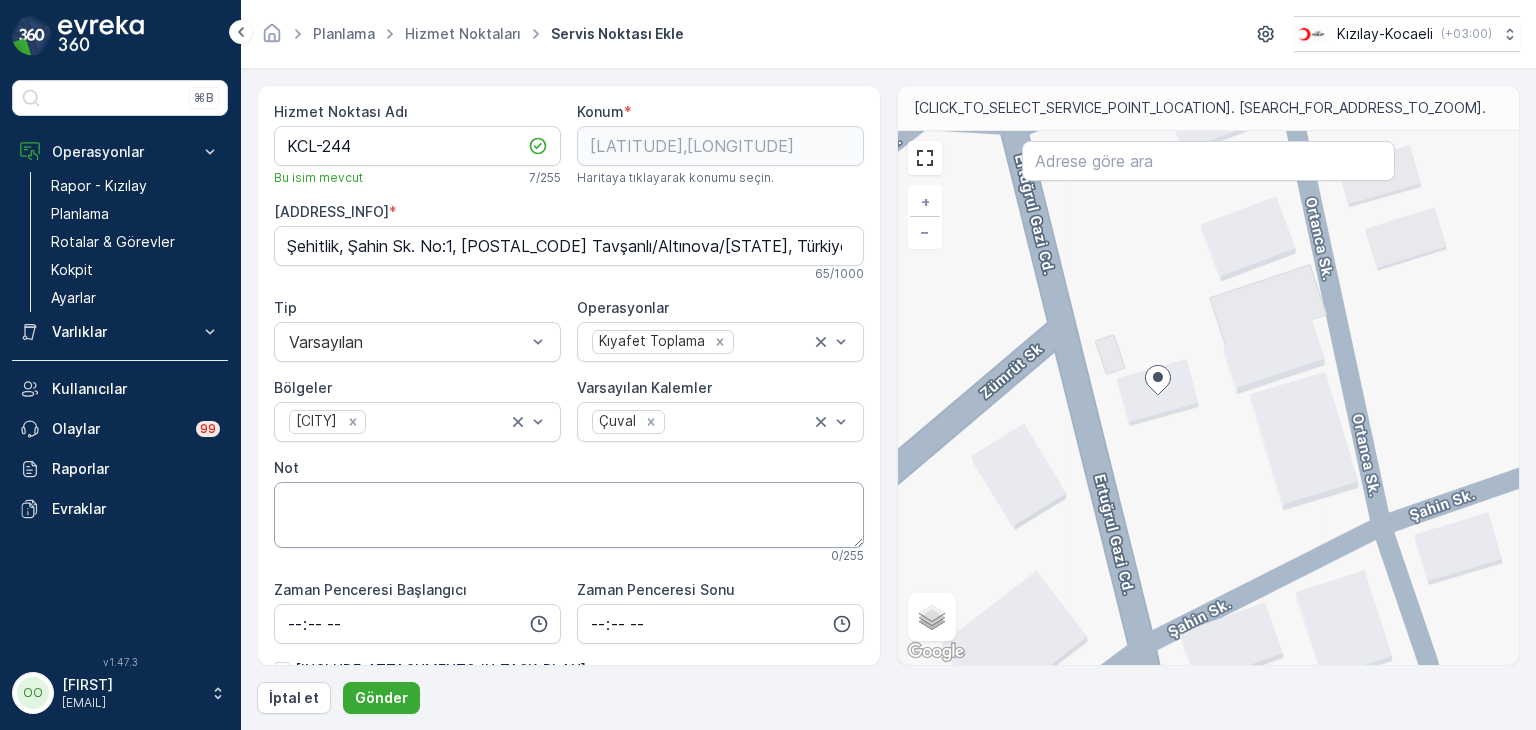 scroll, scrollTop: 0, scrollLeft: 0, axis: both 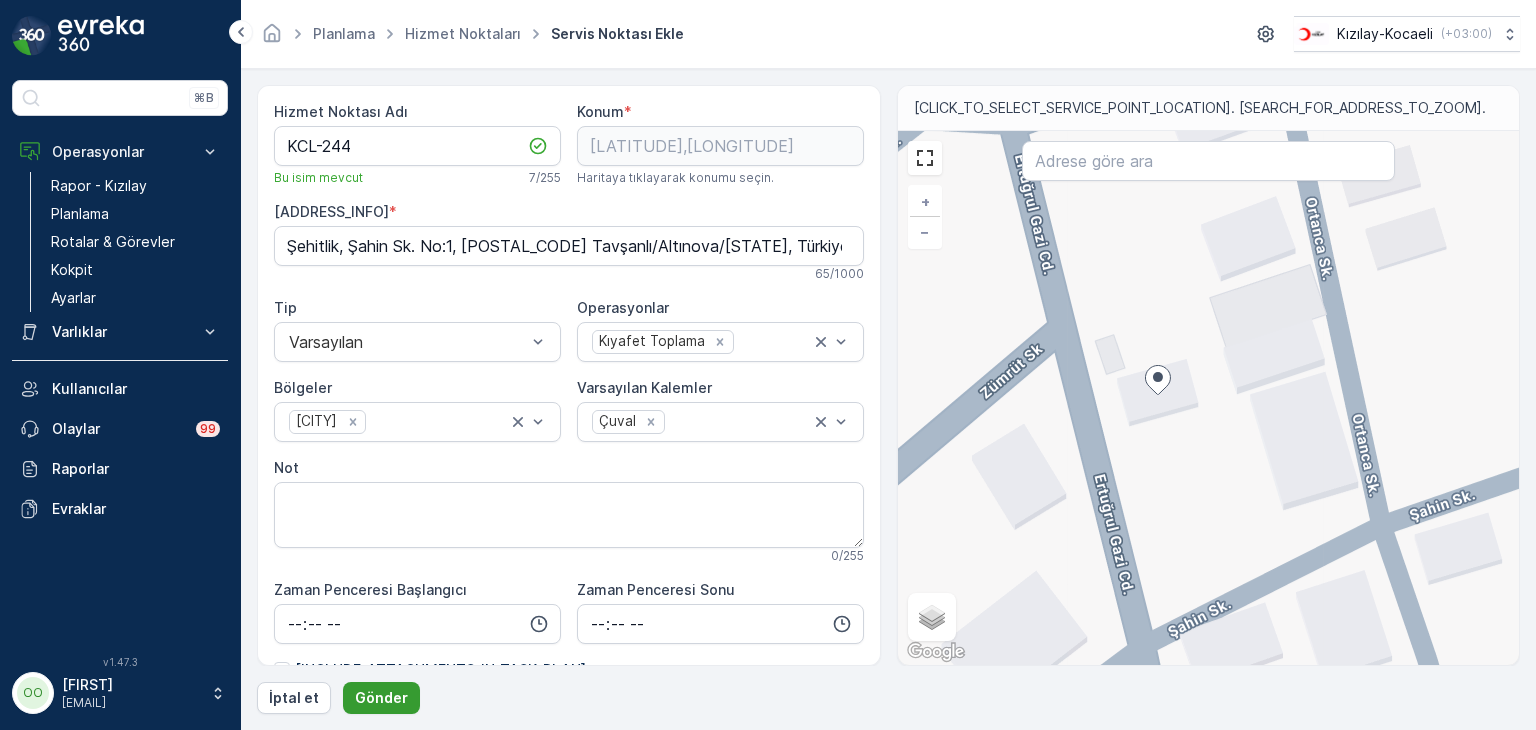 click on "Gönder" at bounding box center (381, 698) 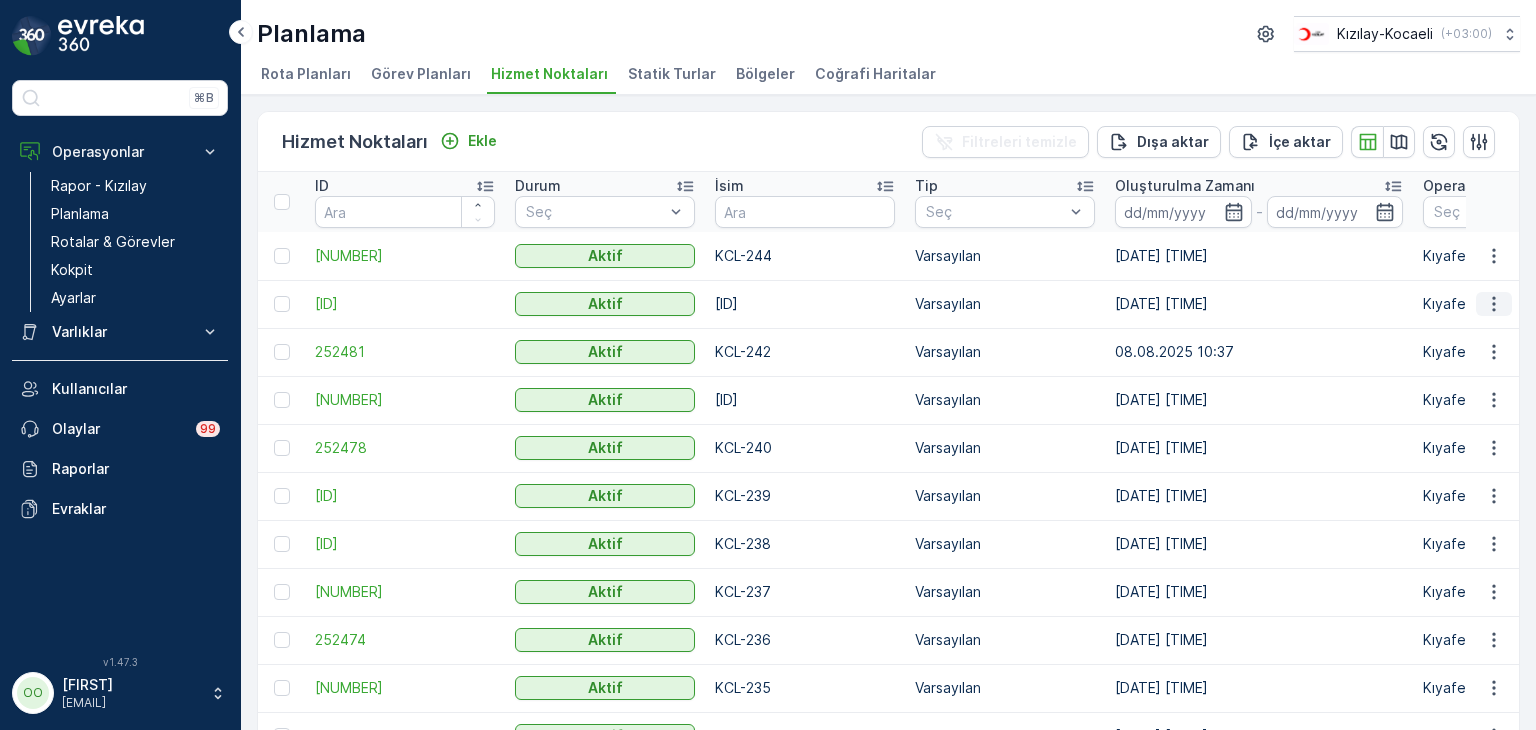 click 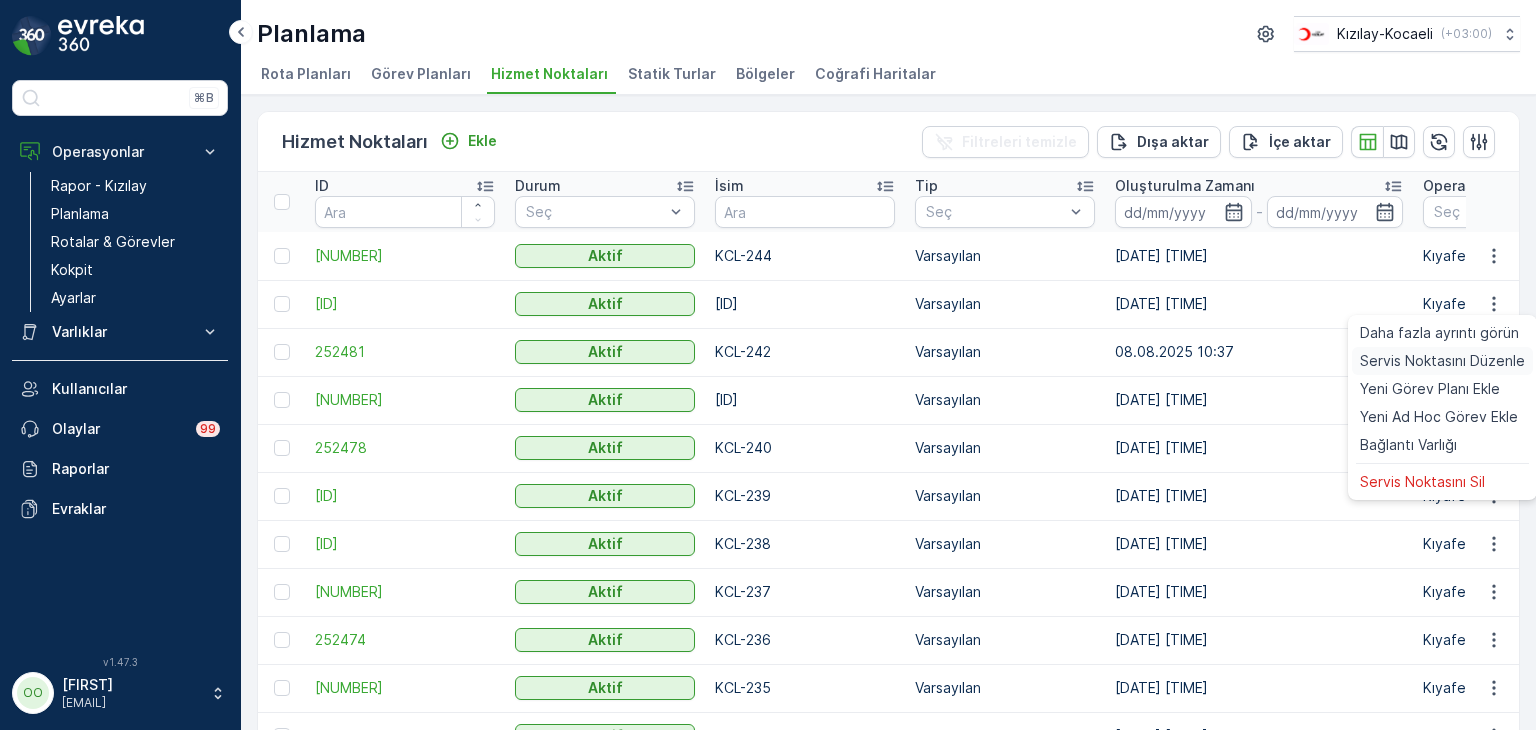 click on "Servis Noktasını Düzenle" at bounding box center (1442, 361) 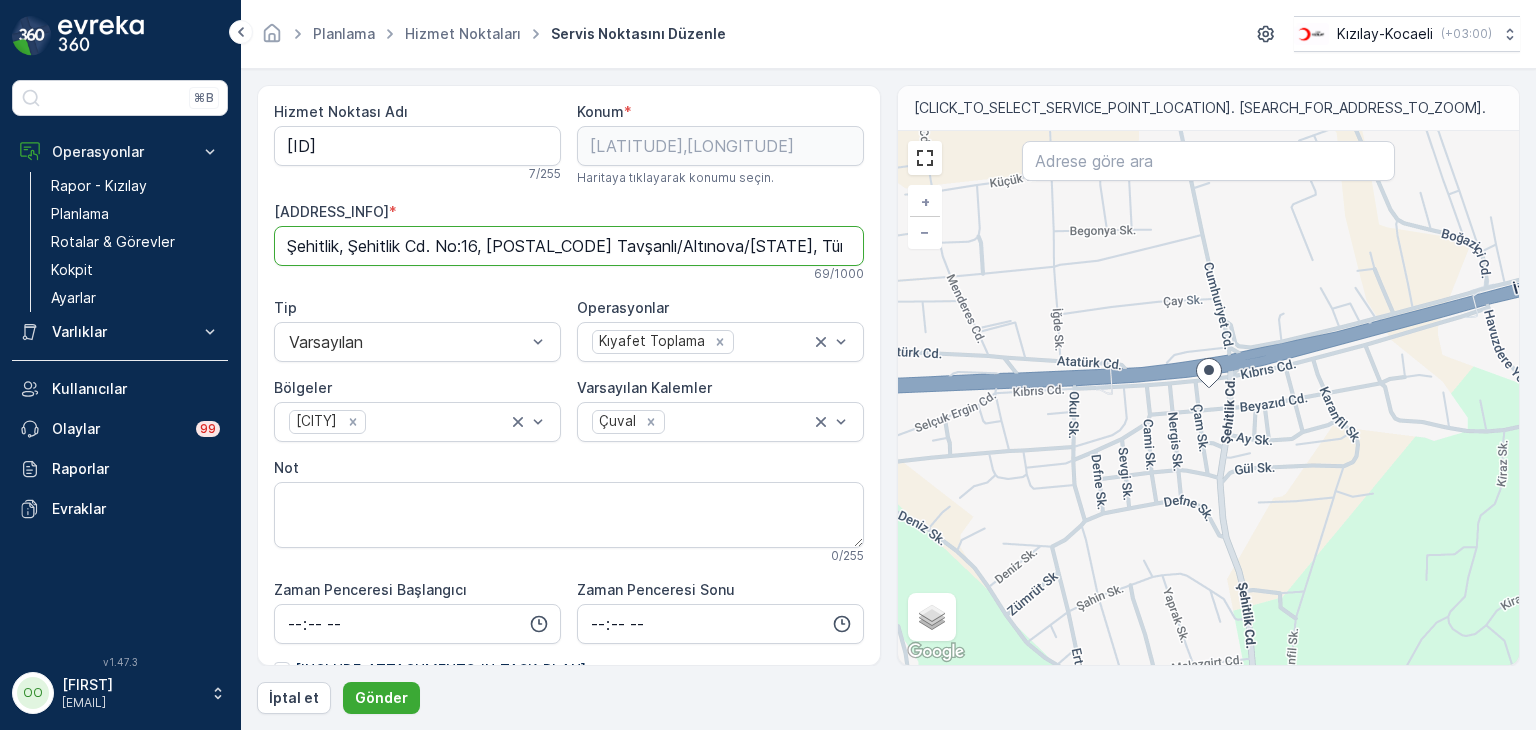 drag, startPoint x: 813, startPoint y: 253, endPoint x: 251, endPoint y: 245, distance: 562.05695 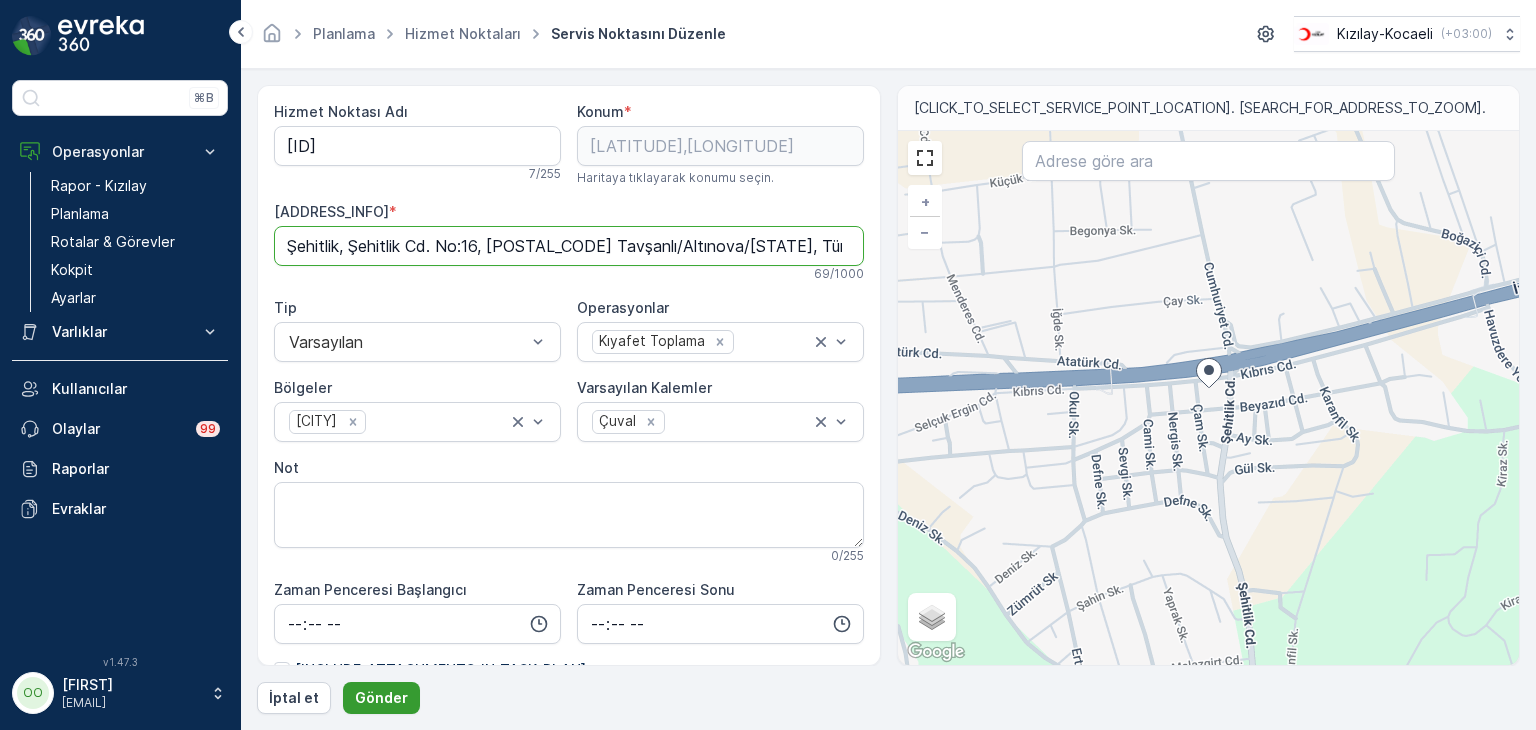 click on "Gönder" at bounding box center (381, 698) 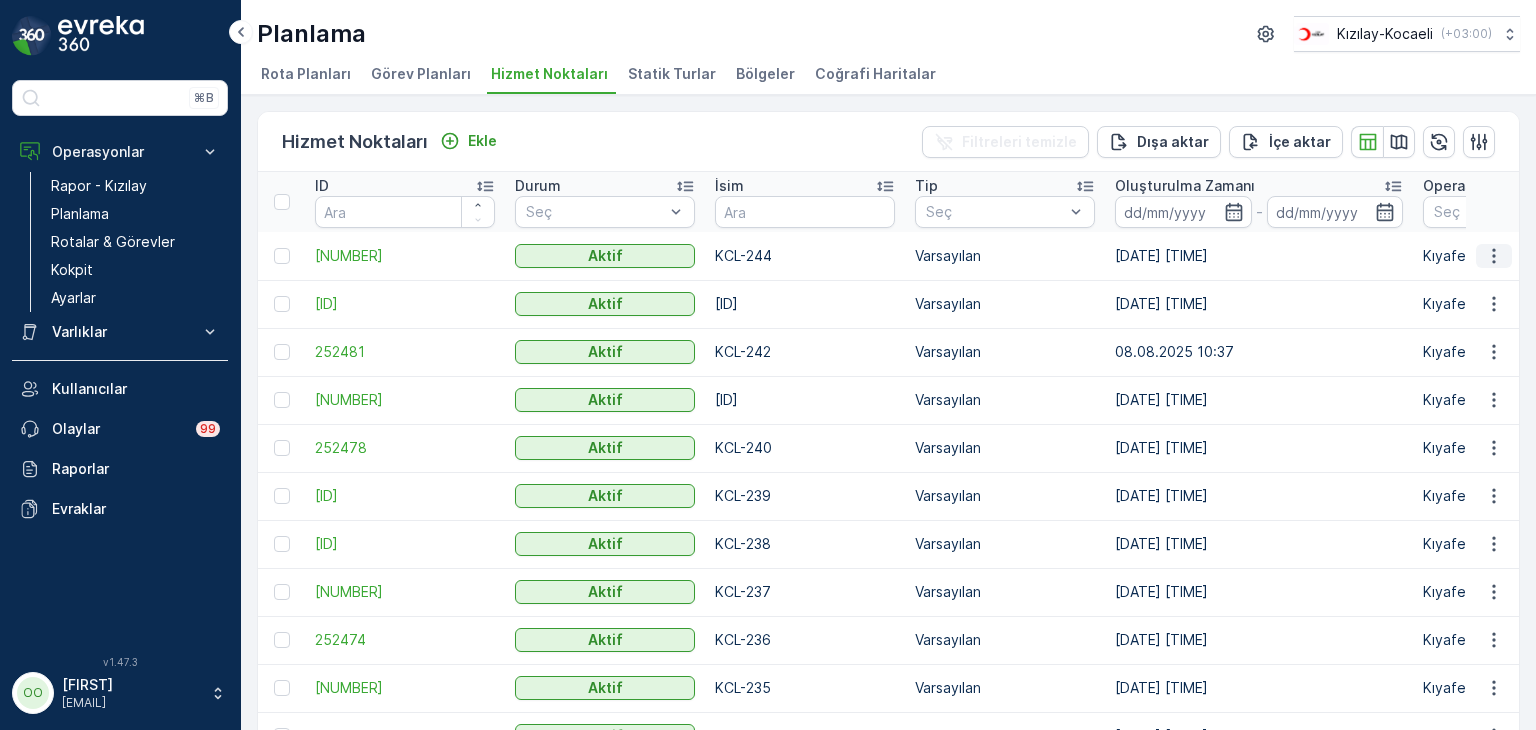 click 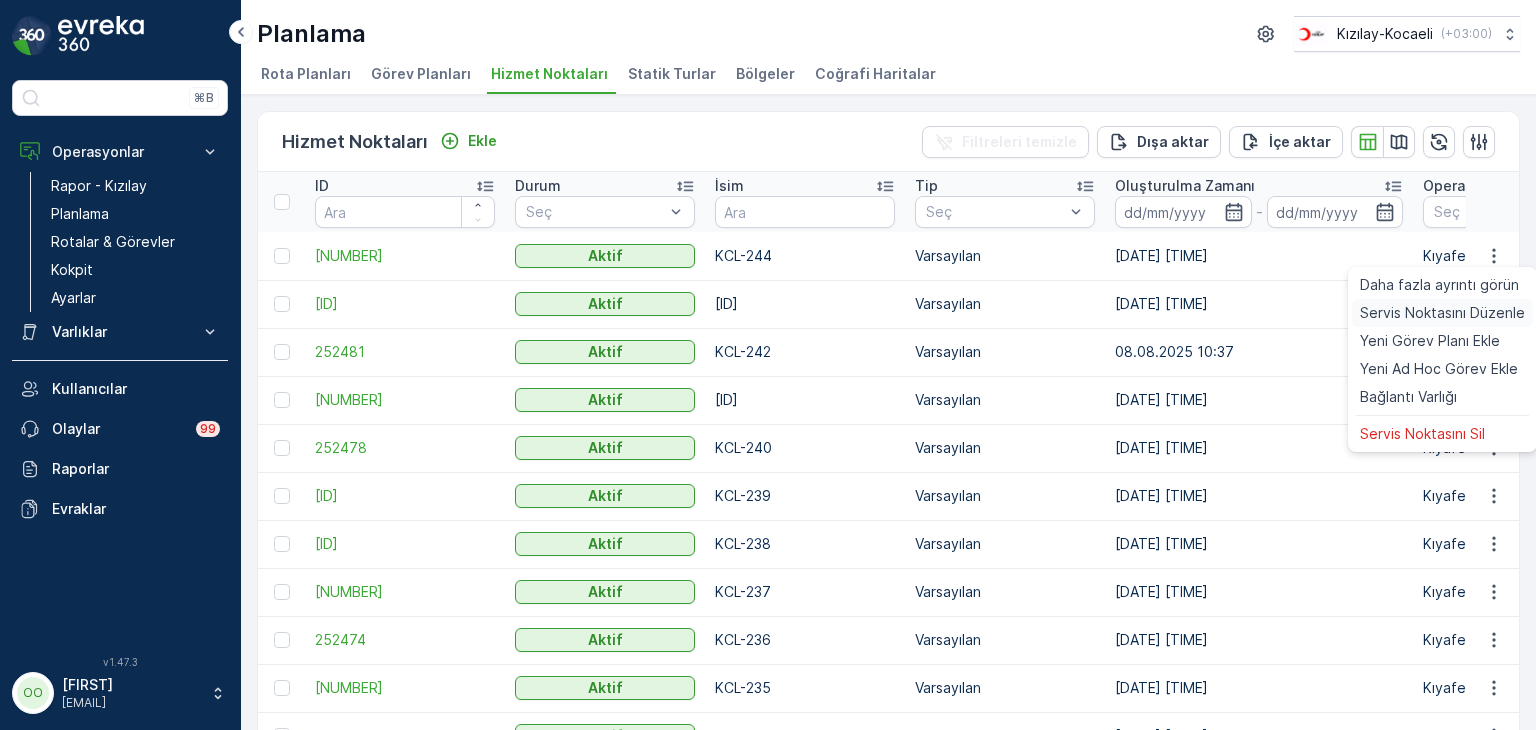 click on "Servis Noktasını Düzenle" at bounding box center (1442, 313) 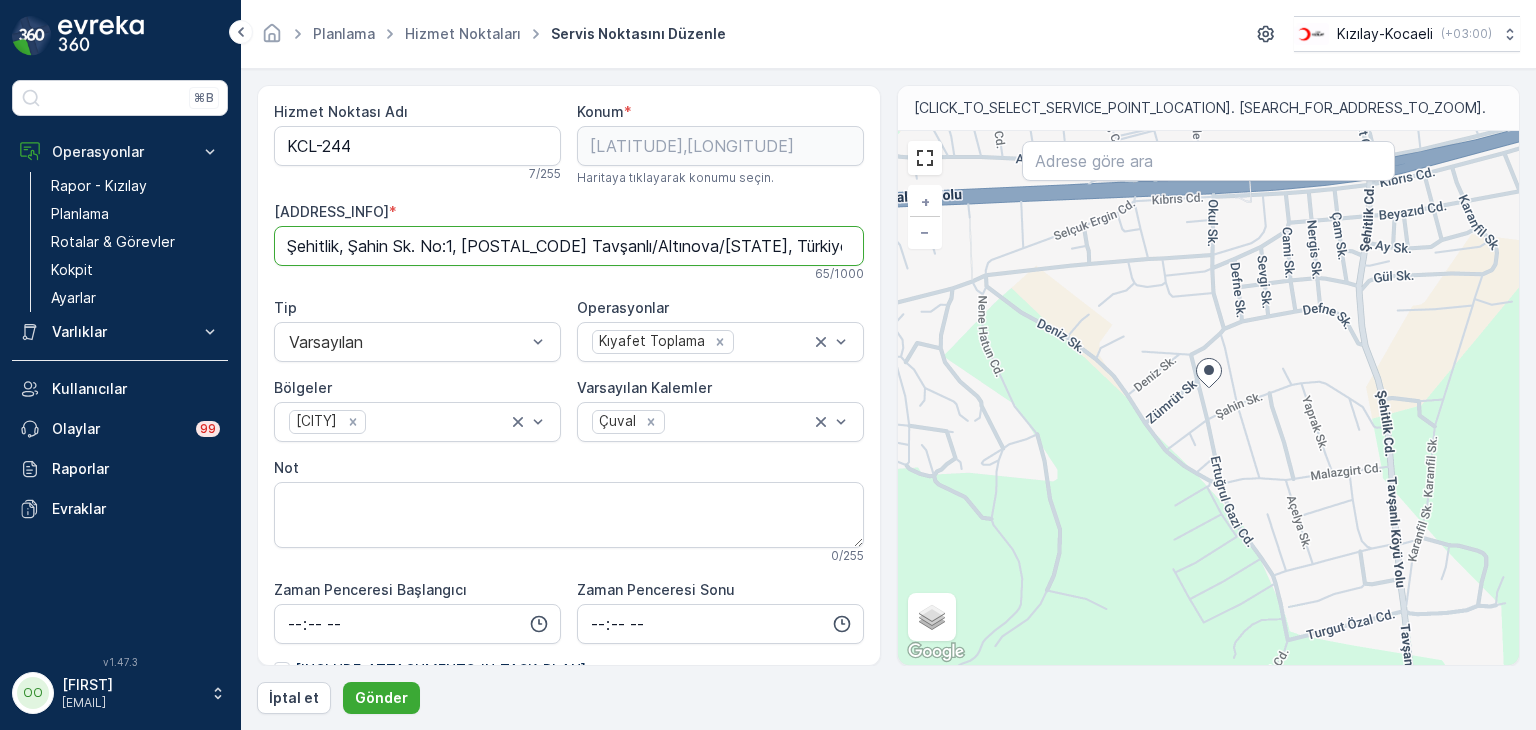 drag, startPoint x: 772, startPoint y: 254, endPoint x: 286, endPoint y: 258, distance: 486.01645 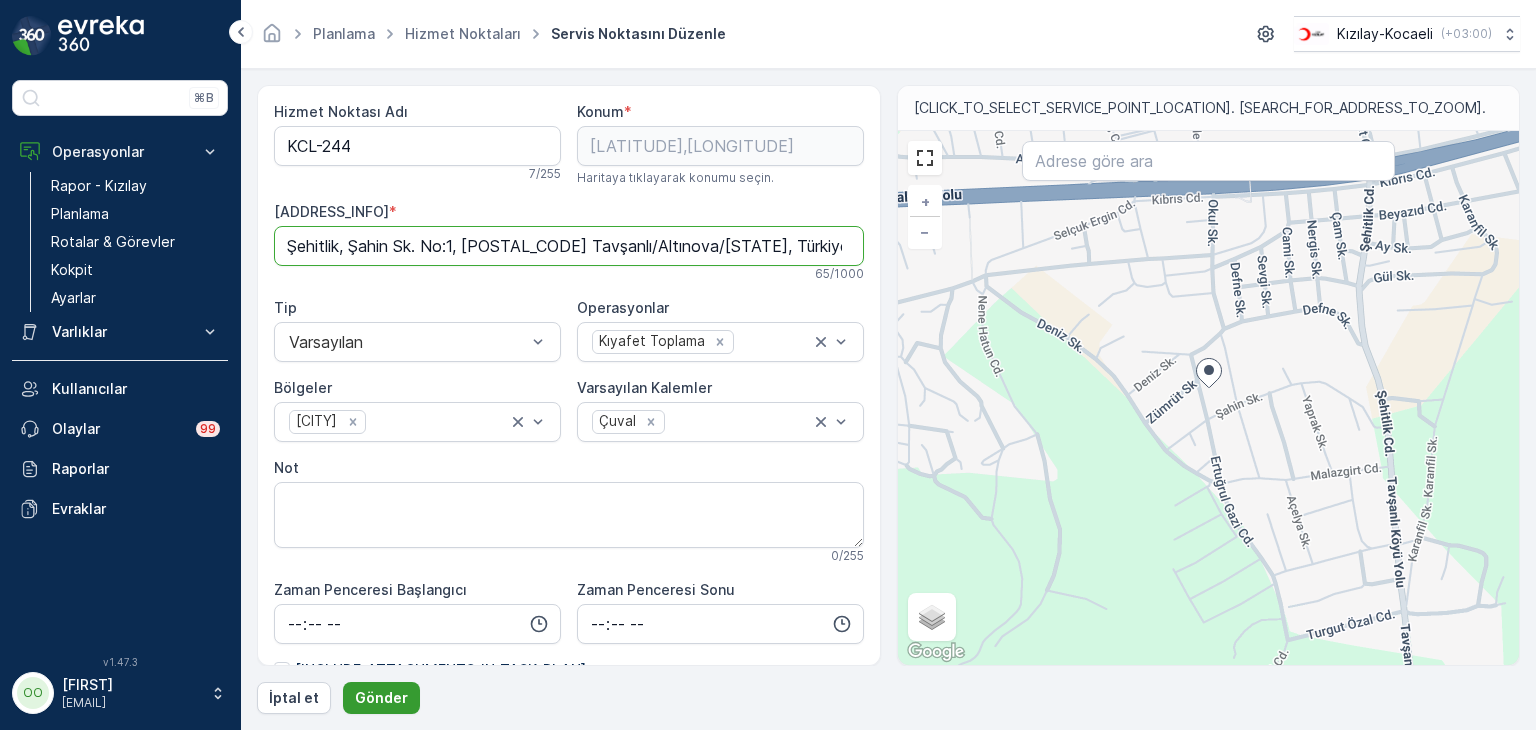 click on "Gönder" at bounding box center (381, 698) 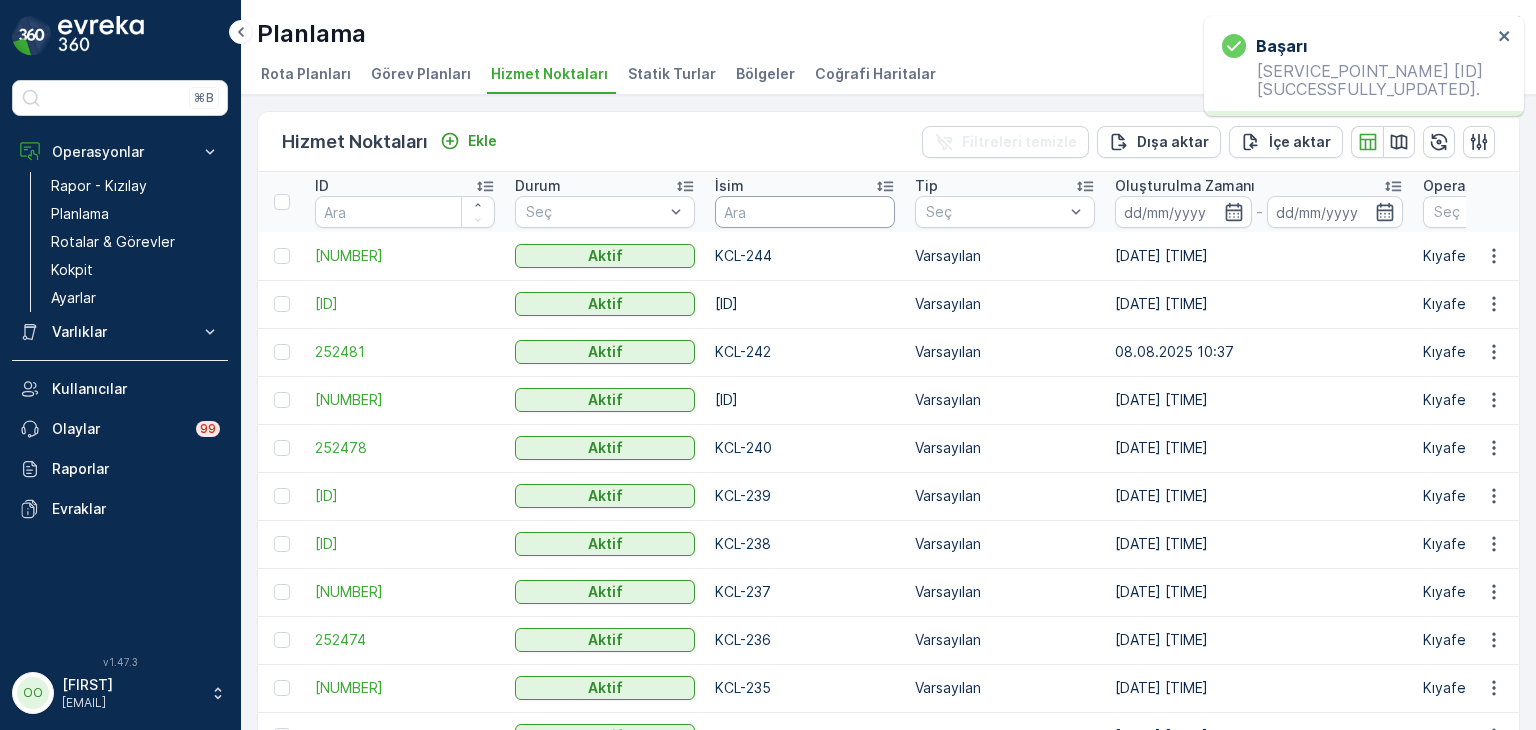 click at bounding box center (805, 212) 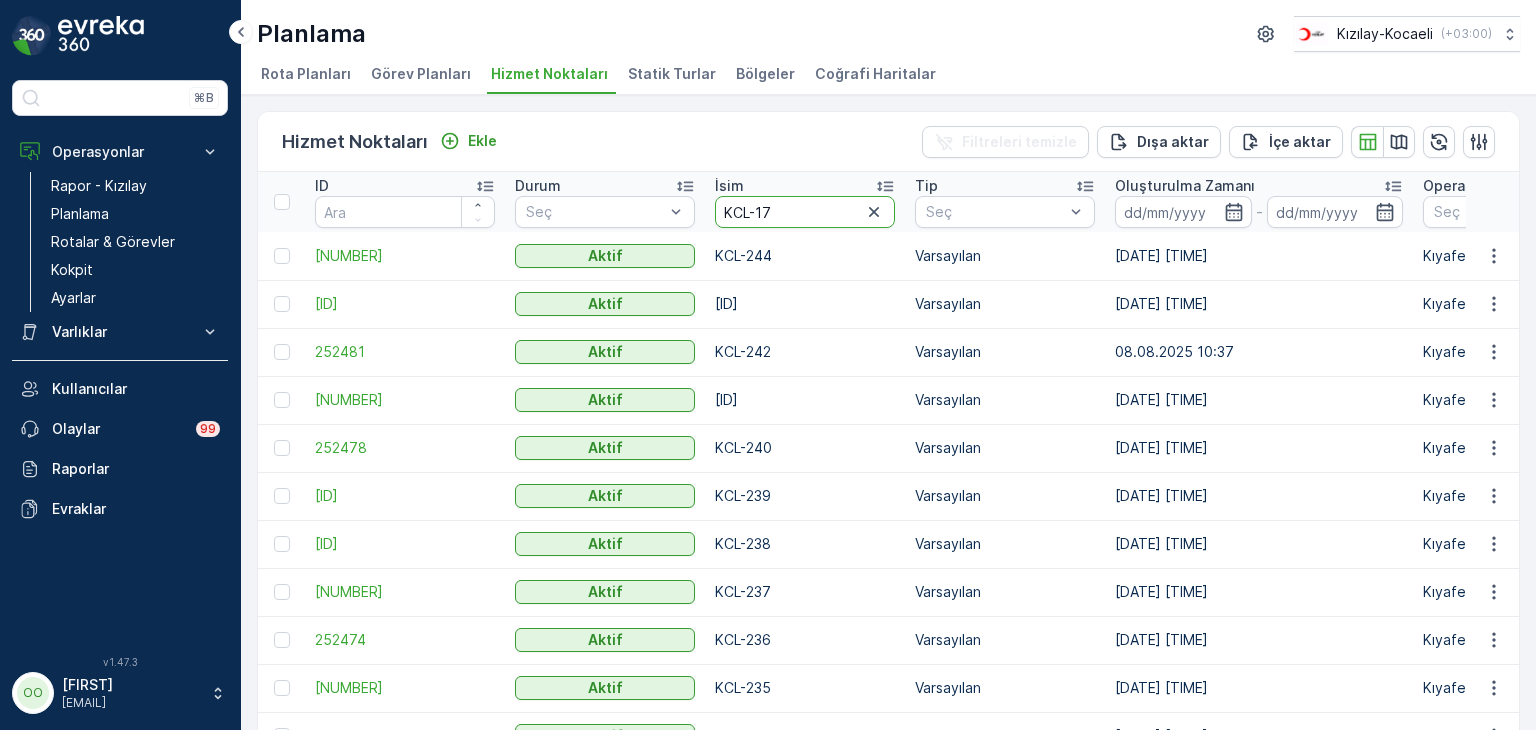 type on "KCL-170" 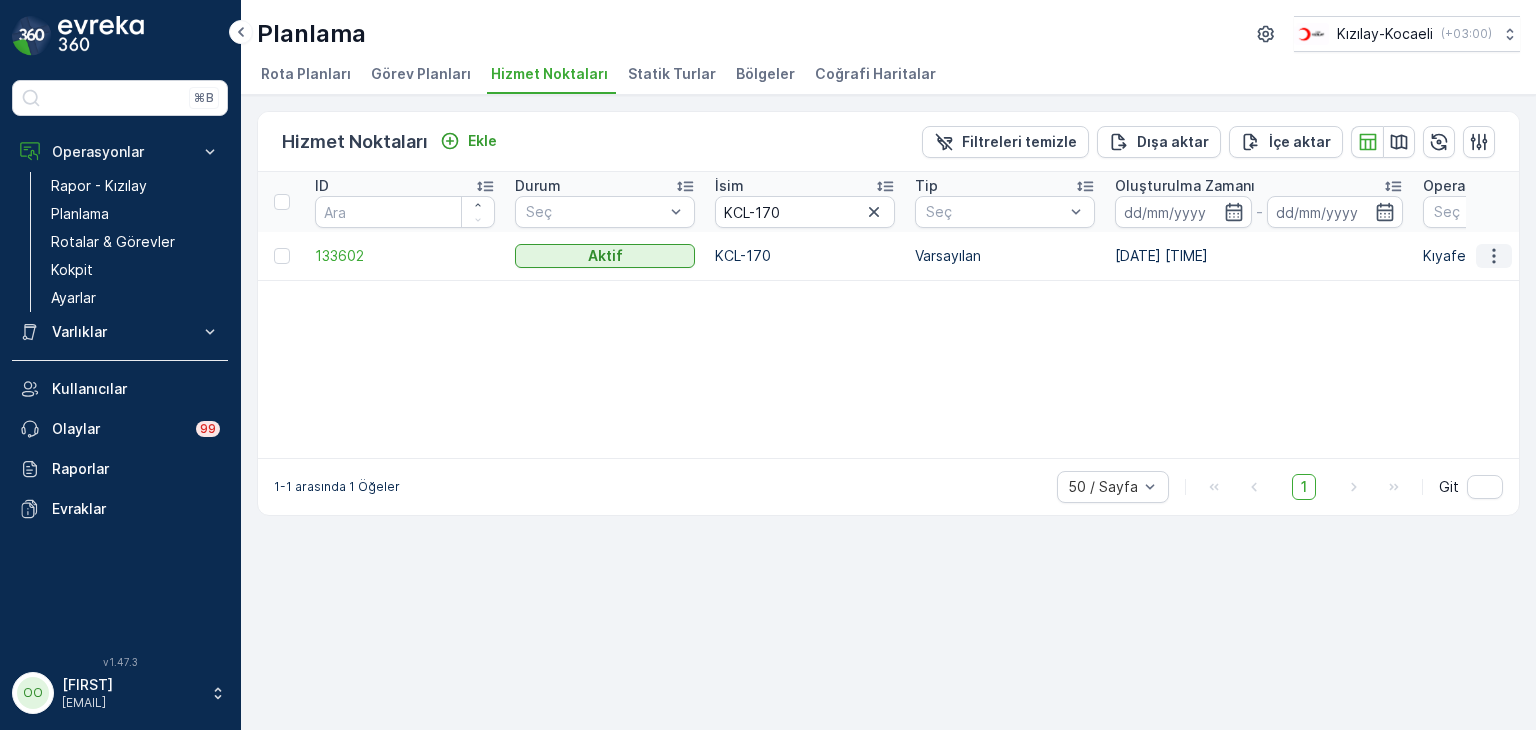 click 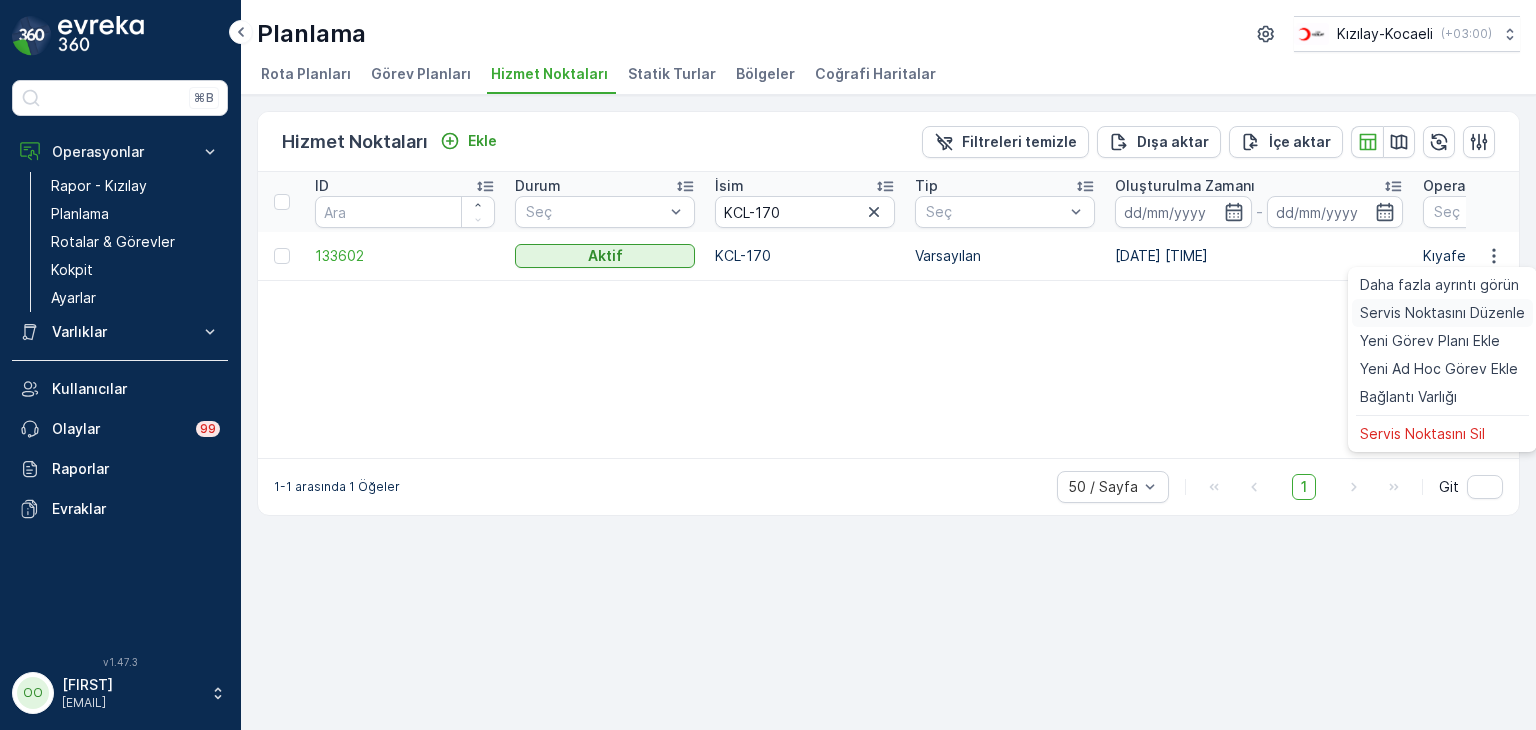 click on "Servis Noktasını Düzenle" at bounding box center [1442, 313] 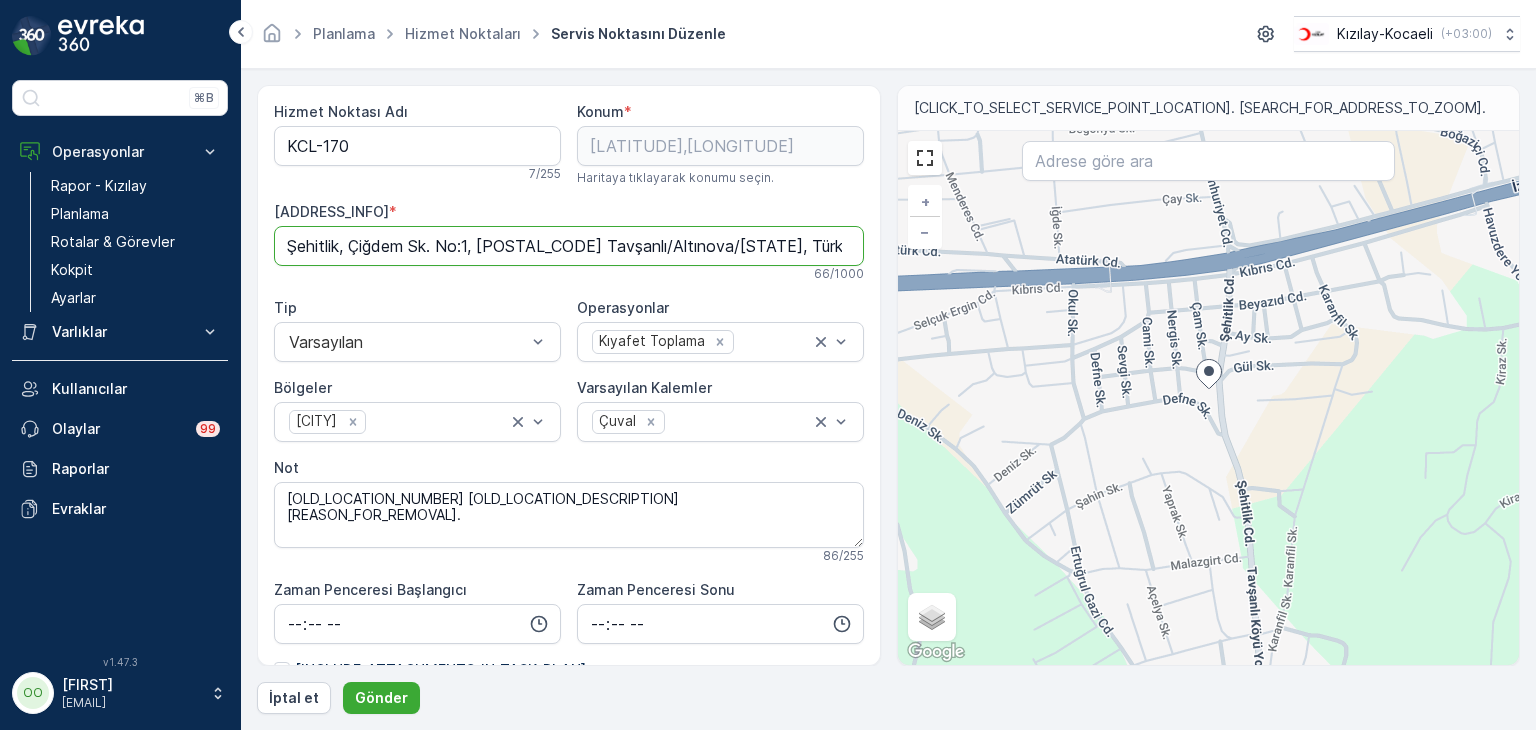 drag, startPoint x: 296, startPoint y: 247, endPoint x: 788, endPoint y: 212, distance: 493.24335 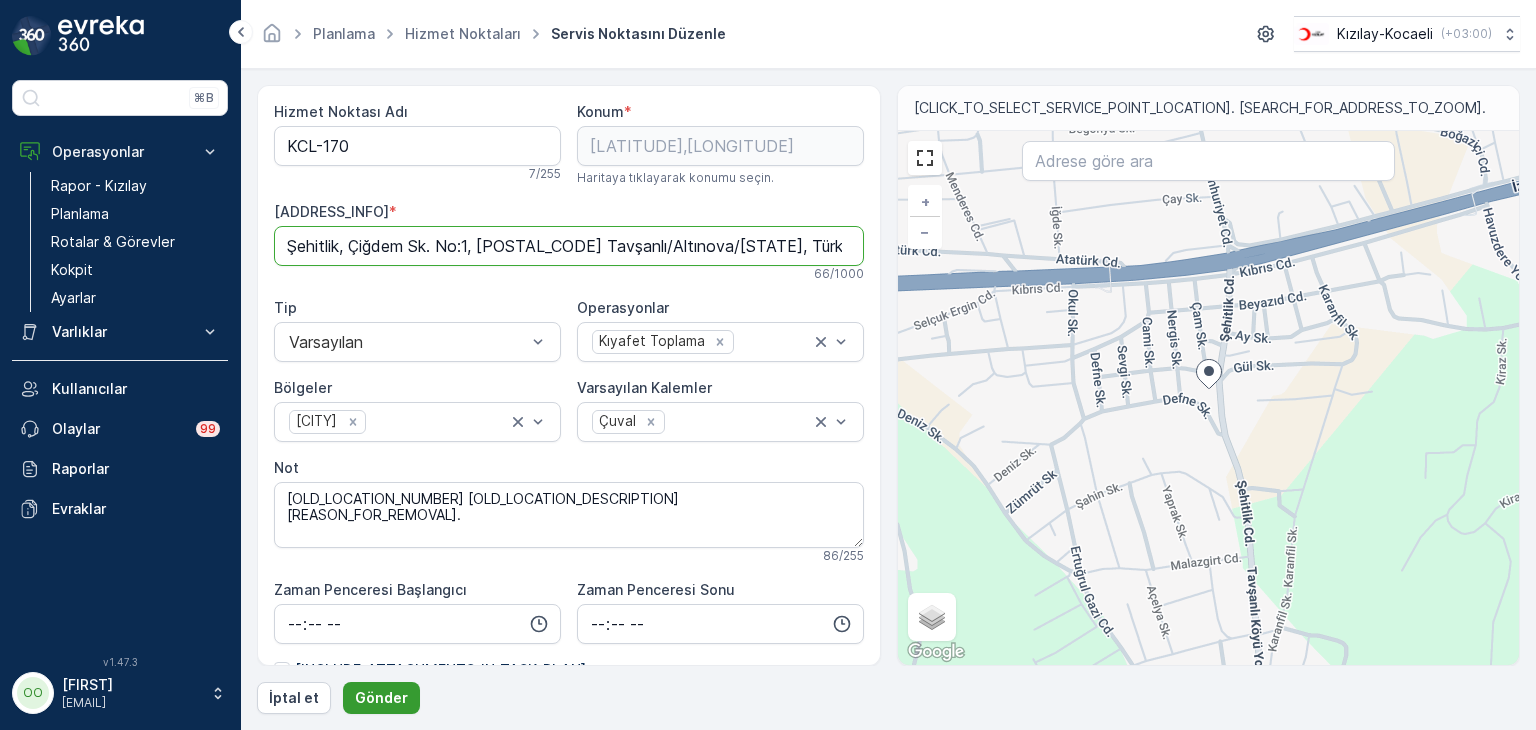 click on "Gönder" at bounding box center [381, 698] 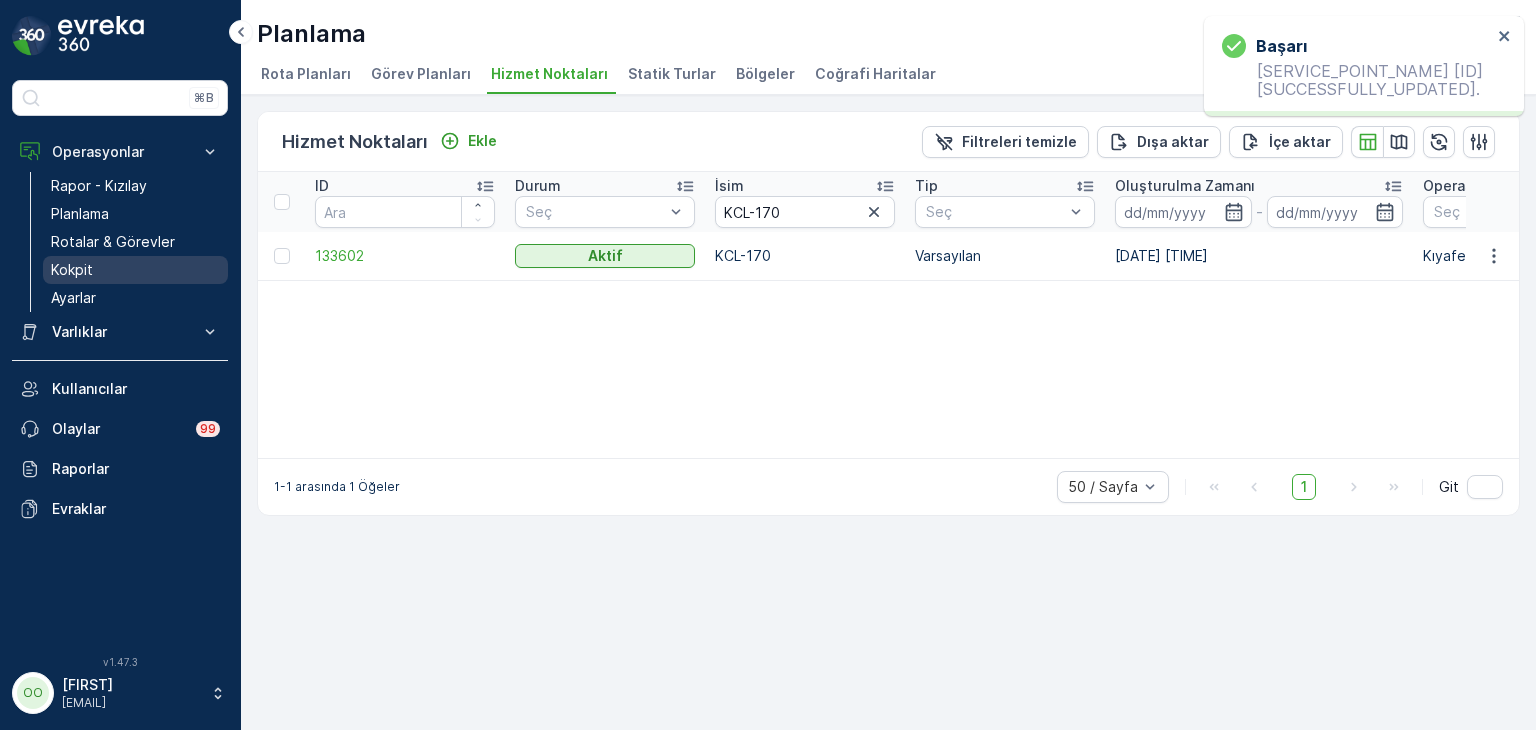click on "Kokpit" at bounding box center (135, 270) 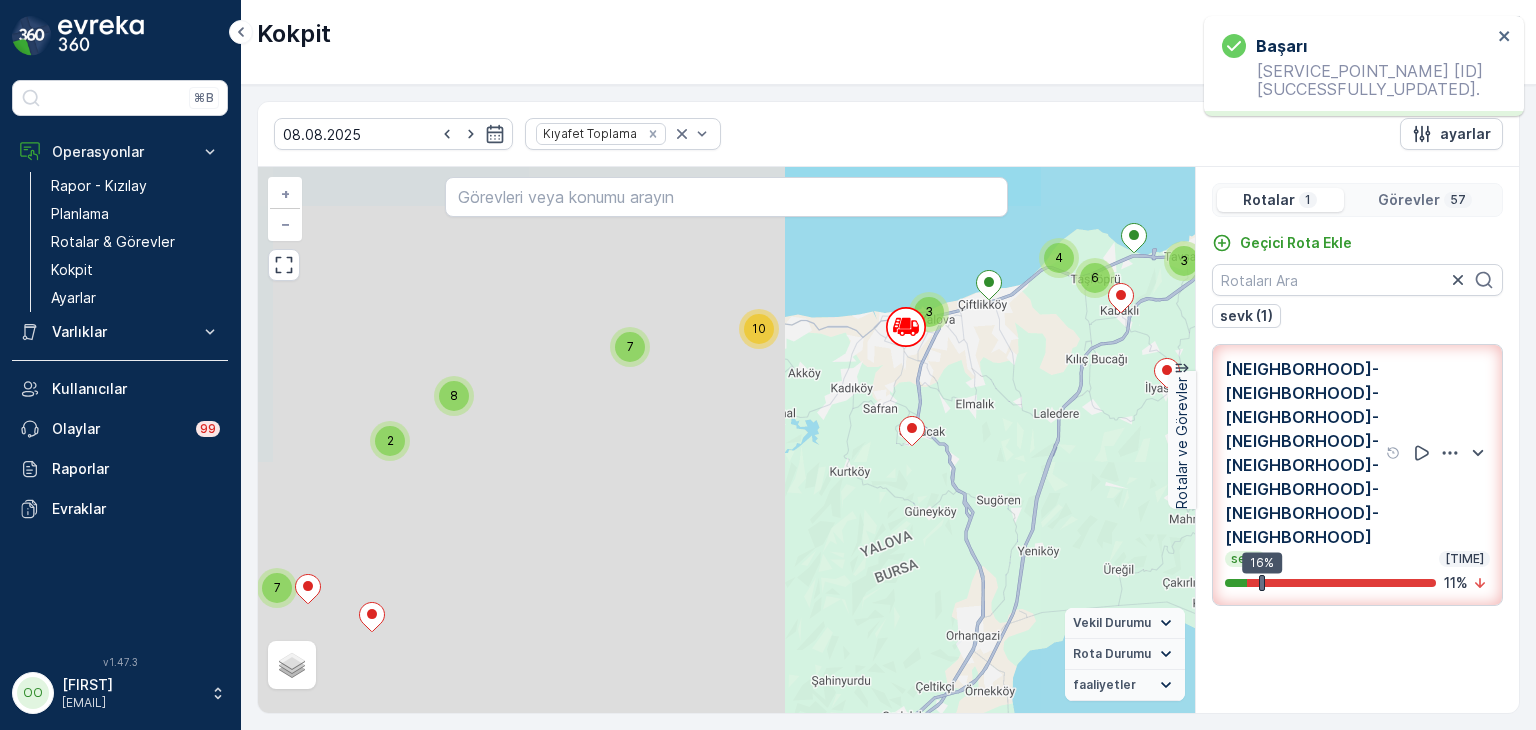 click 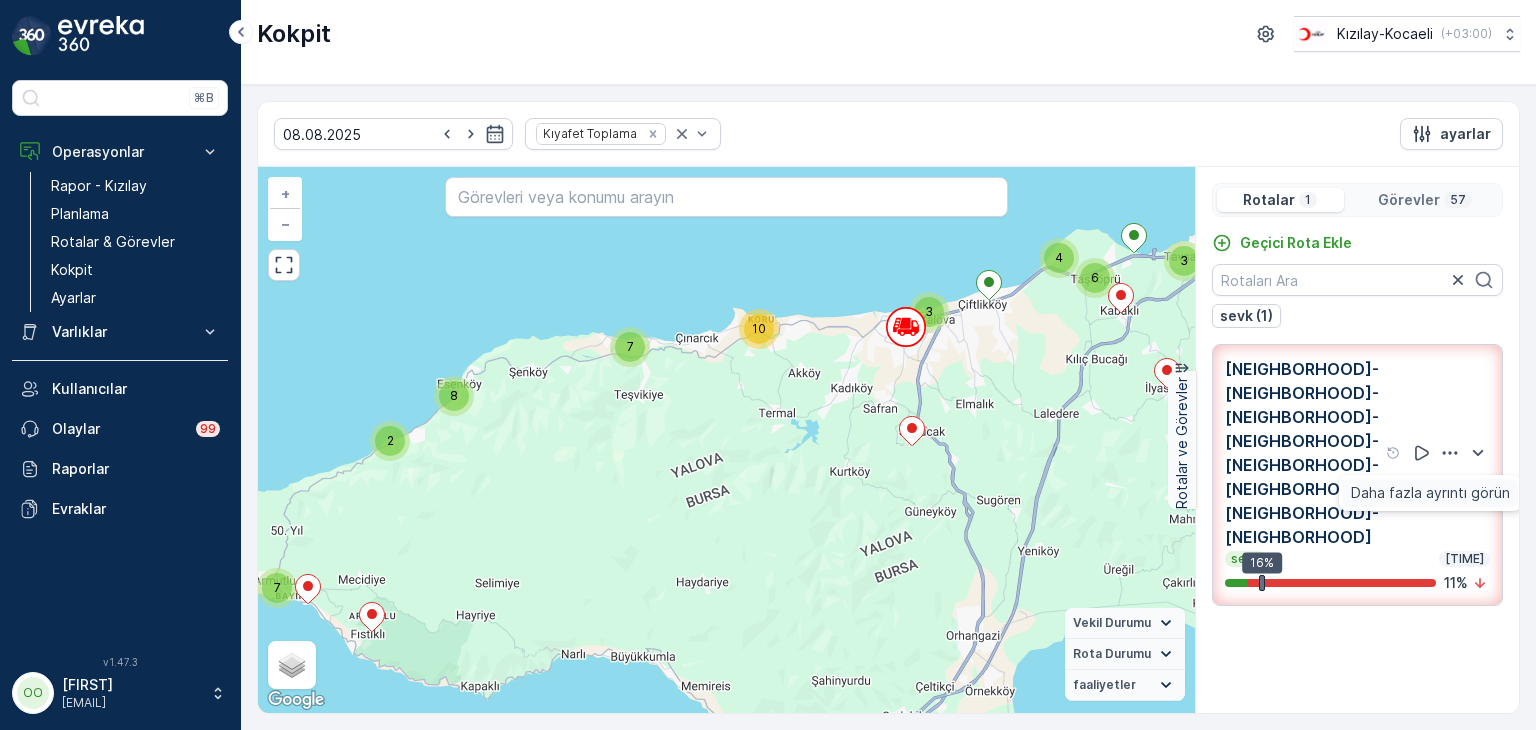 click on "Daha fazla ayrıntı görün" at bounding box center (1430, 493) 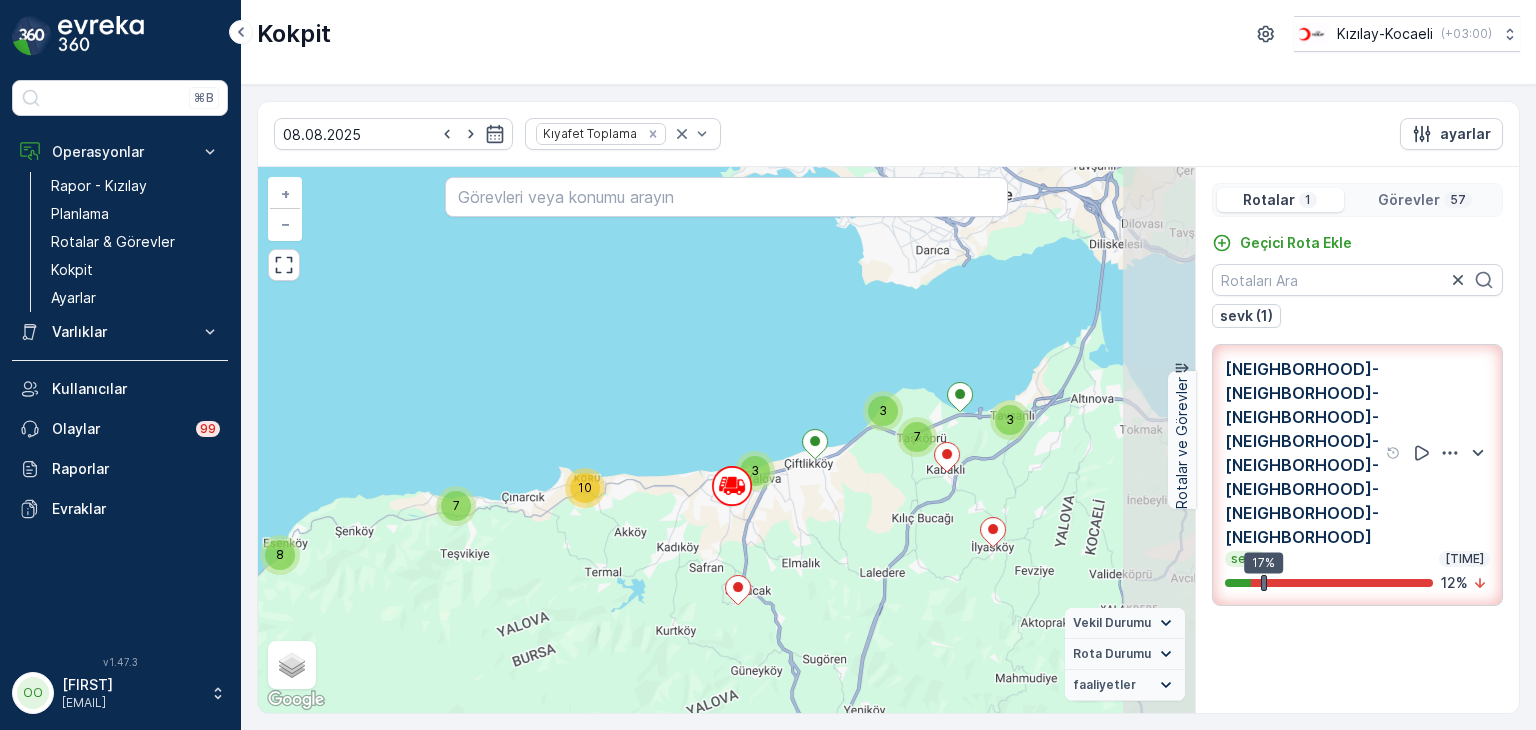 drag, startPoint x: 1005, startPoint y: 338, endPoint x: 828, endPoint y: 497, distance: 237.92856 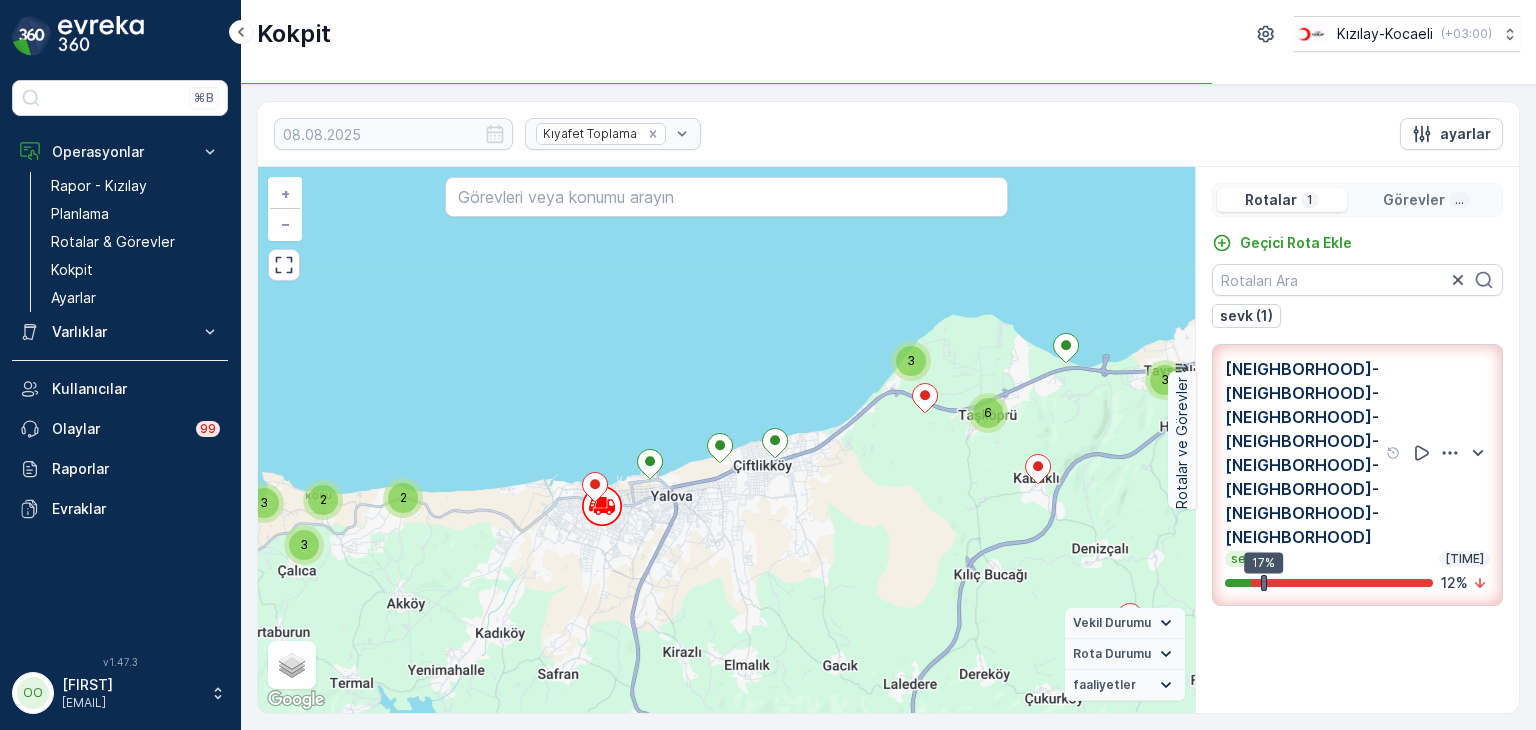 drag, startPoint x: 886, startPoint y: 466, endPoint x: 864, endPoint y: 470, distance: 22.36068 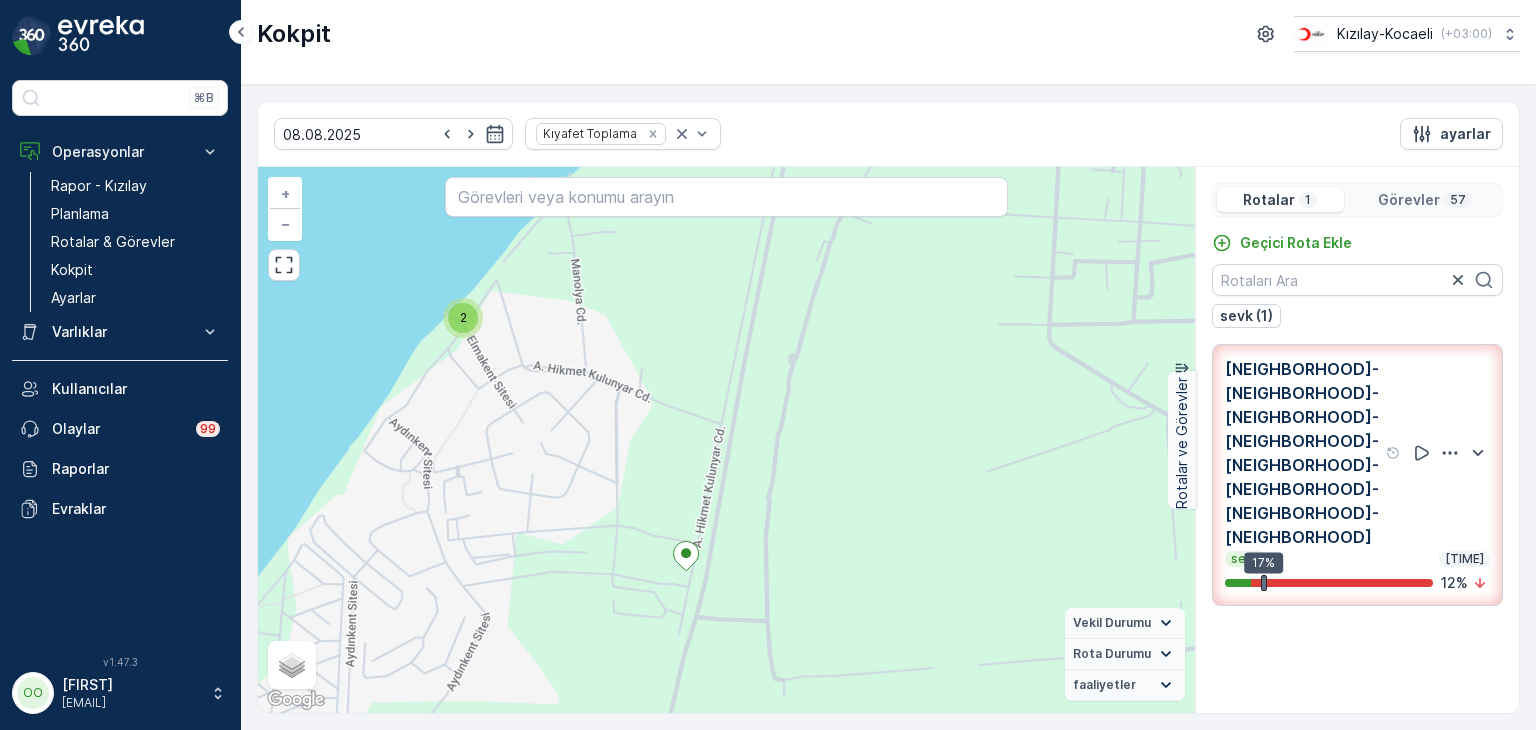 click on "2" at bounding box center (463, 318) 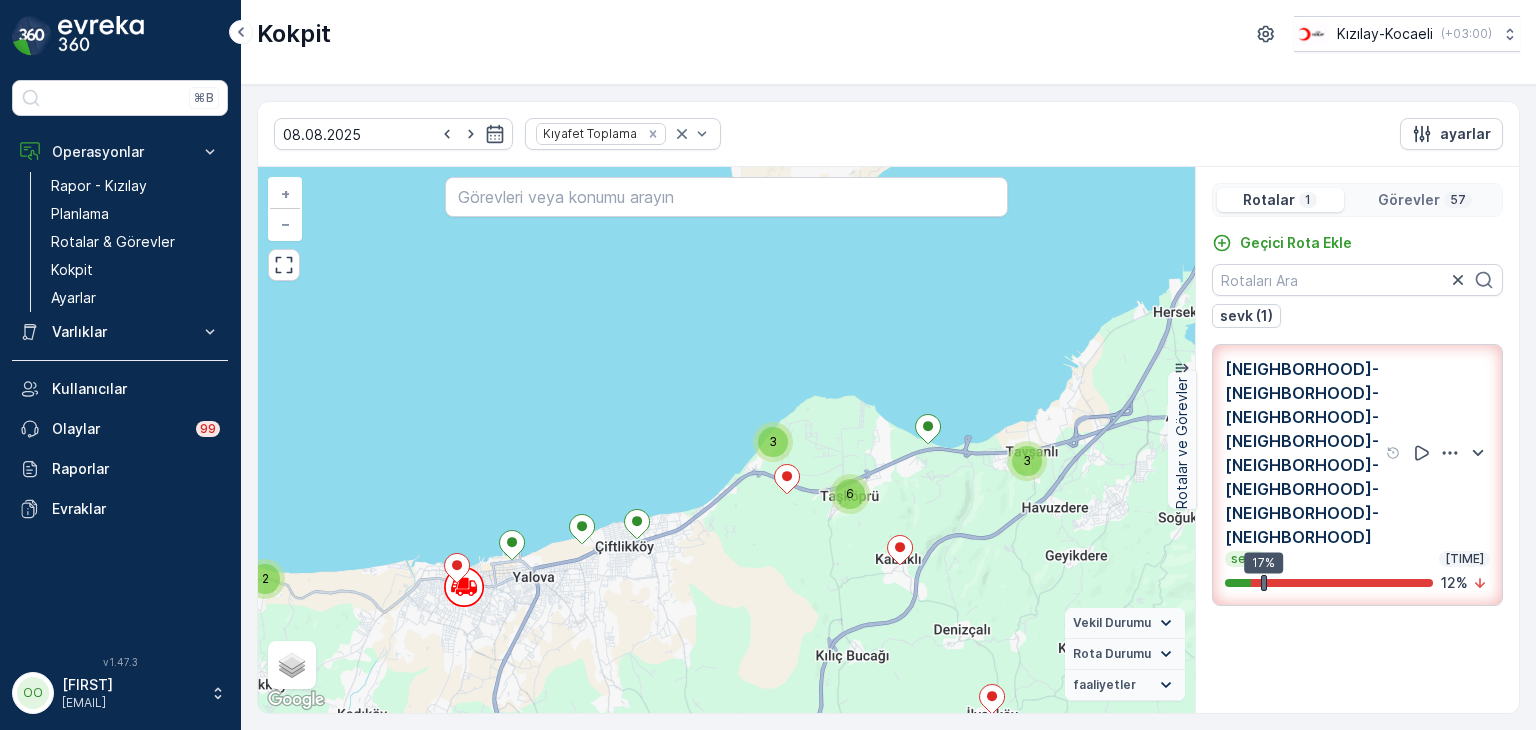 drag, startPoint x: 895, startPoint y: 564, endPoint x: 924, endPoint y: 489, distance: 80.411446 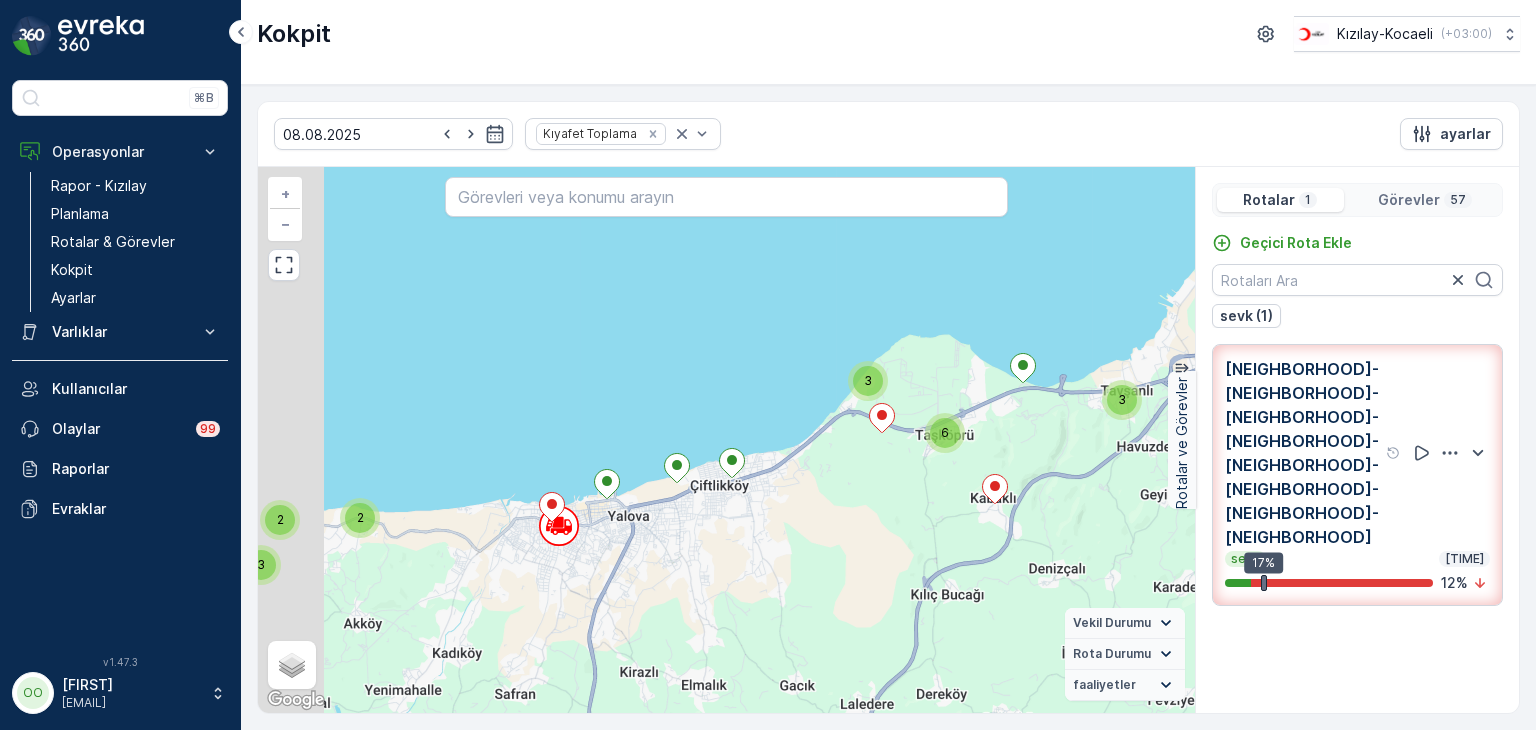 drag, startPoint x: 730, startPoint y: 654, endPoint x: 826, endPoint y: 593, distance: 113.74094 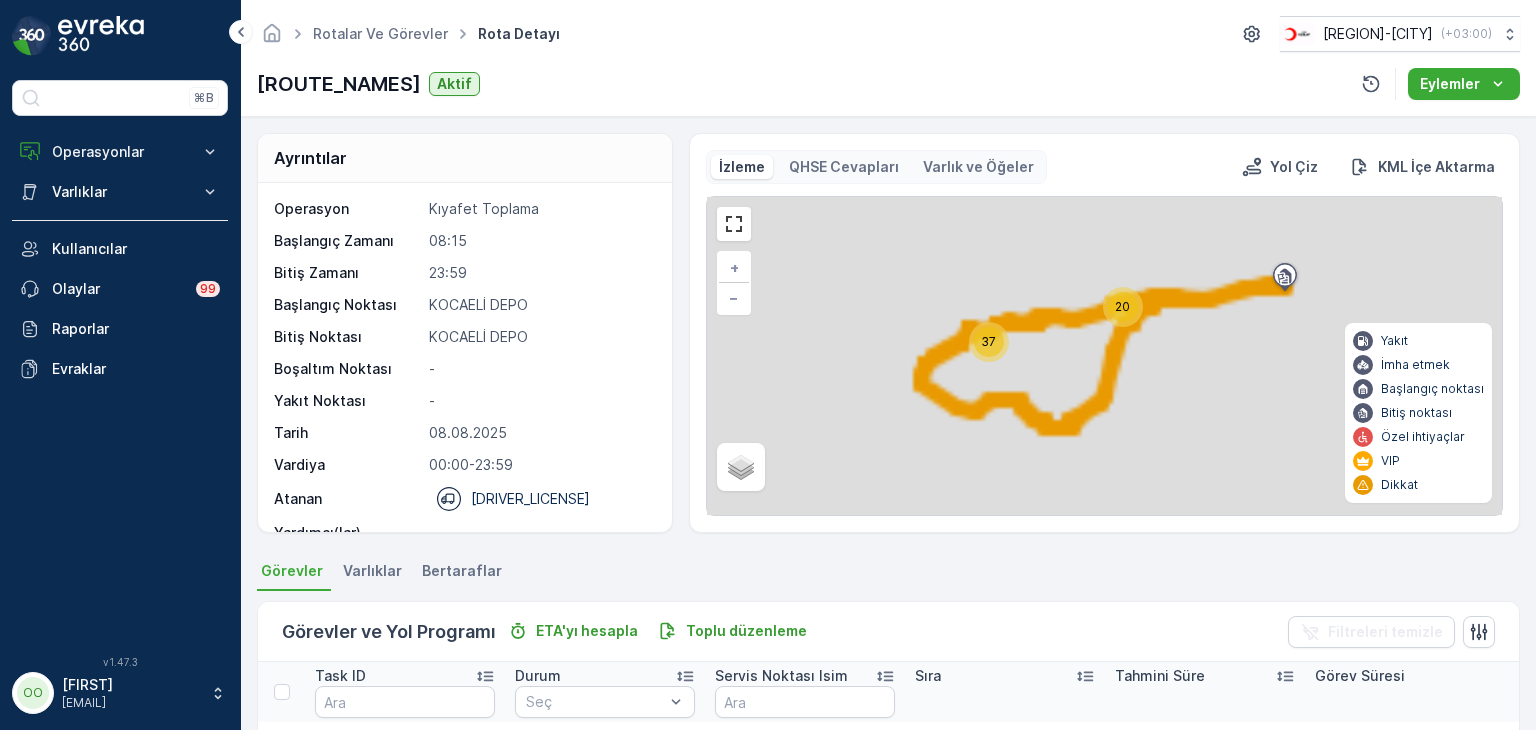 scroll, scrollTop: 0, scrollLeft: 0, axis: both 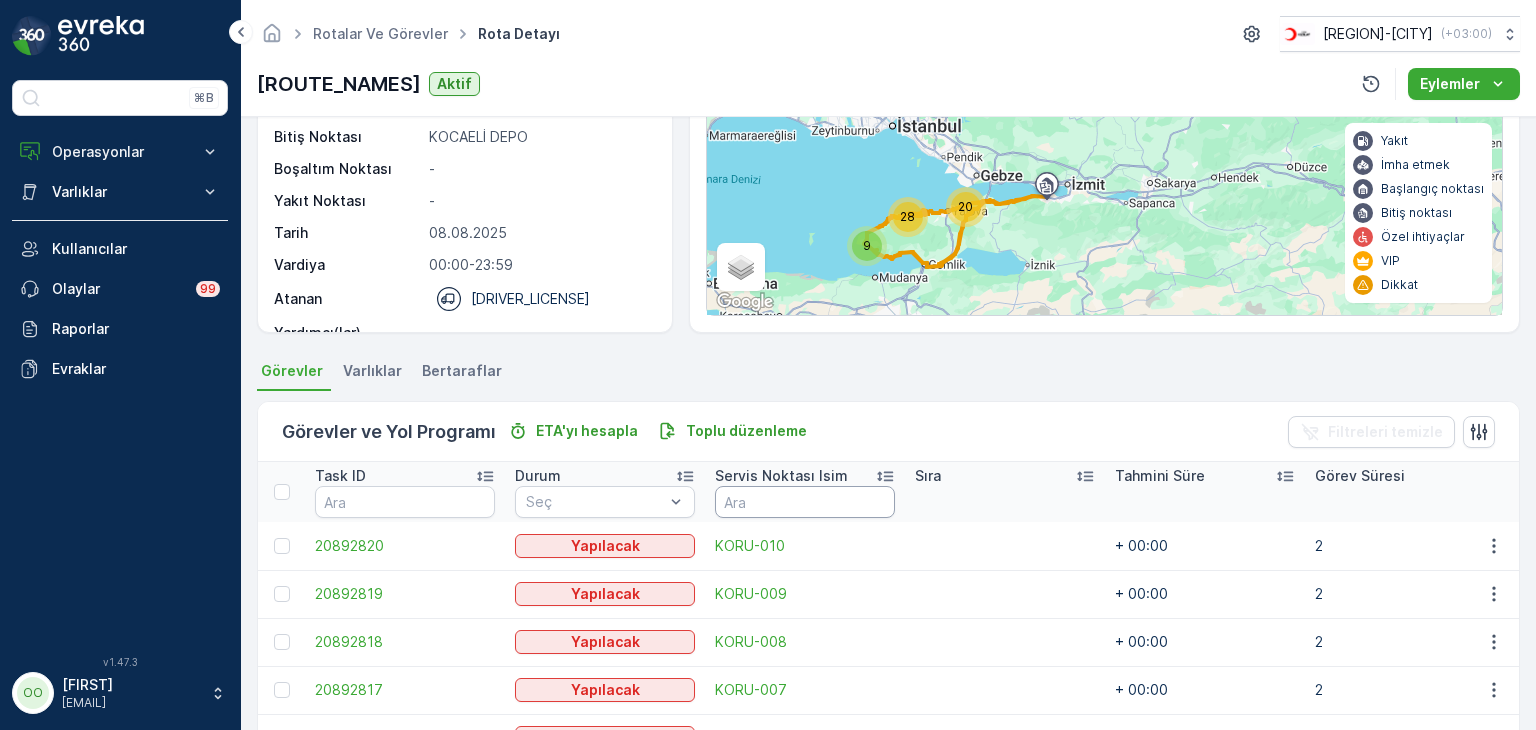 click at bounding box center [805, 502] 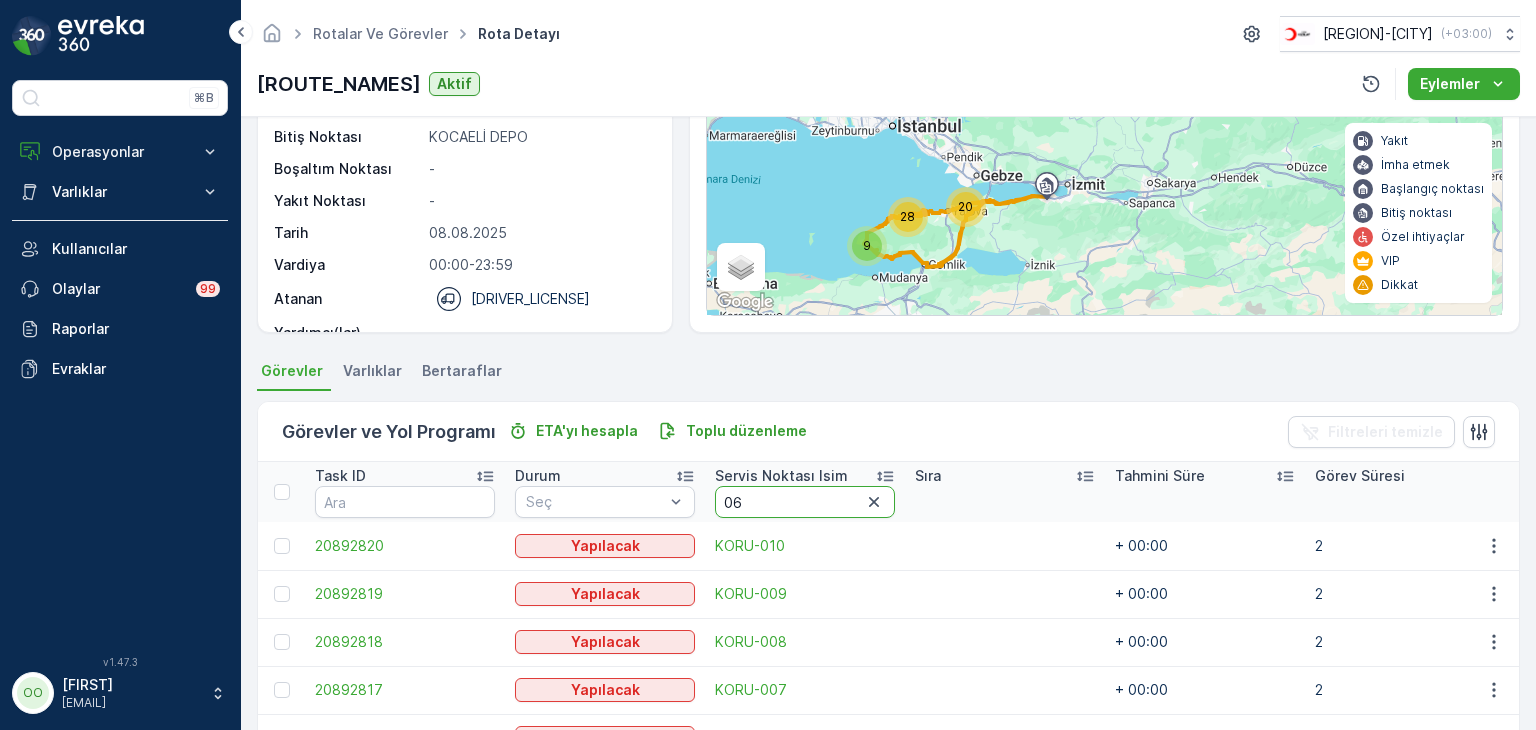 type on "069" 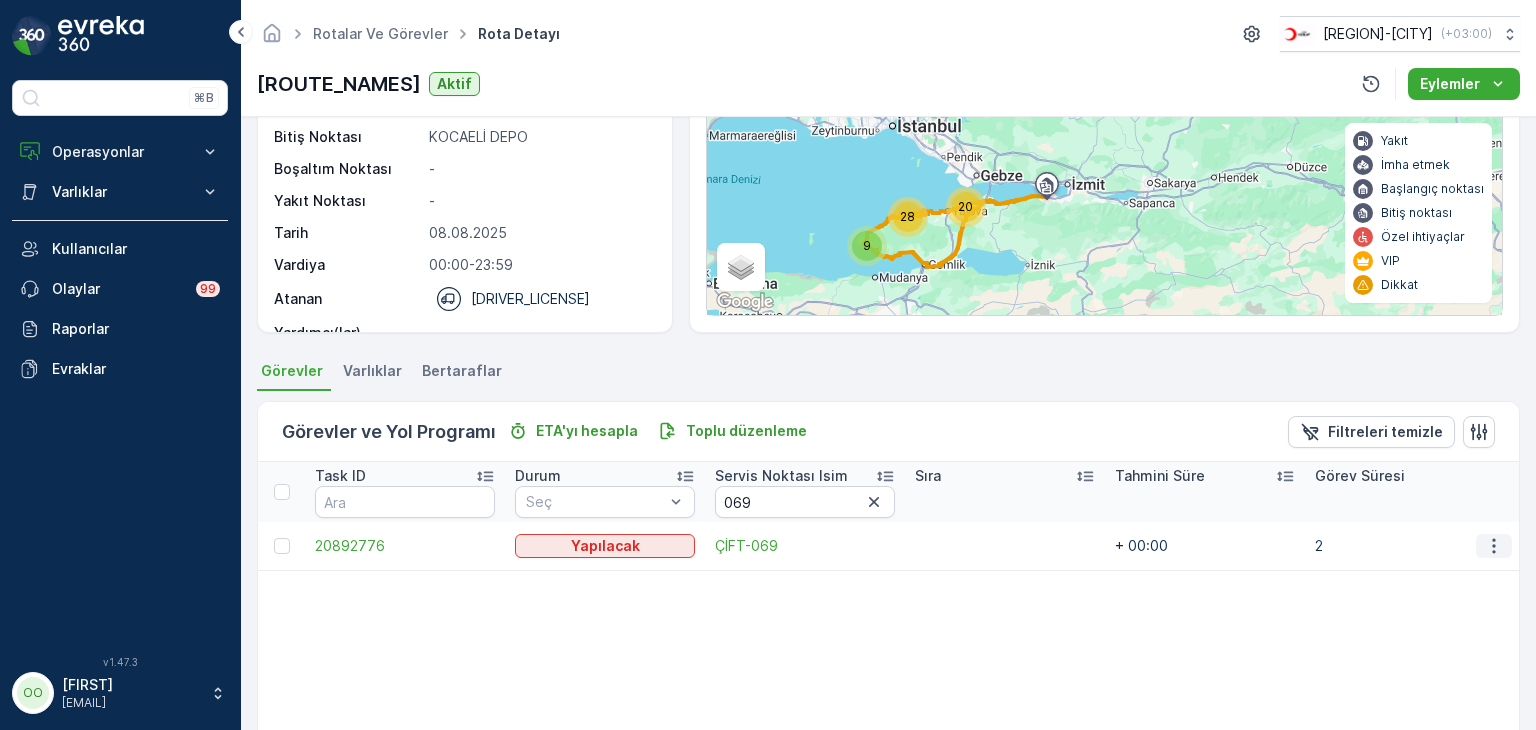 click 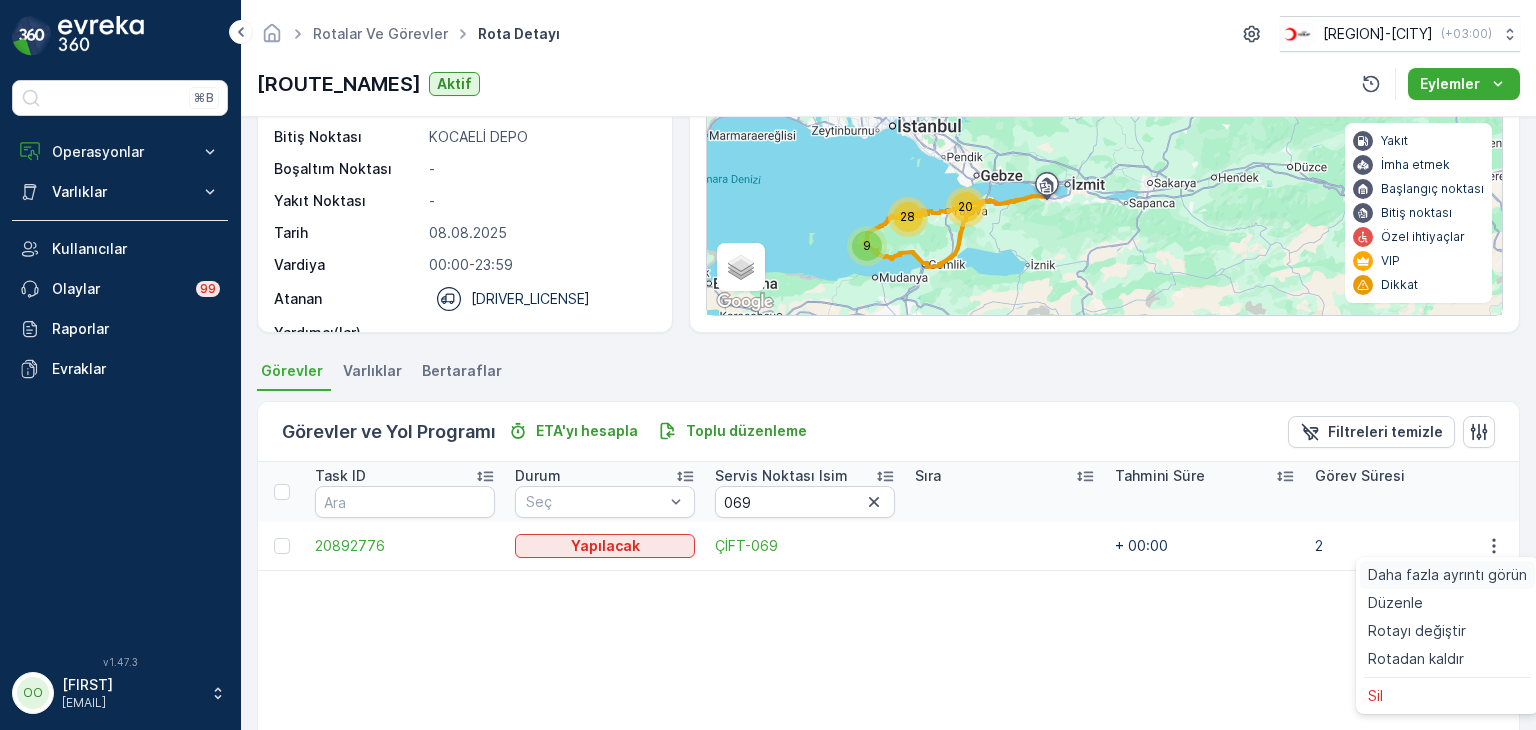click on "Daha fazla ayrıntı görün" at bounding box center (1447, 575) 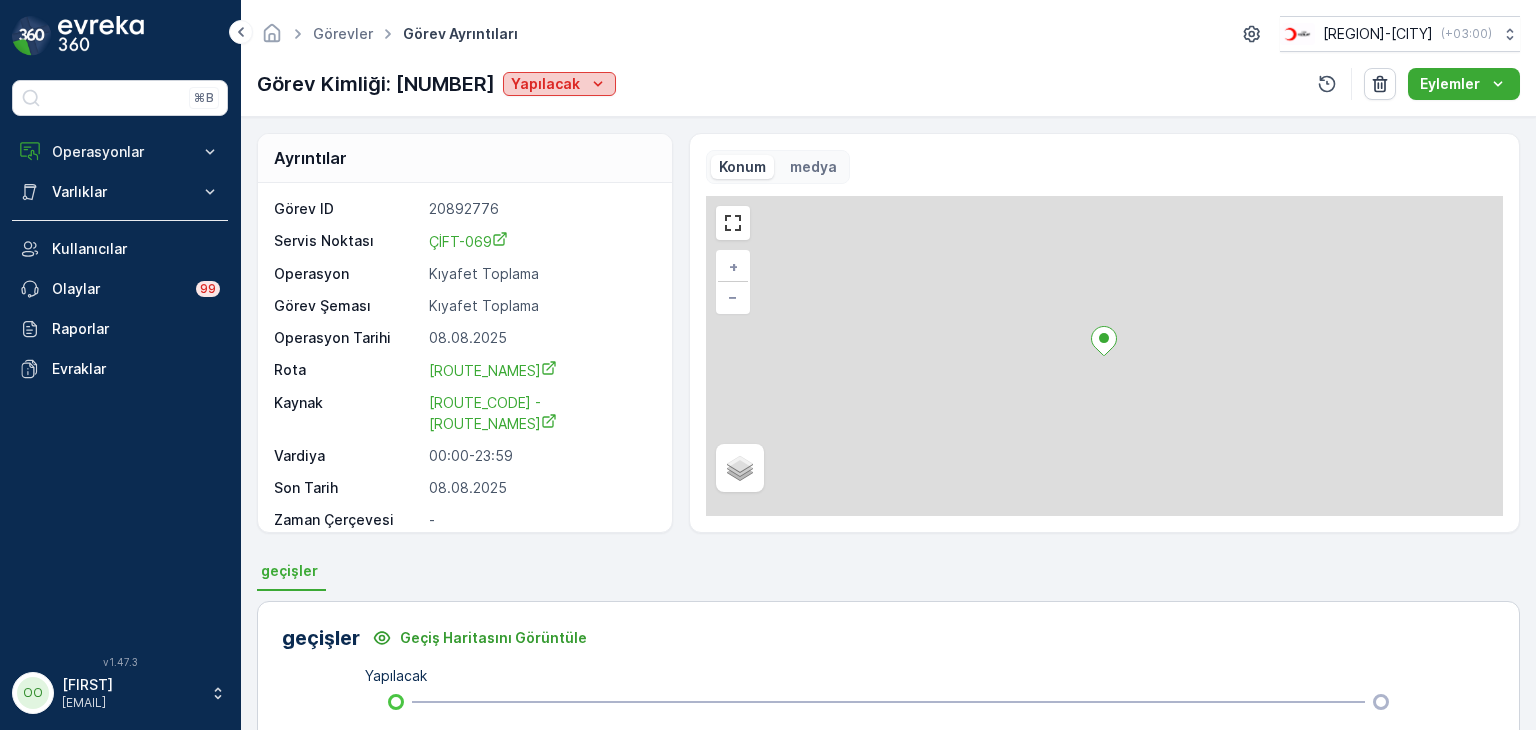 click on "Yapılacak" at bounding box center (545, 84) 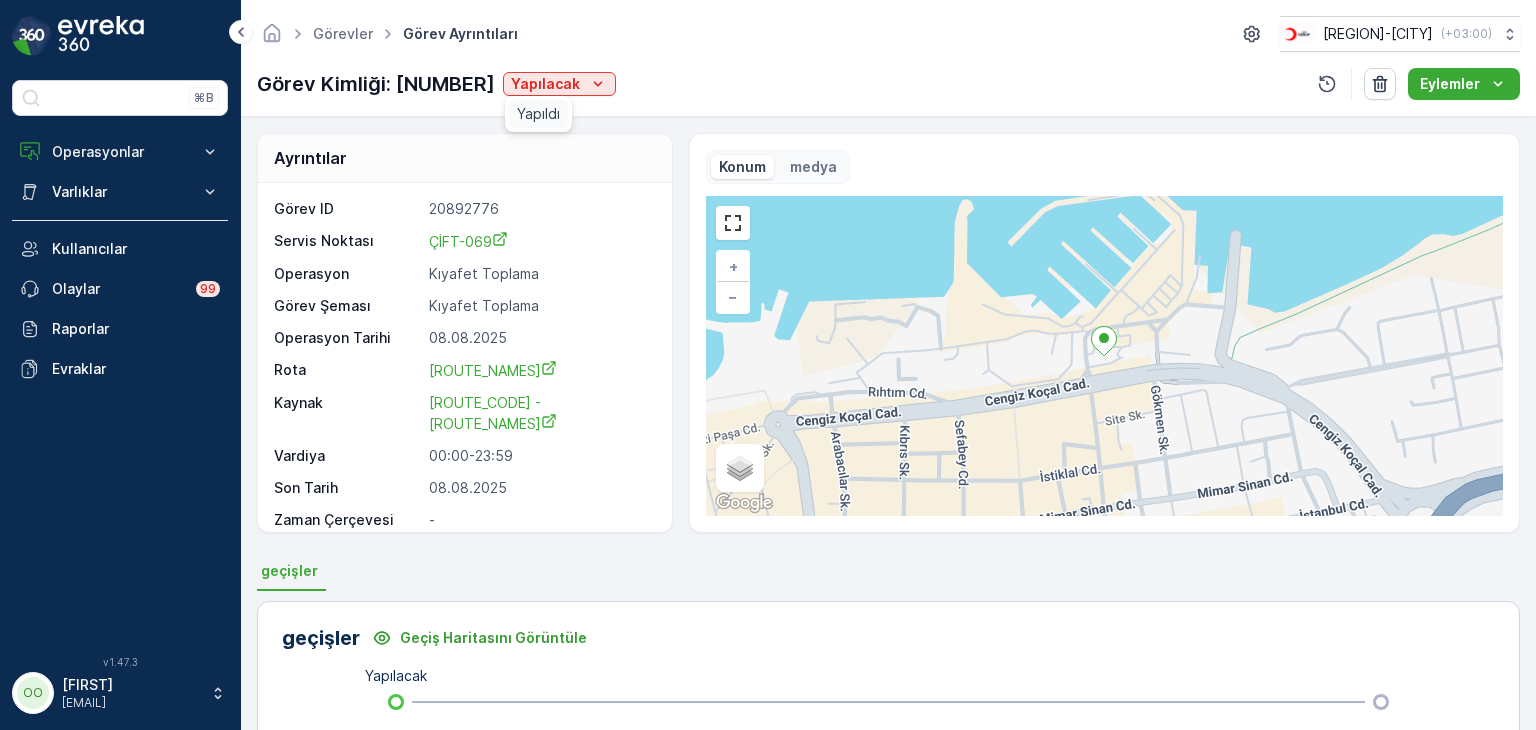 click on "Yapıldı" at bounding box center [538, 114] 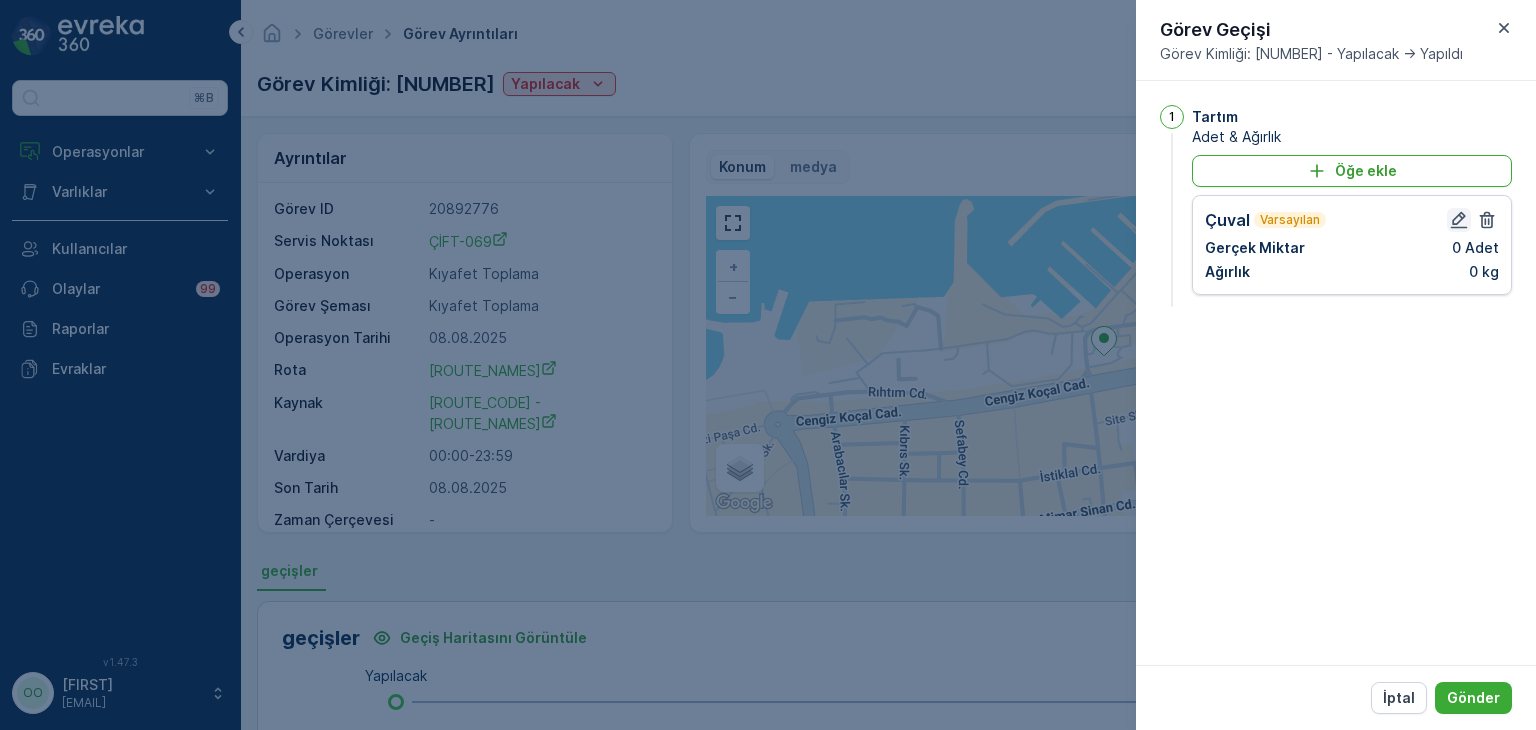 click 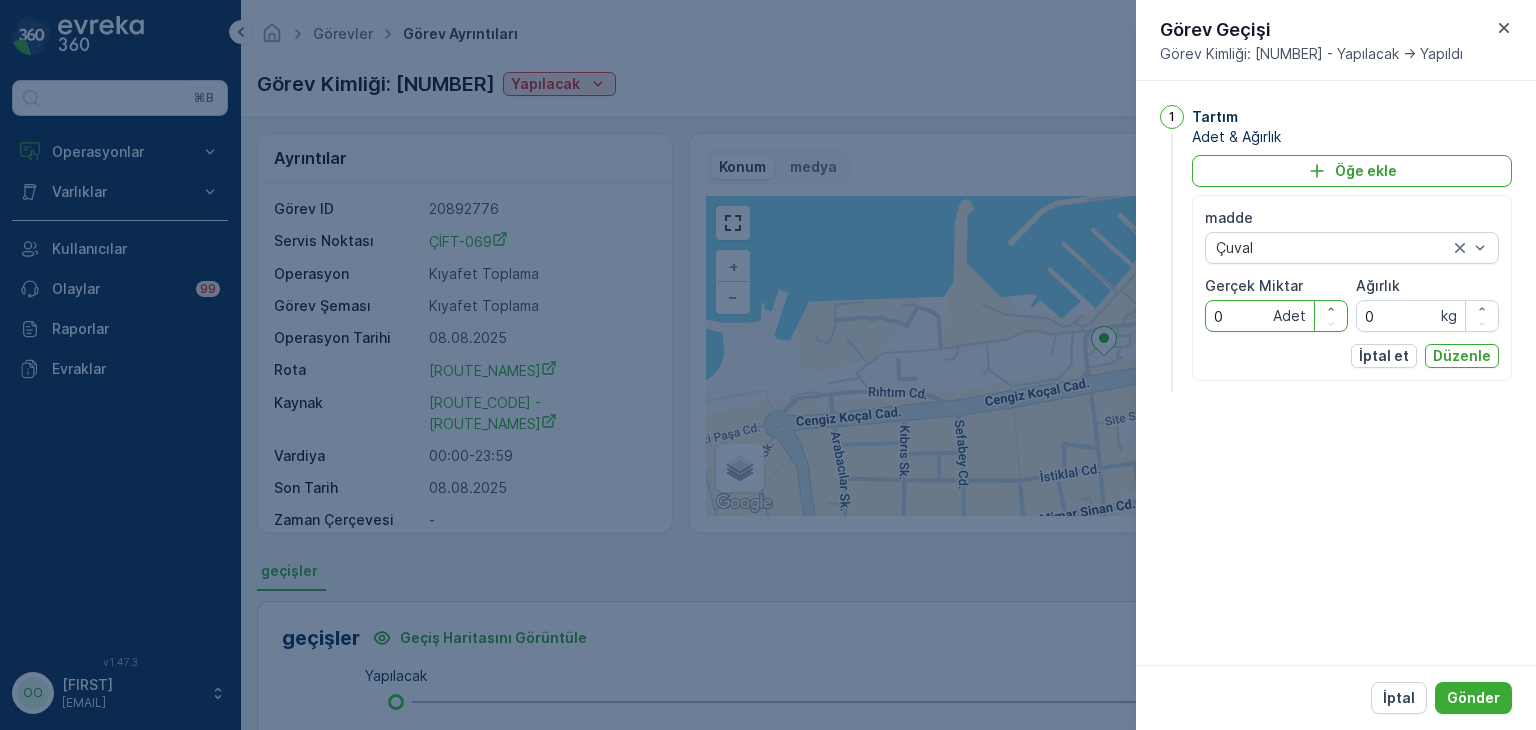 drag, startPoint x: 1232, startPoint y: 326, endPoint x: 1202, endPoint y: 327, distance: 30.016663 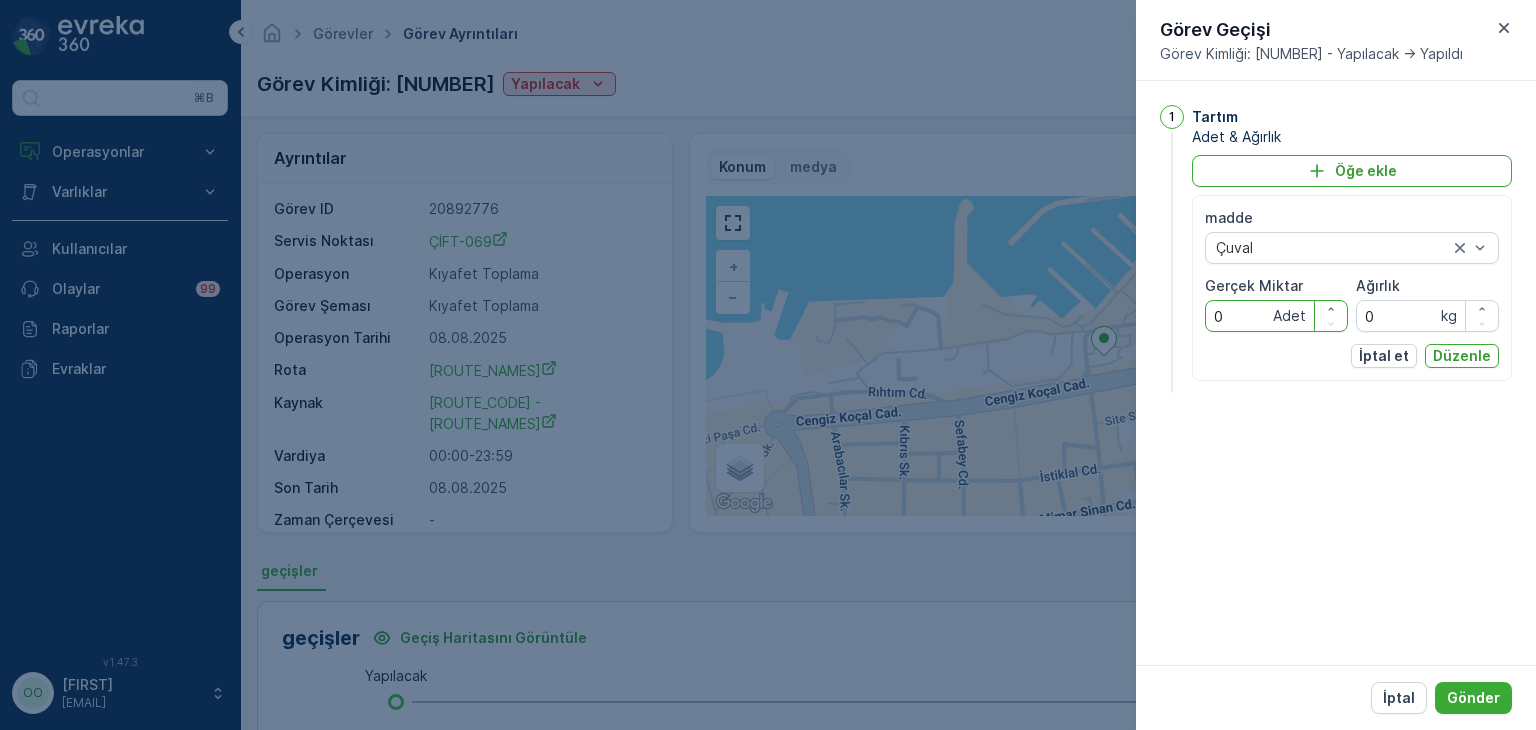 click on "madde Çuval Gerçek Miktar 0 Adet Ağırlık 0 kg İptal et Düzenle" at bounding box center (1352, 288) 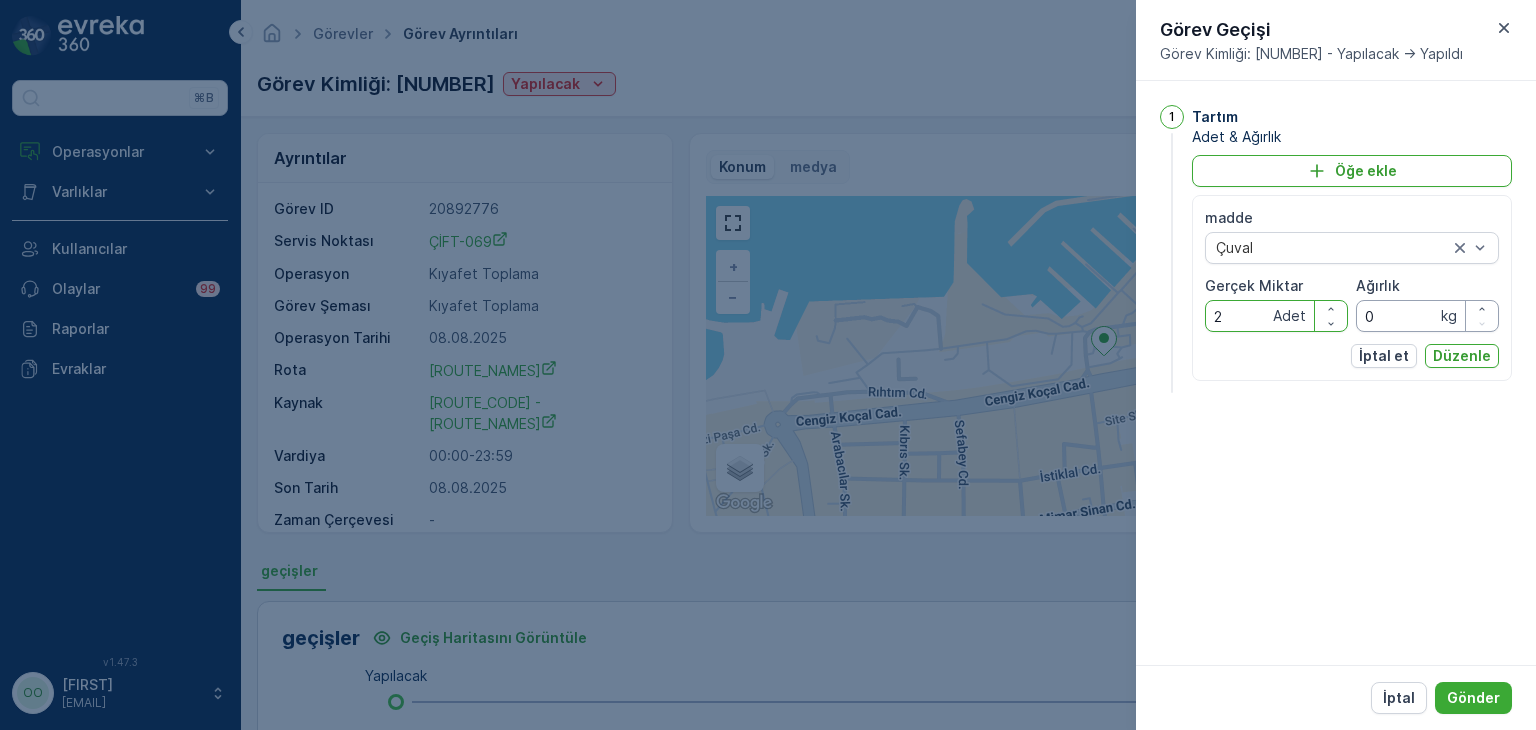 type on "2" 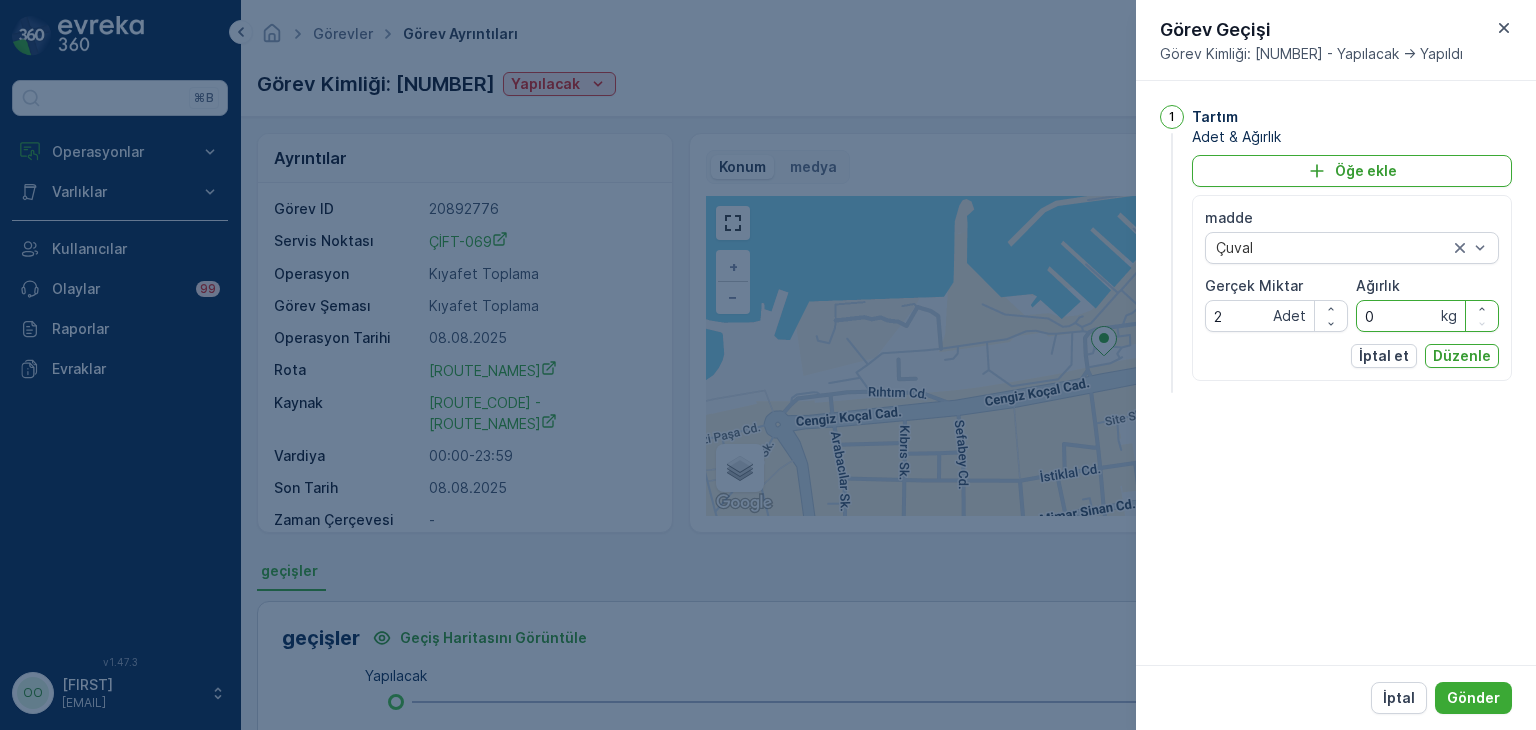 drag, startPoint x: 1402, startPoint y: 320, endPoint x: 1279, endPoint y: 314, distance: 123.146255 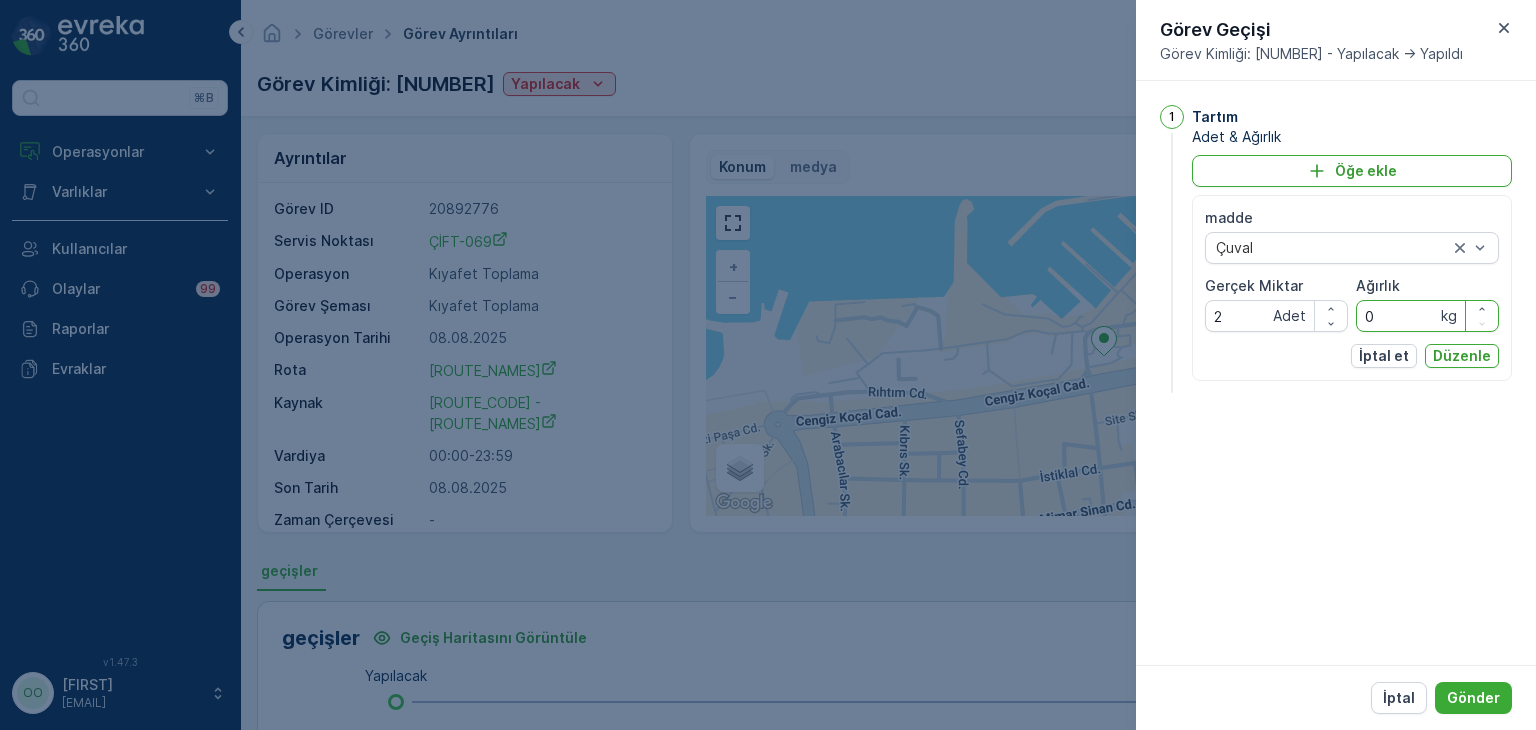click on "madde Çuval Gerçek Miktar 2 Adet Ağırlık 0 kg" at bounding box center (1352, 270) 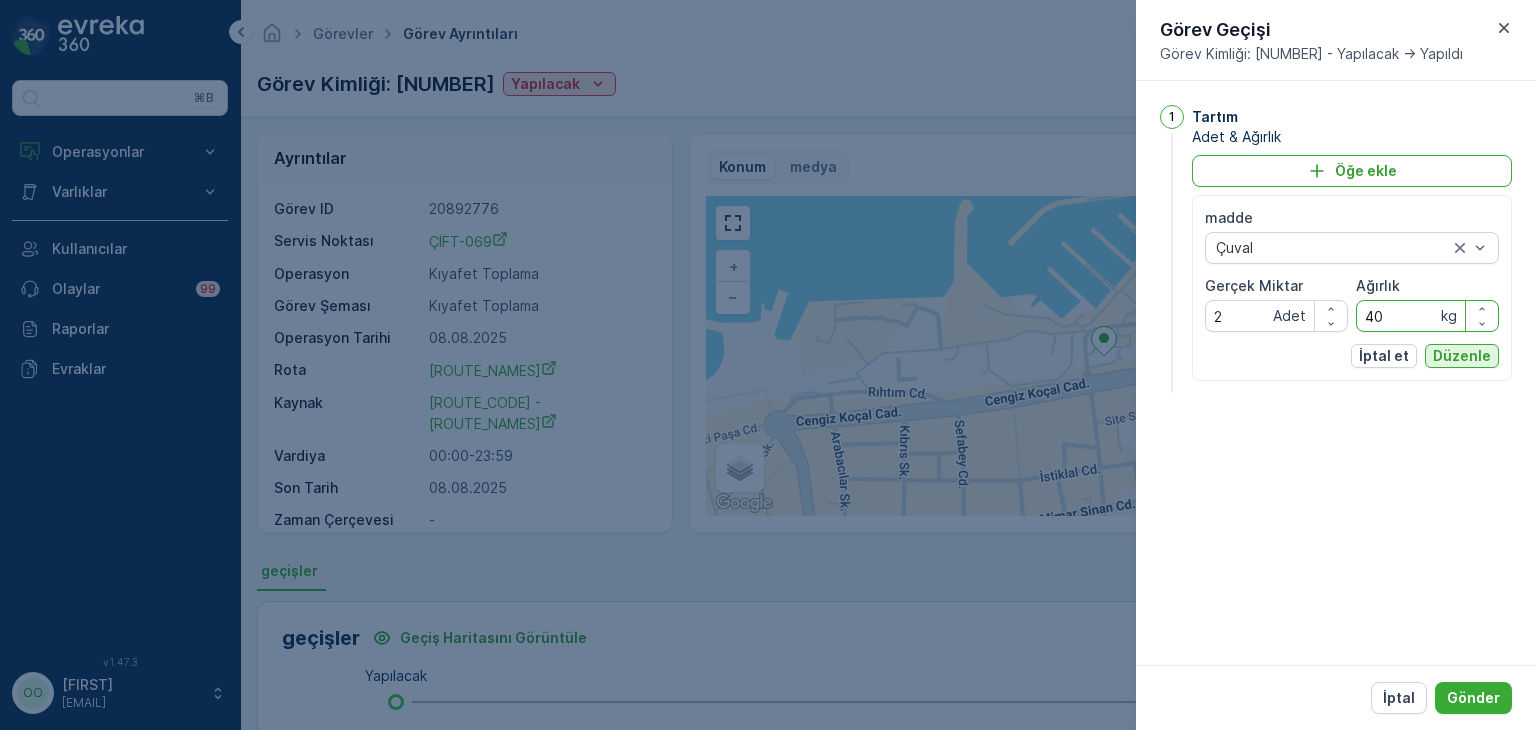 type on "40" 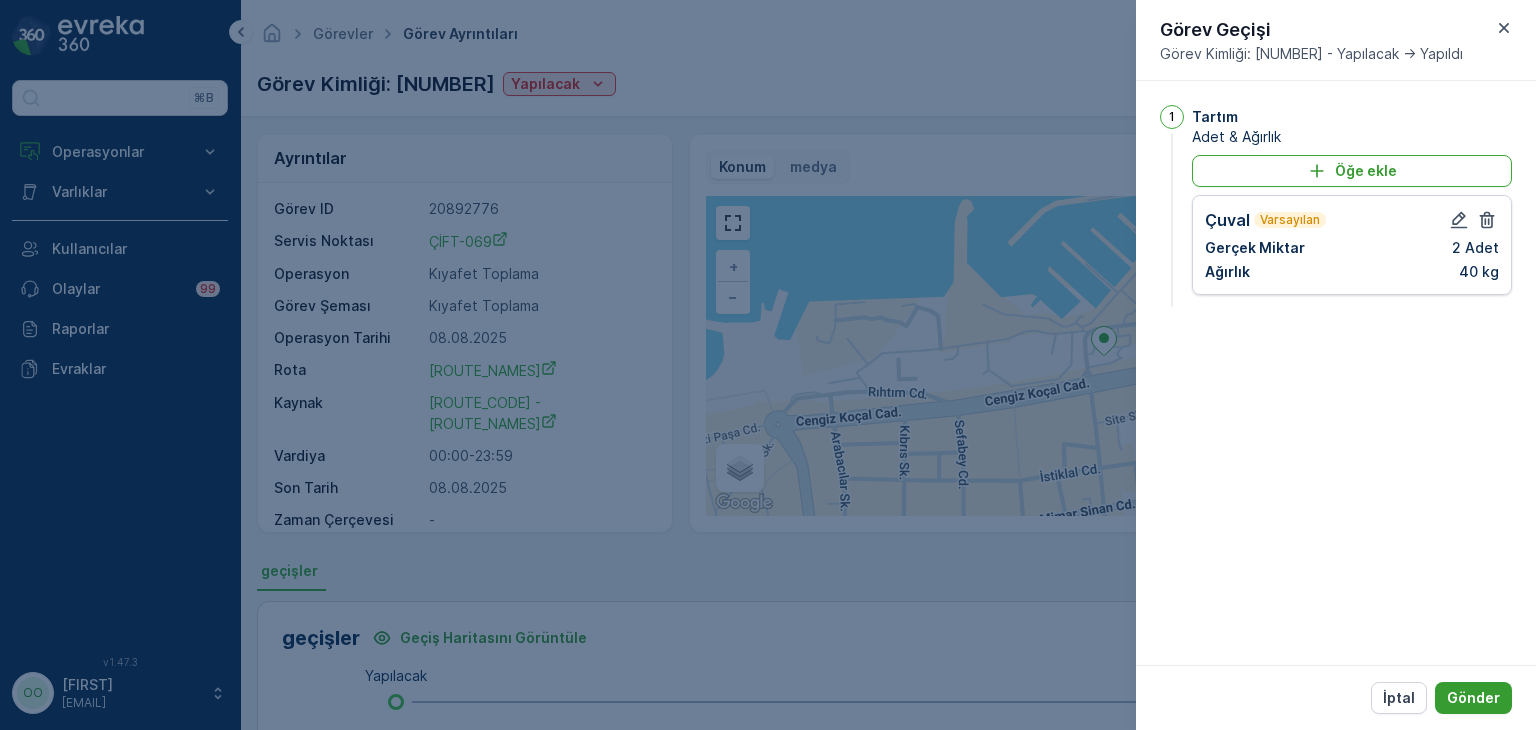 click on "Gönder" at bounding box center (1473, 698) 